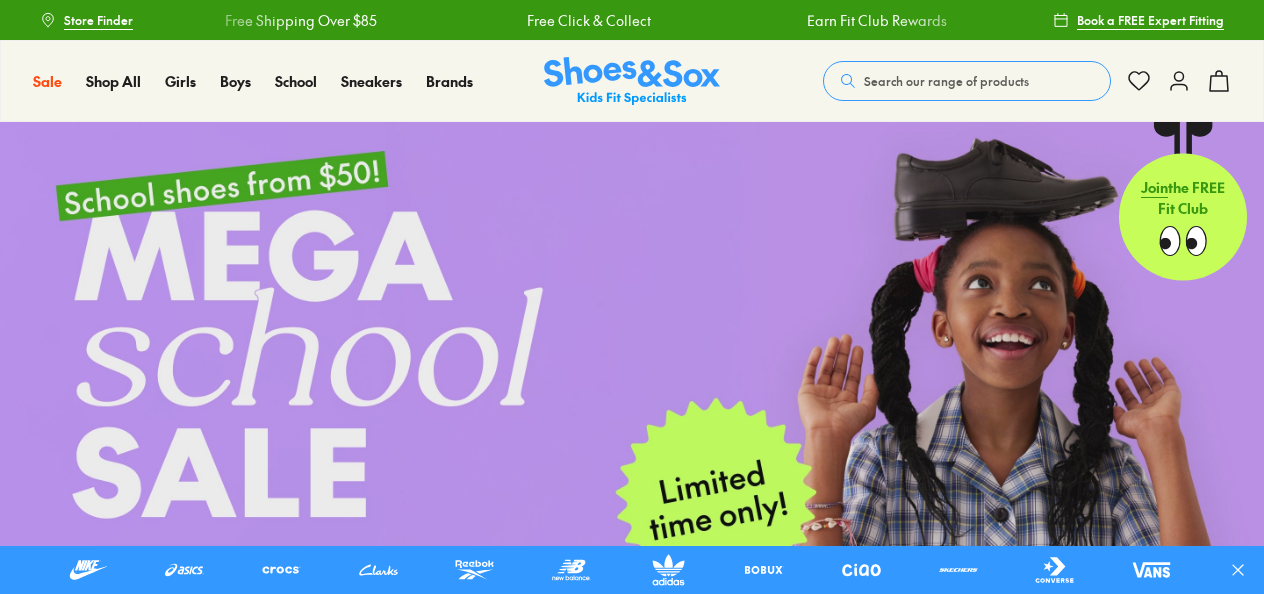 scroll, scrollTop: 0, scrollLeft: 0, axis: both 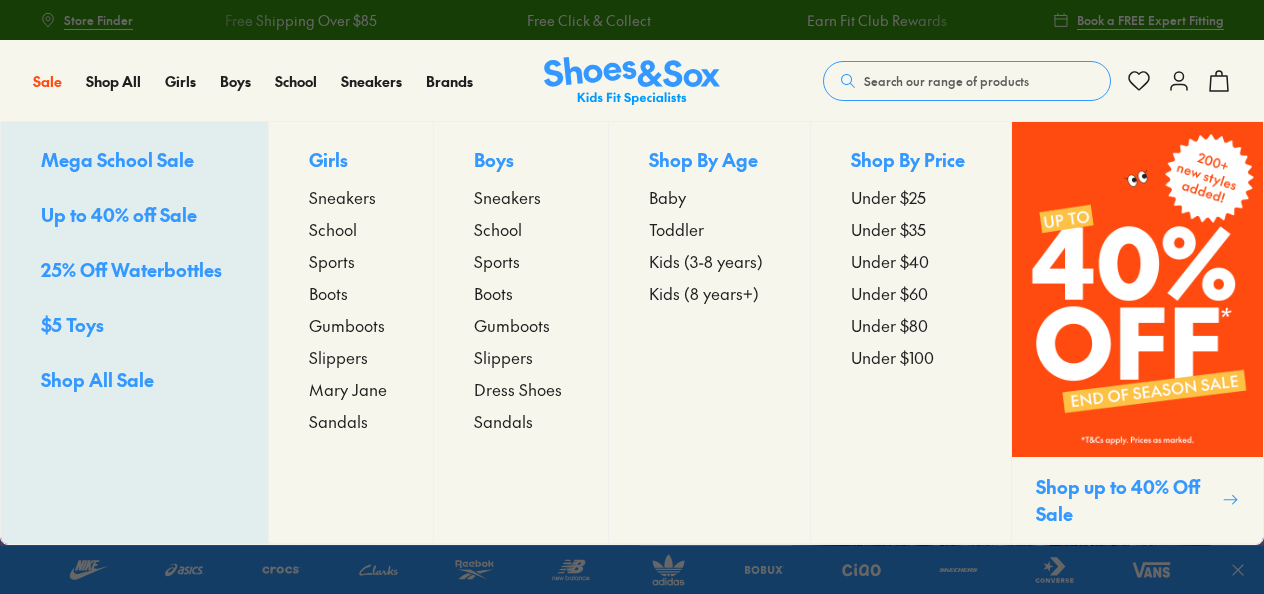 click on "Up to 40% off Sale" at bounding box center [119, 214] 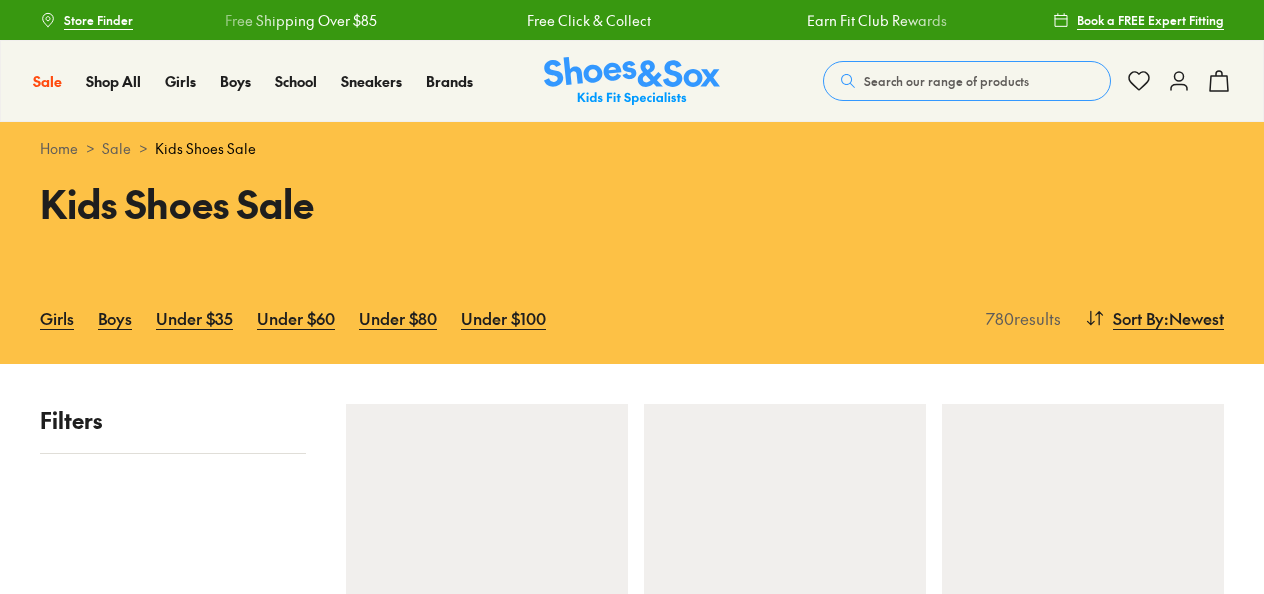 scroll, scrollTop: 0, scrollLeft: 0, axis: both 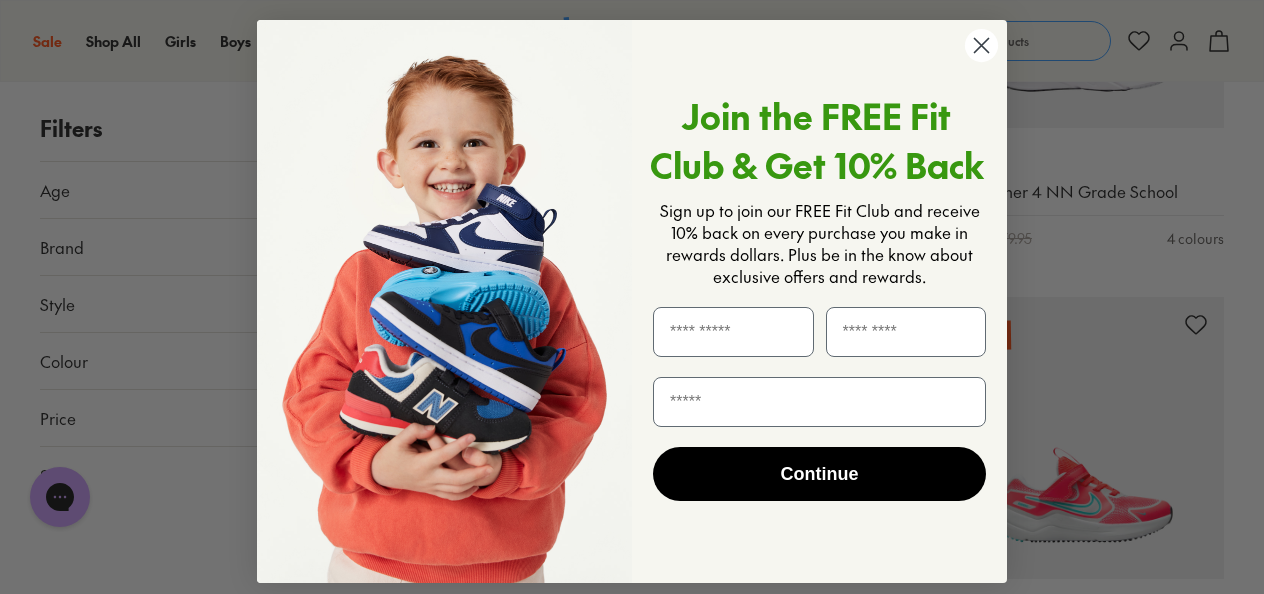 click 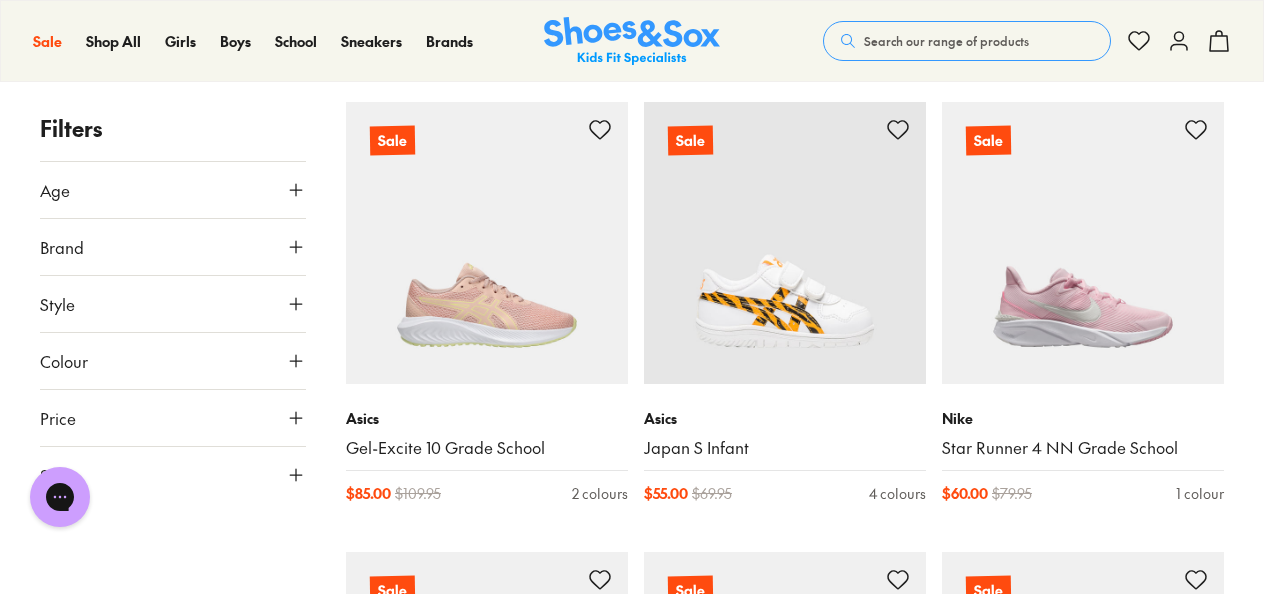 scroll, scrollTop: 3016, scrollLeft: 0, axis: vertical 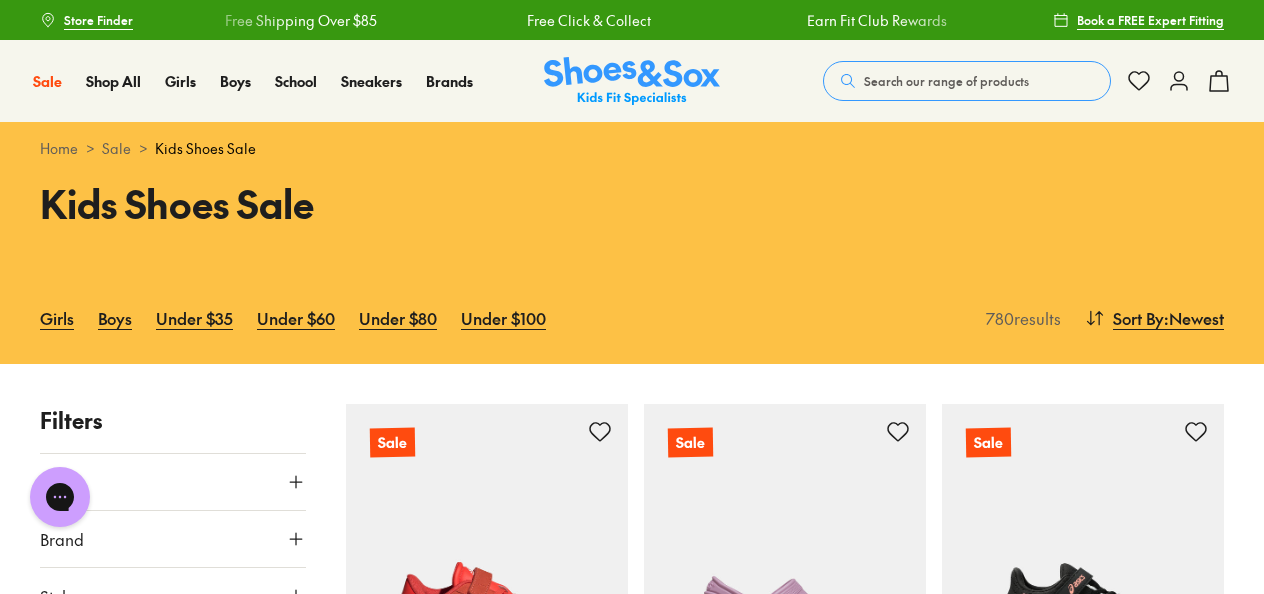 click on "Search our range of products" at bounding box center [967, 81] 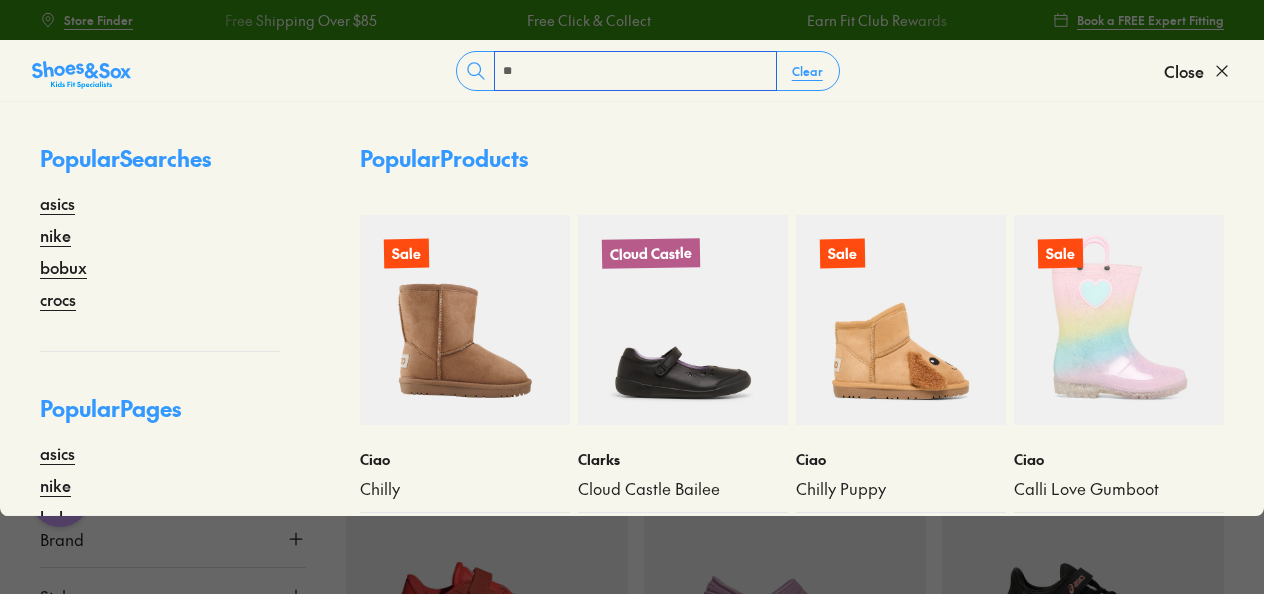 type on "*" 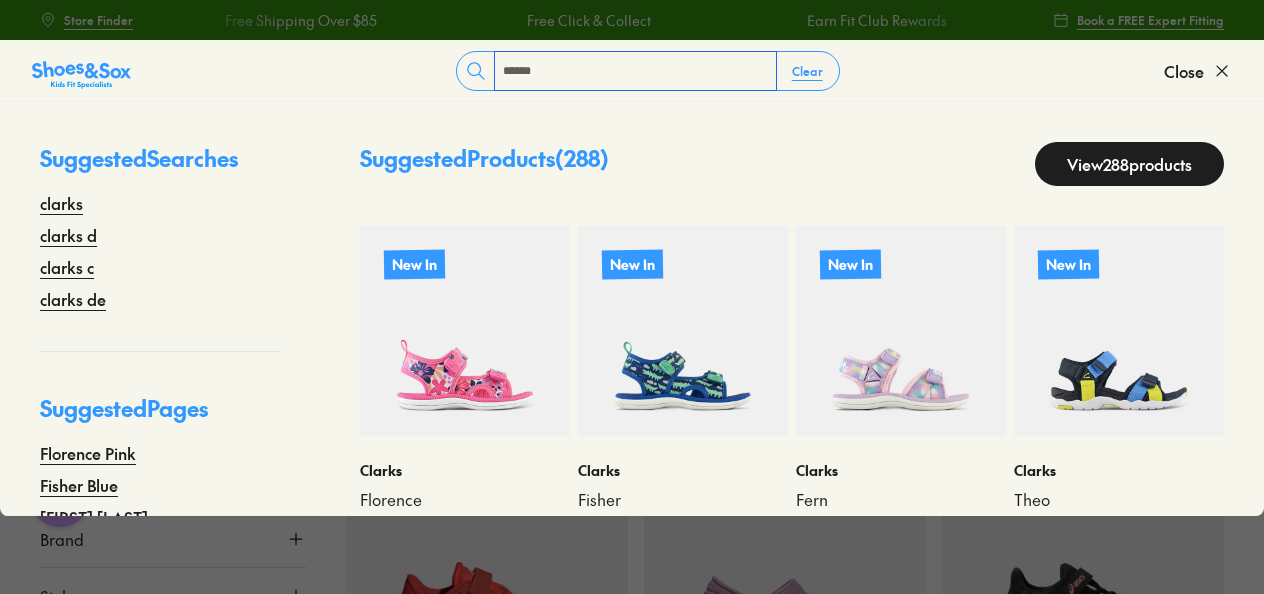 type on "******" 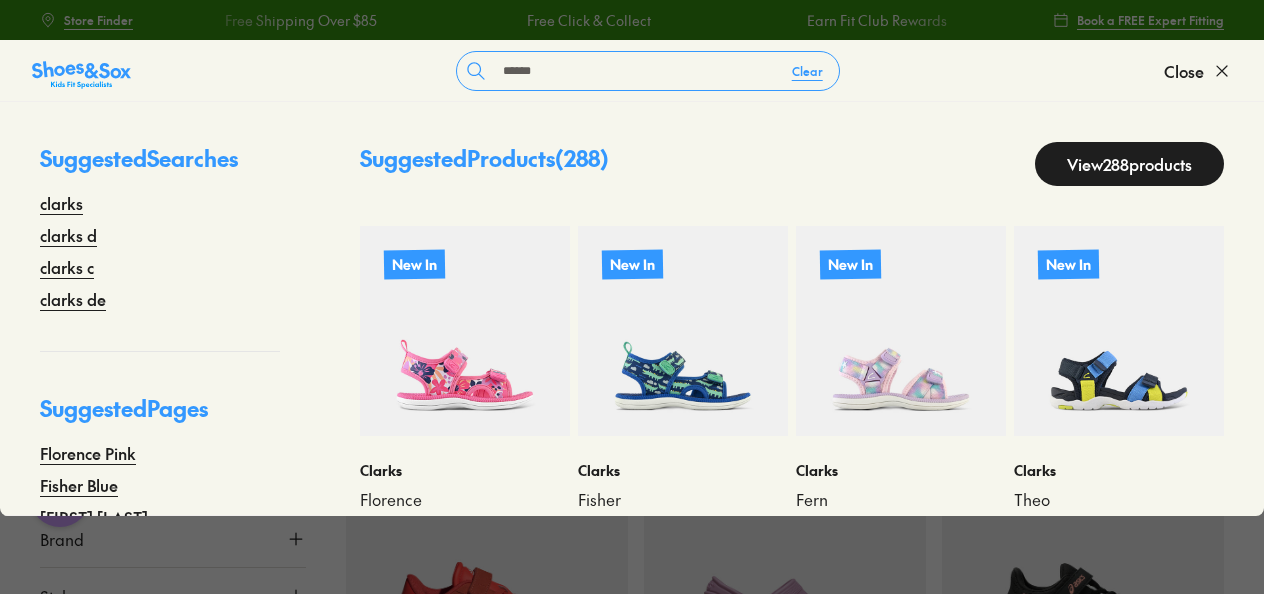 click on "View  288  products" at bounding box center [1129, 164] 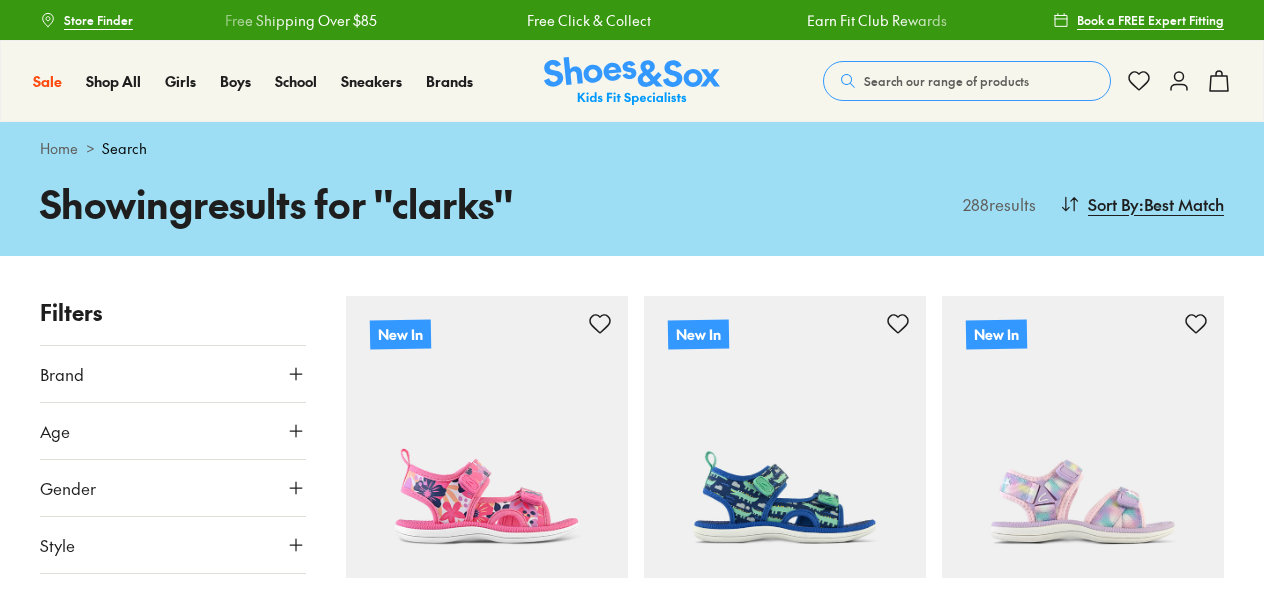 scroll, scrollTop: 0, scrollLeft: 0, axis: both 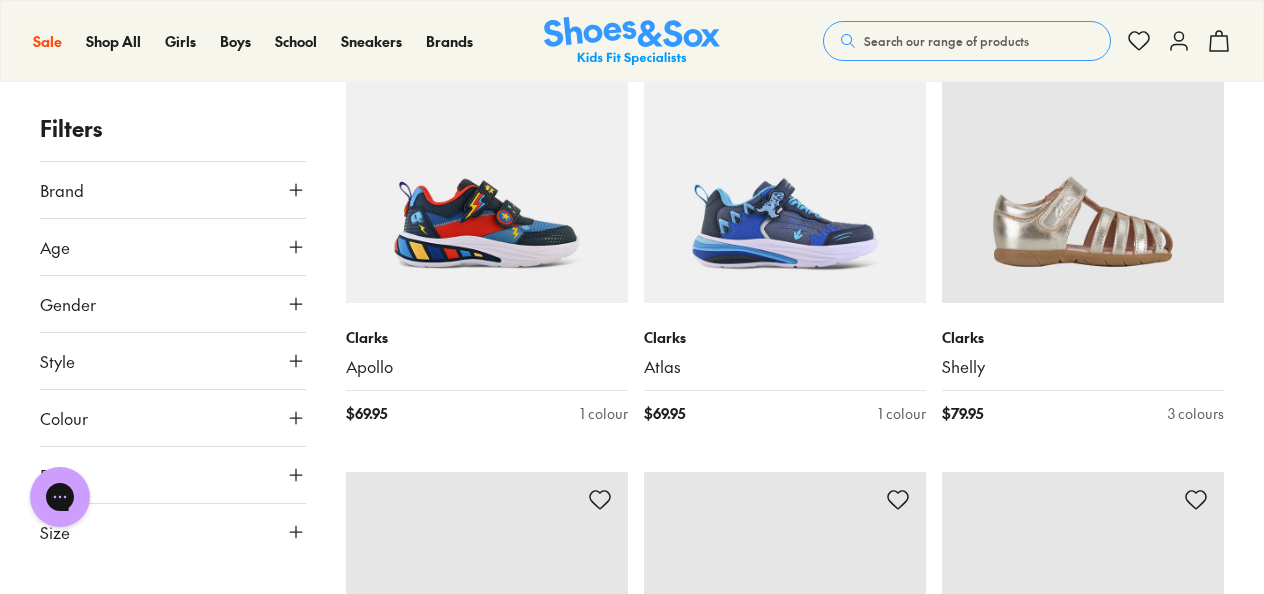 drag, startPoint x: 1263, startPoint y: 191, endPoint x: 1266, endPoint y: 129, distance: 62.072536 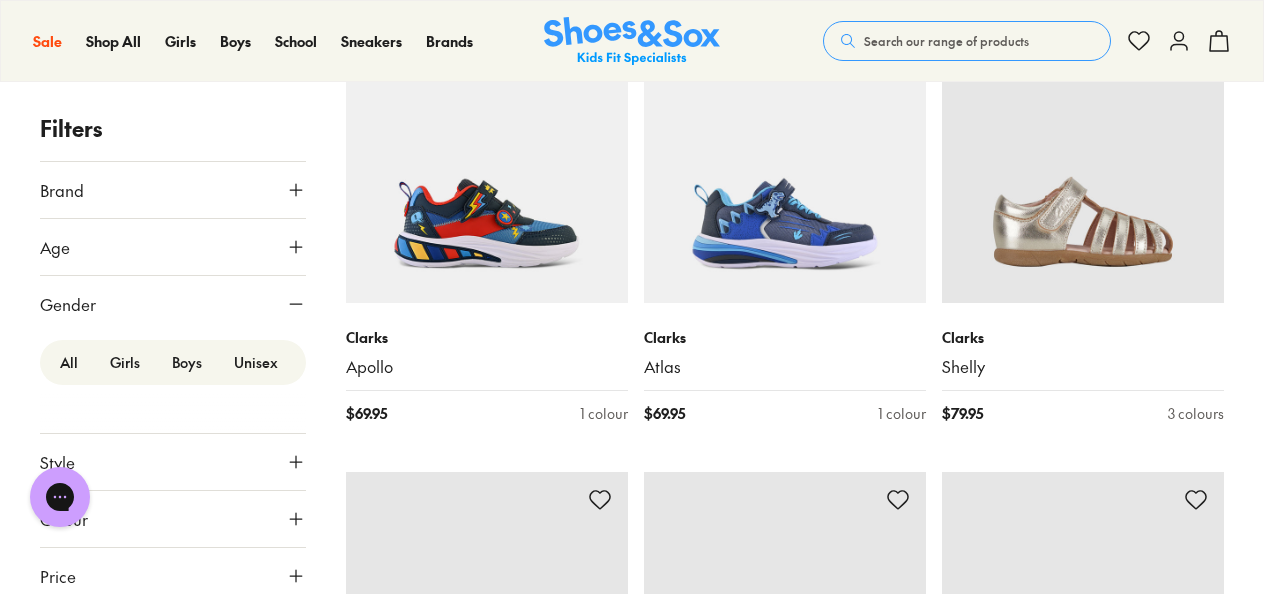 click on "Girls" at bounding box center [125, 362] 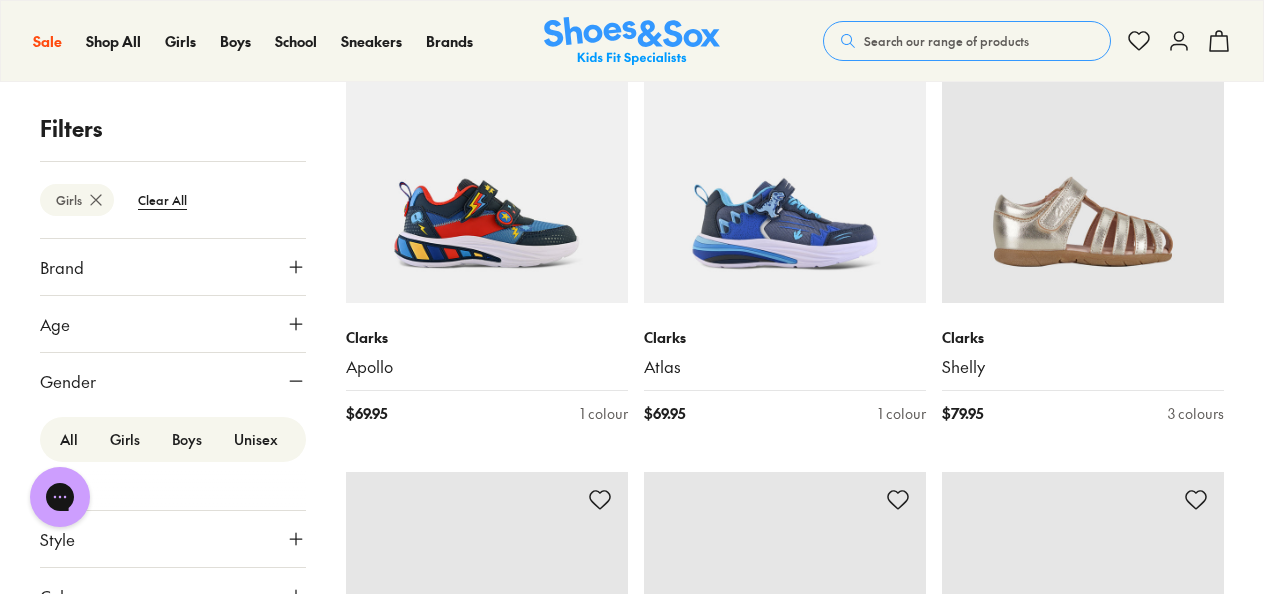 scroll, scrollTop: 156, scrollLeft: 0, axis: vertical 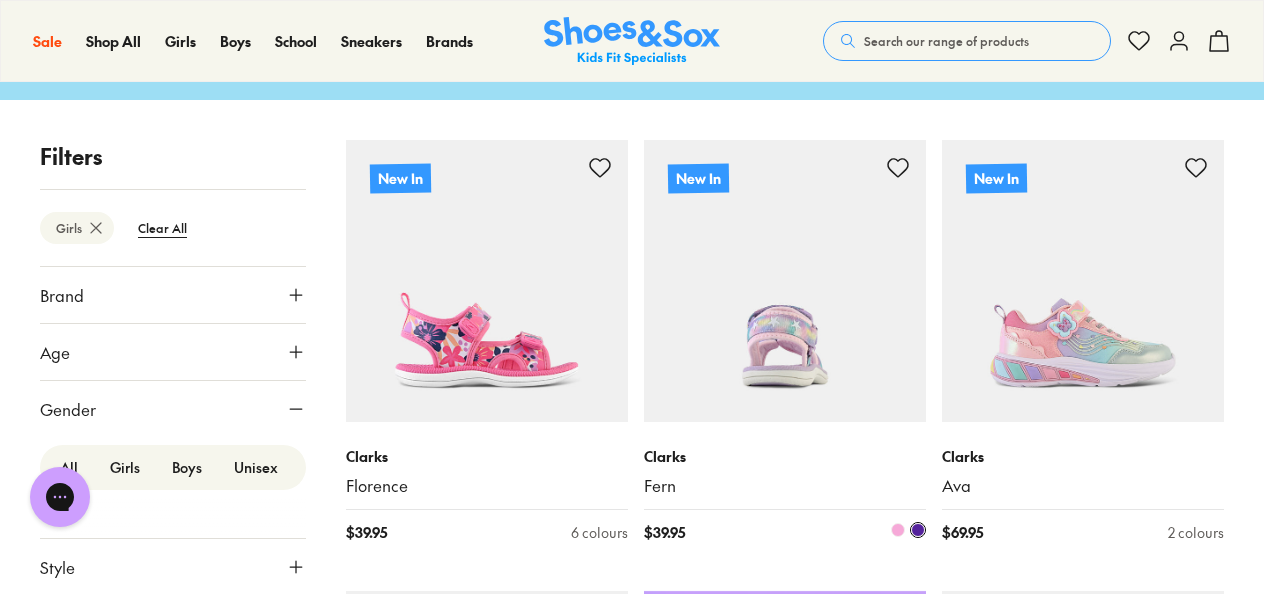 type on "***" 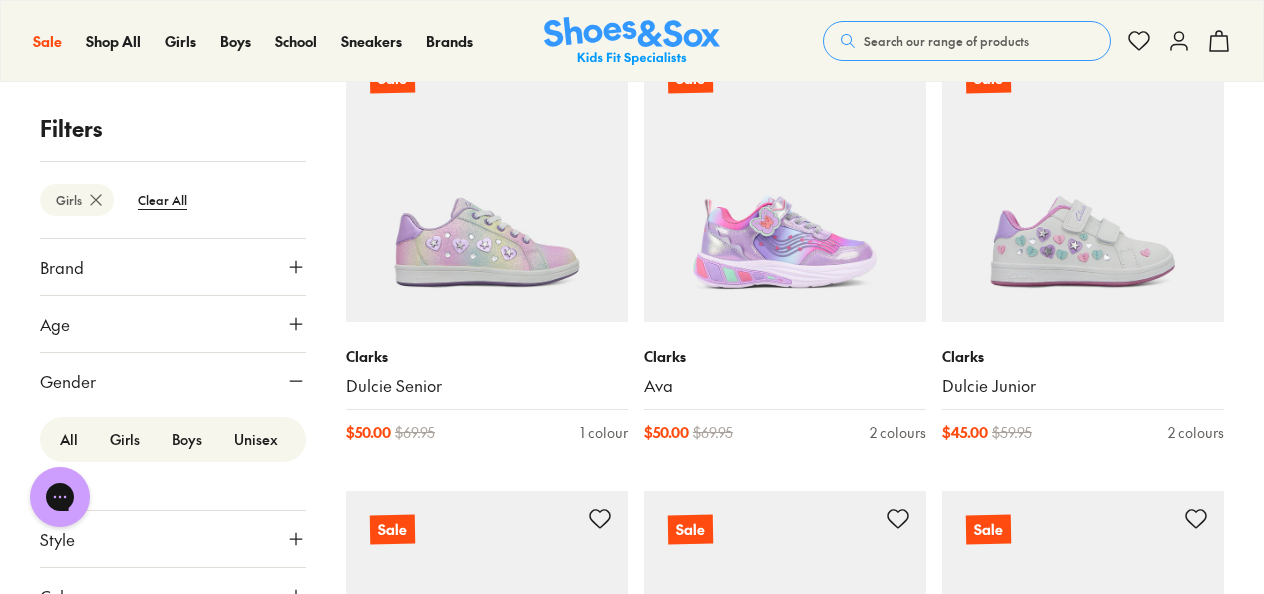 scroll, scrollTop: 4323, scrollLeft: 0, axis: vertical 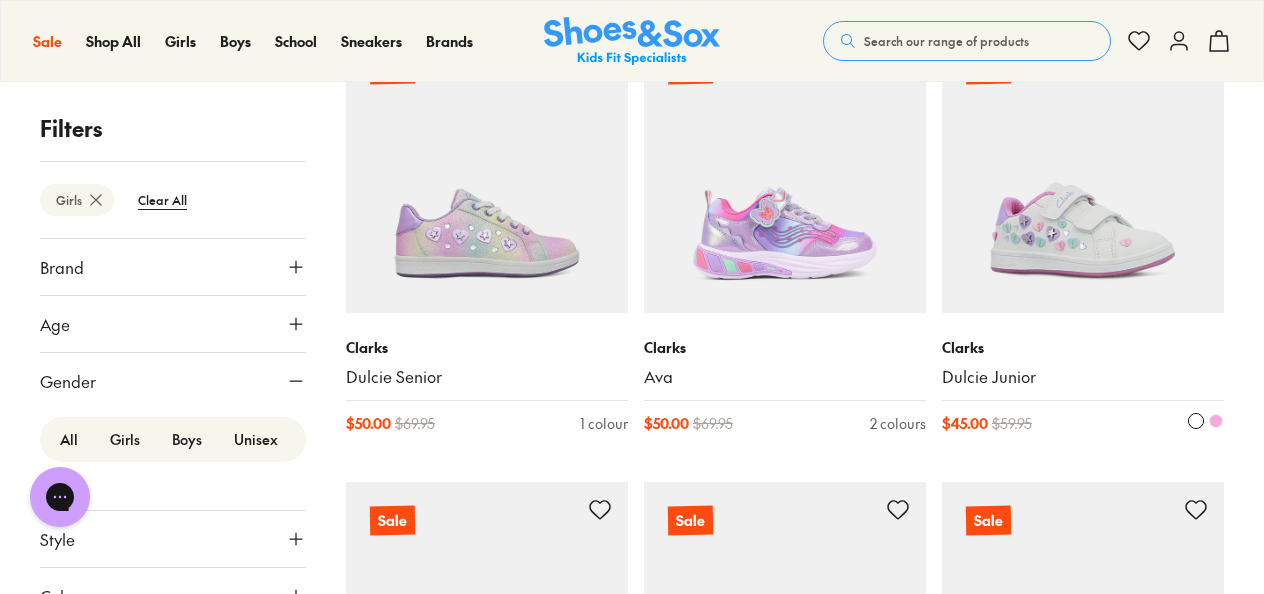 click at bounding box center (1083, 172) 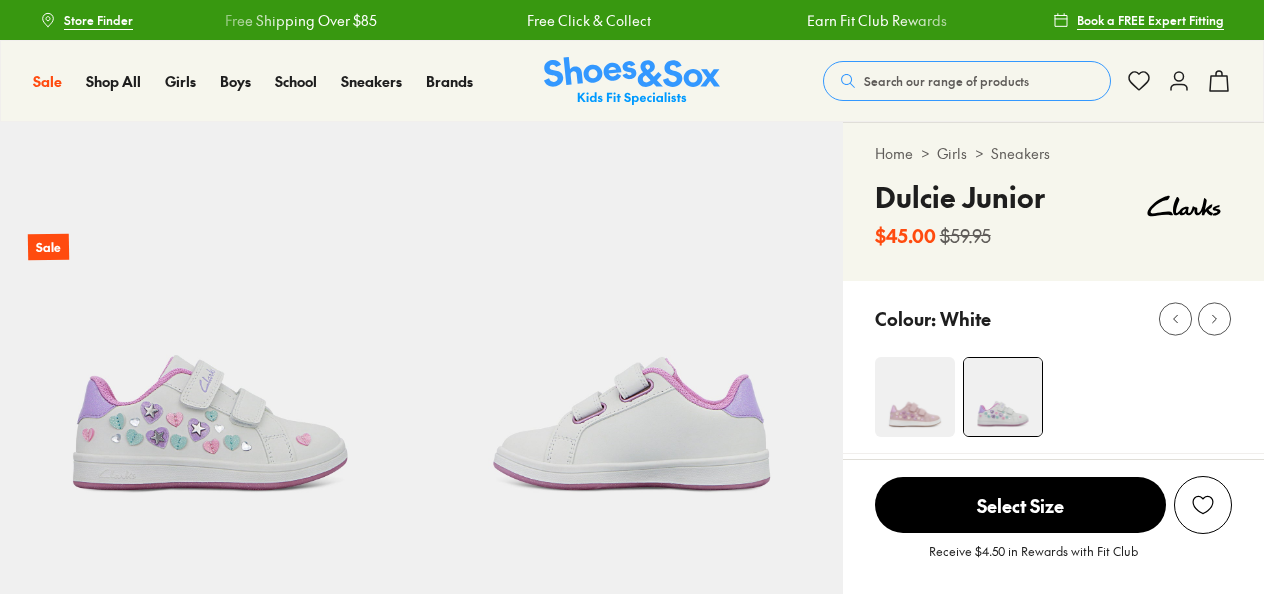 scroll, scrollTop: 0, scrollLeft: 0, axis: both 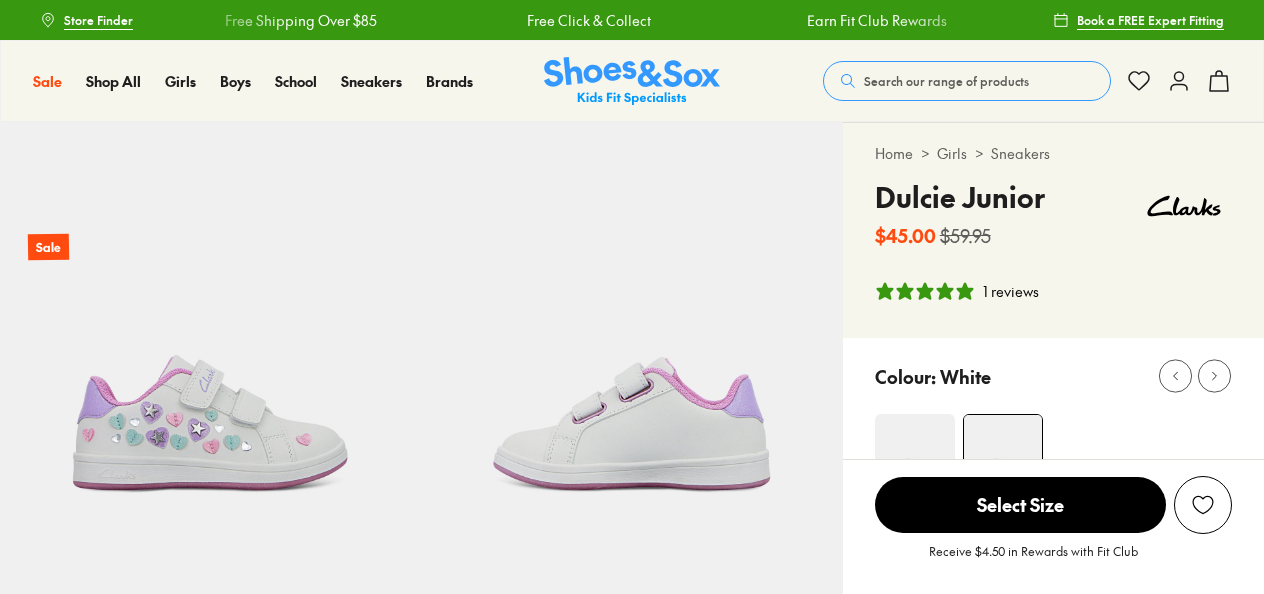 select on "*" 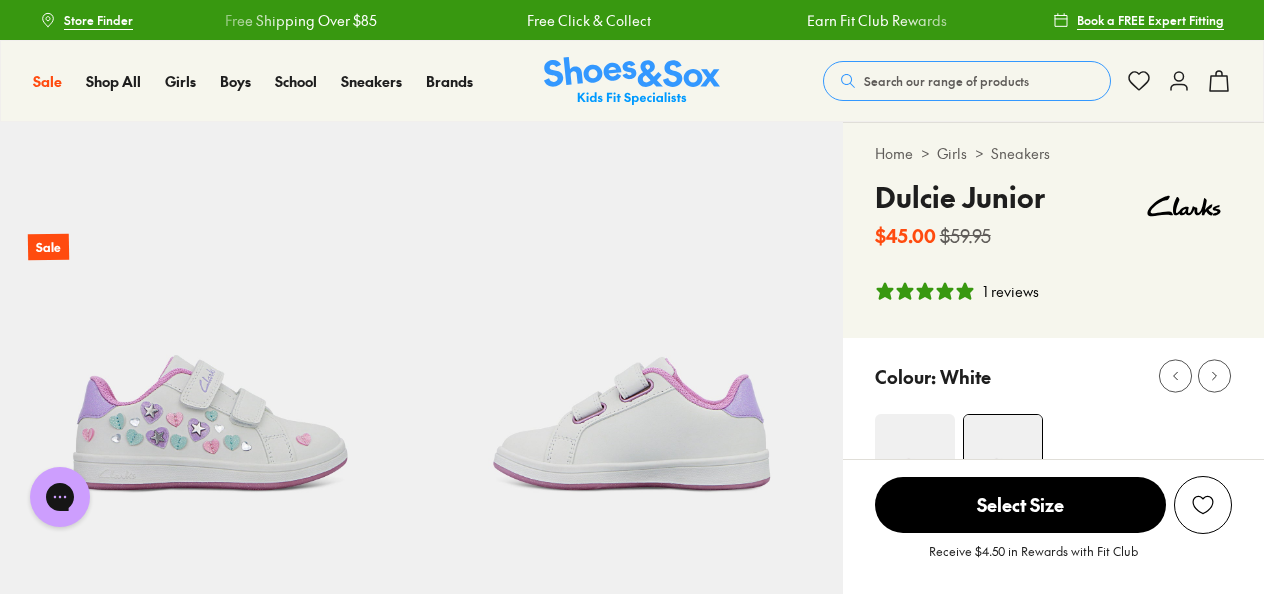 scroll, scrollTop: 0, scrollLeft: 0, axis: both 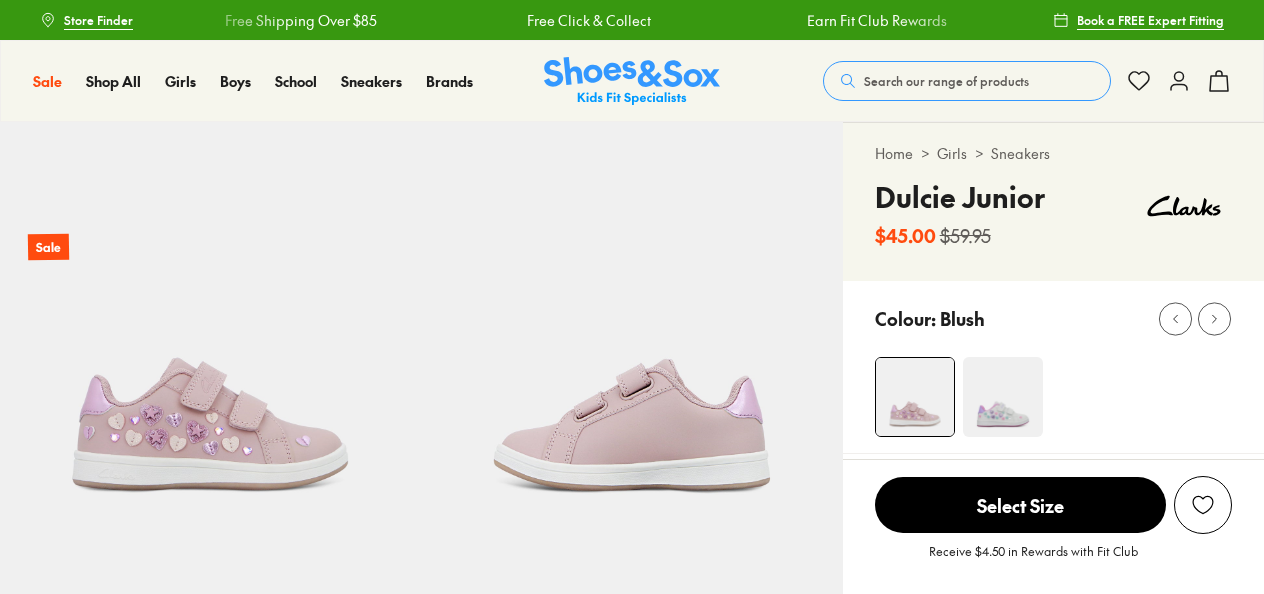 select on "*" 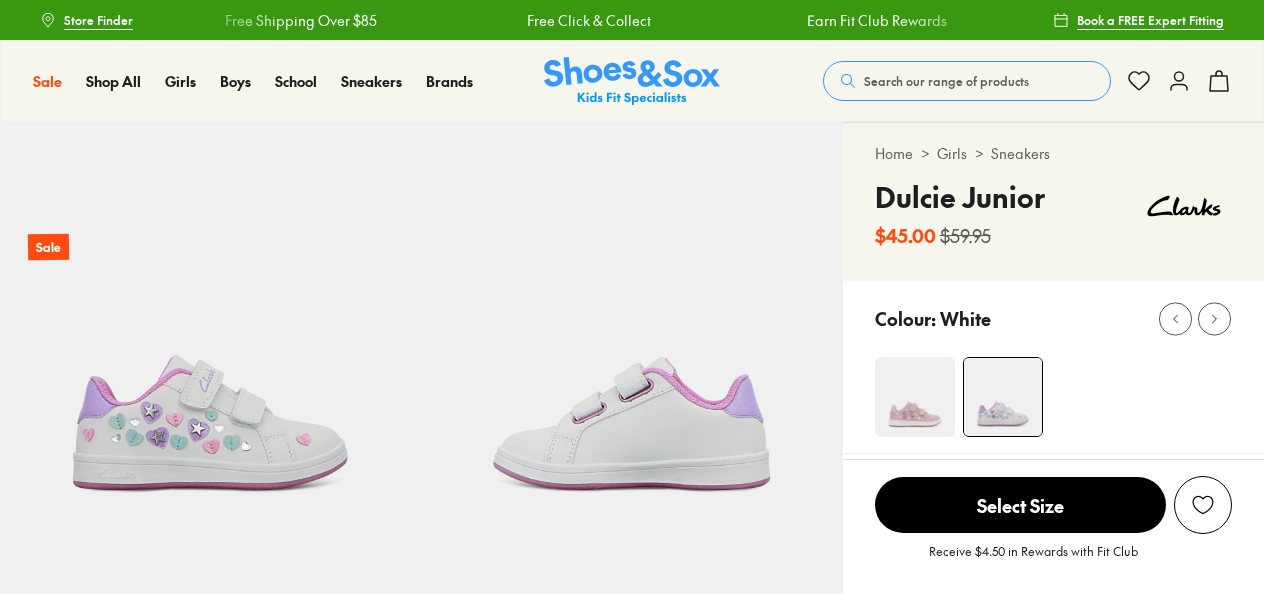 scroll, scrollTop: 0, scrollLeft: 0, axis: both 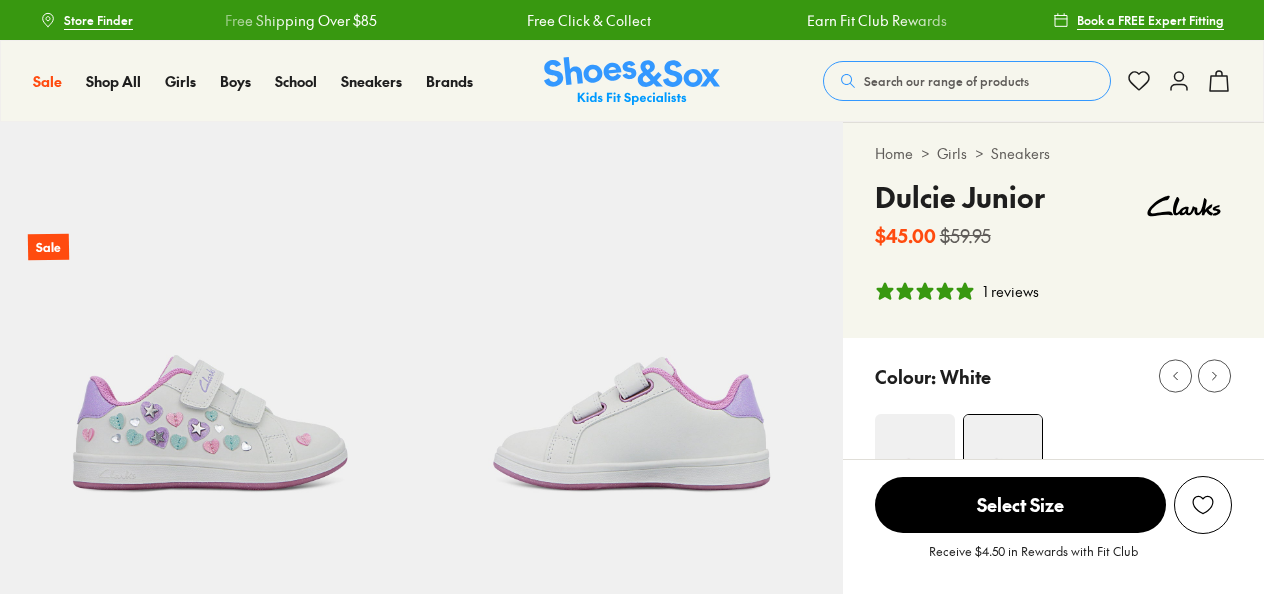 select on "*" 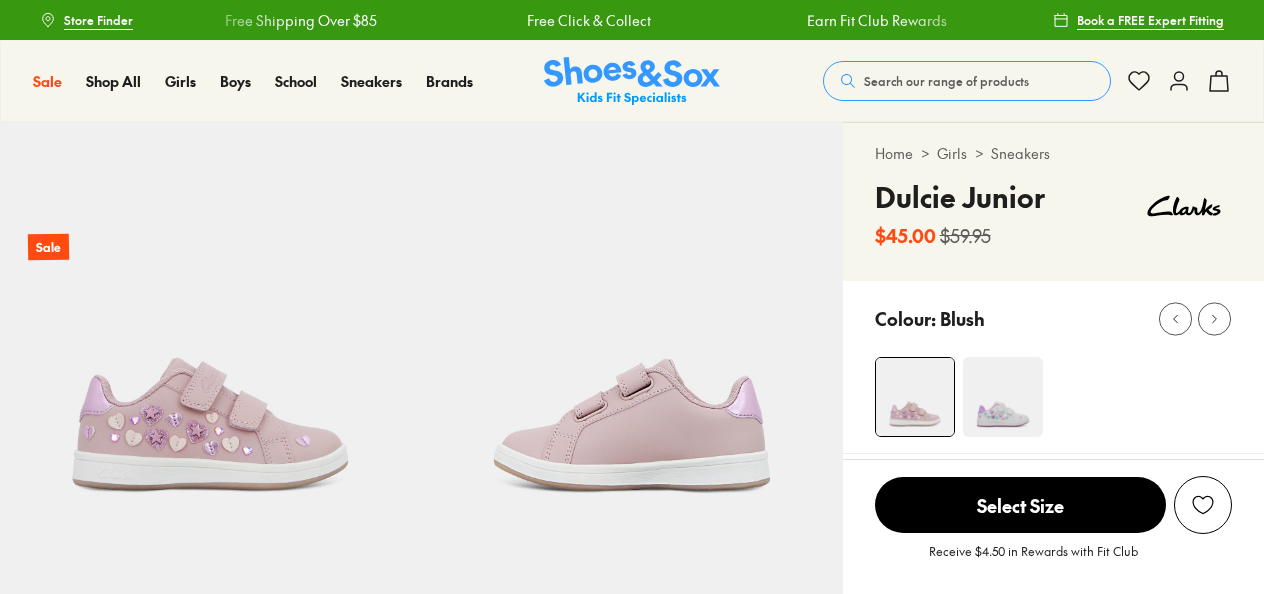 scroll, scrollTop: 0, scrollLeft: 0, axis: both 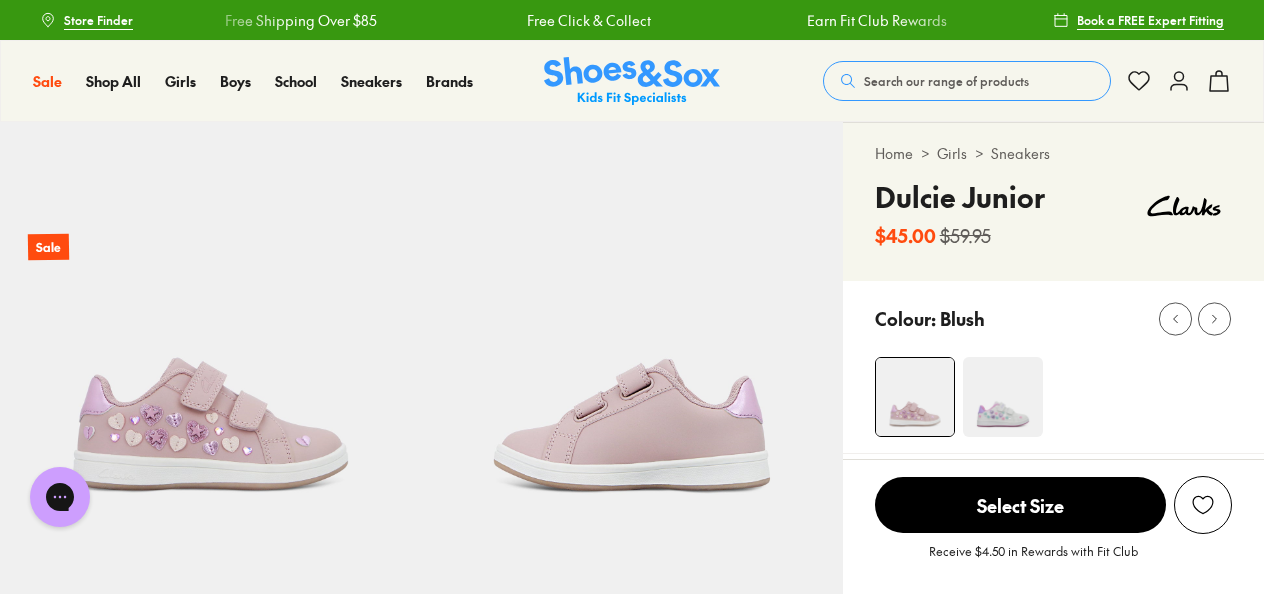 click at bounding box center [1003, 397] 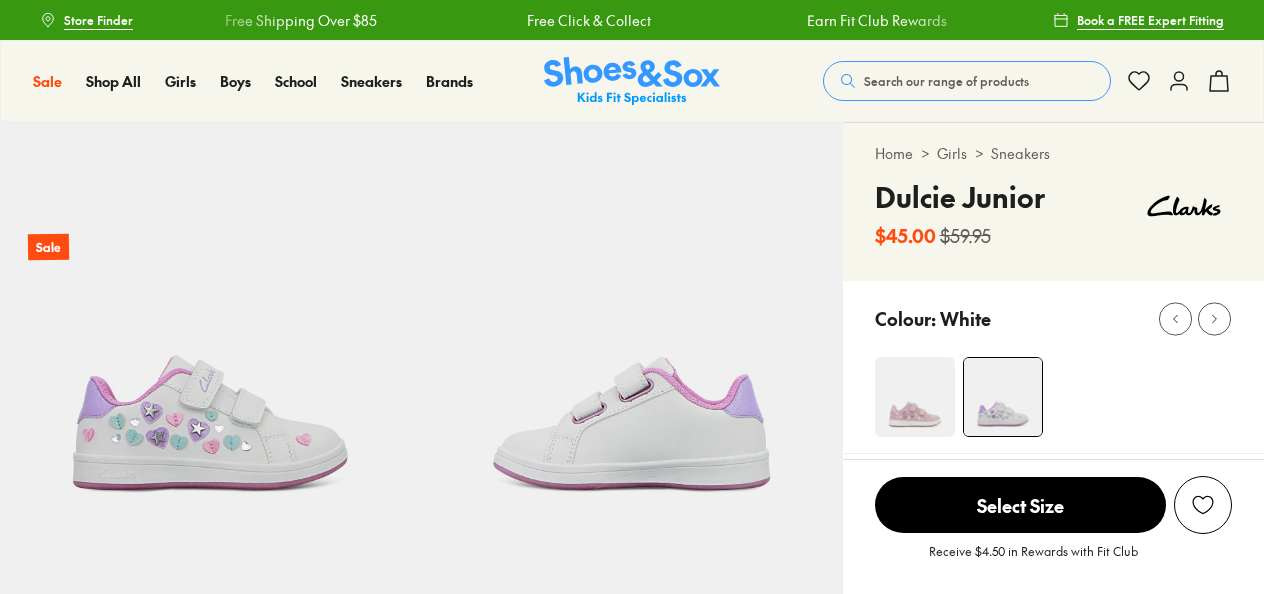 scroll, scrollTop: 0, scrollLeft: 0, axis: both 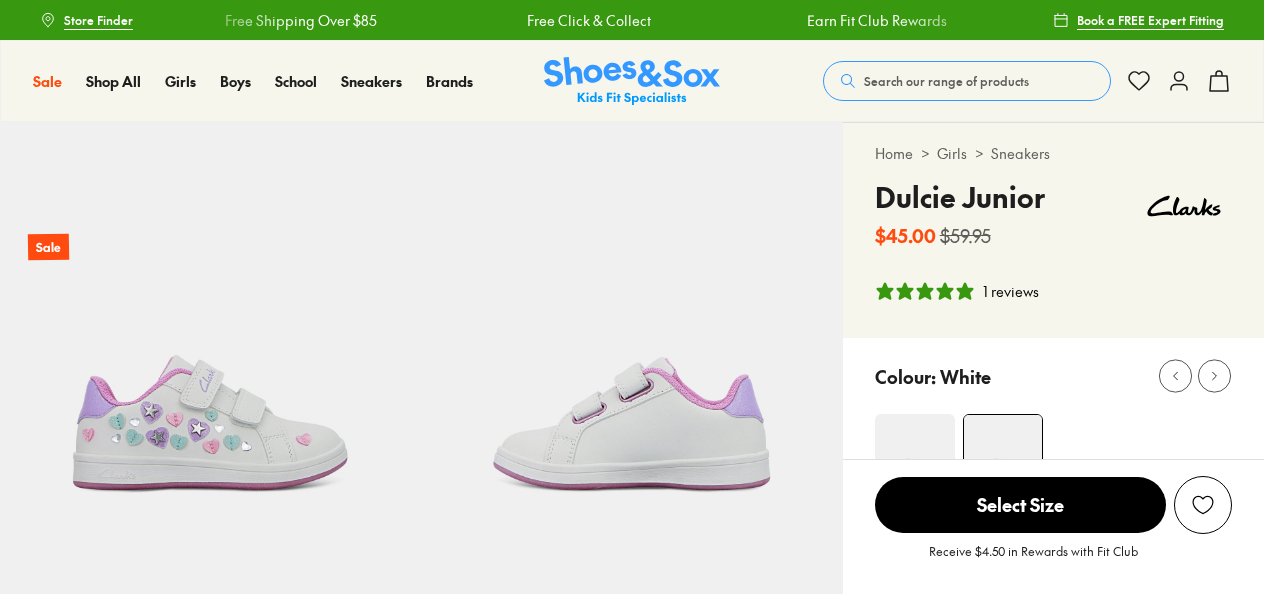 select on "*" 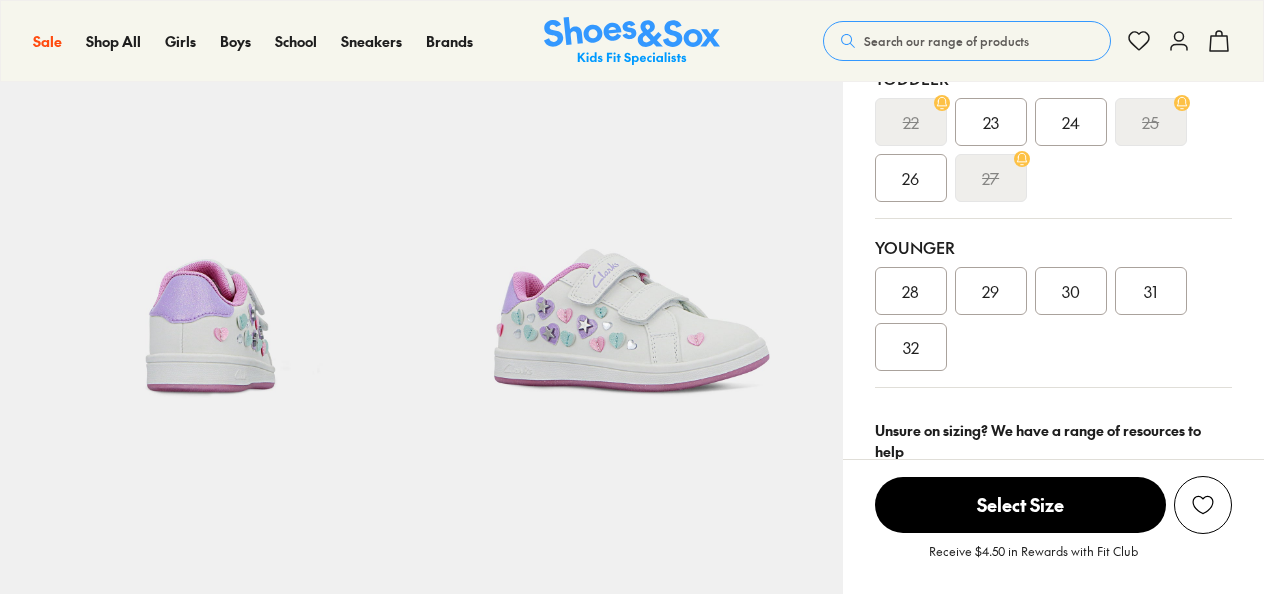 scroll, scrollTop: 0, scrollLeft: 0, axis: both 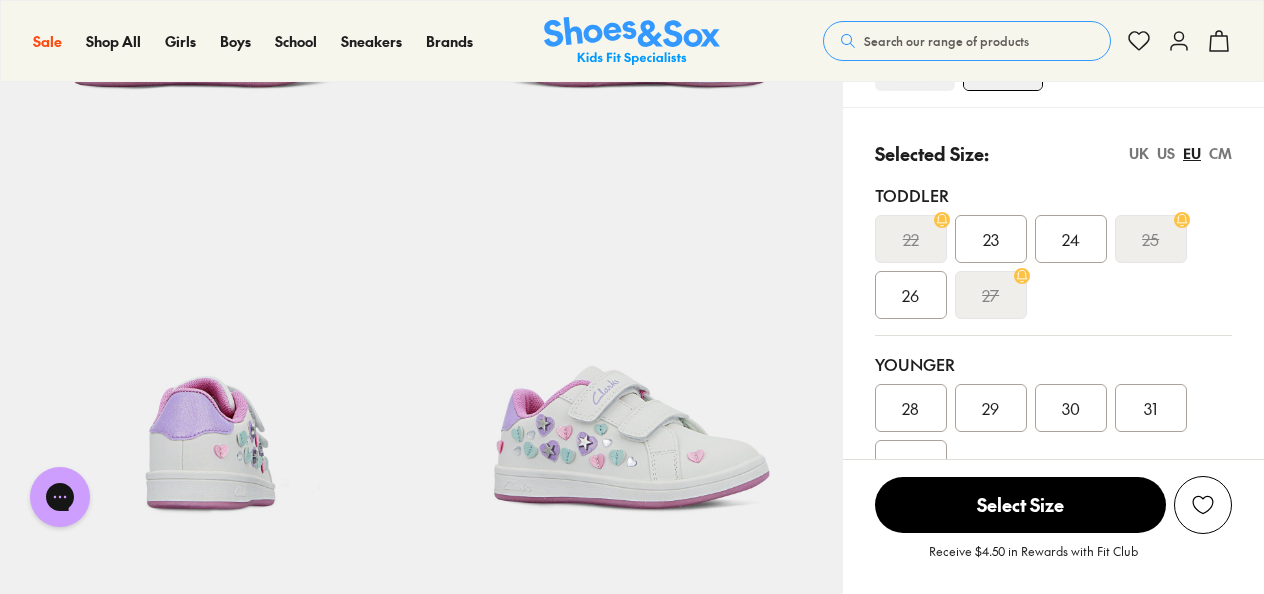 click on "UK" at bounding box center [1139, 153] 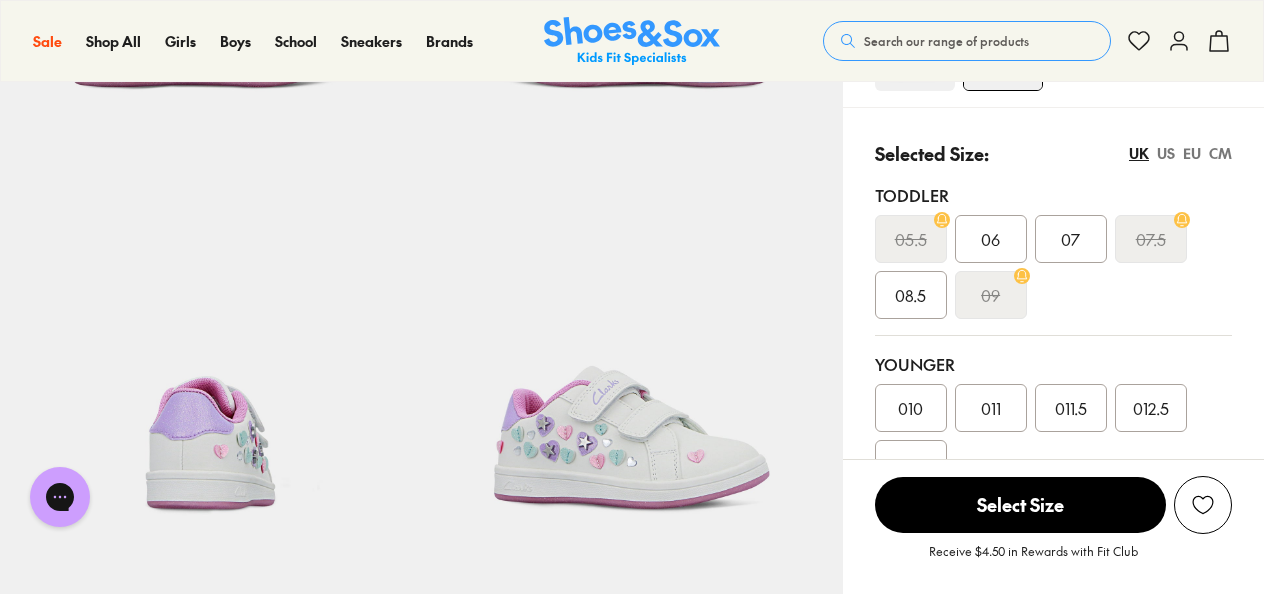 click on "US" at bounding box center (1166, 153) 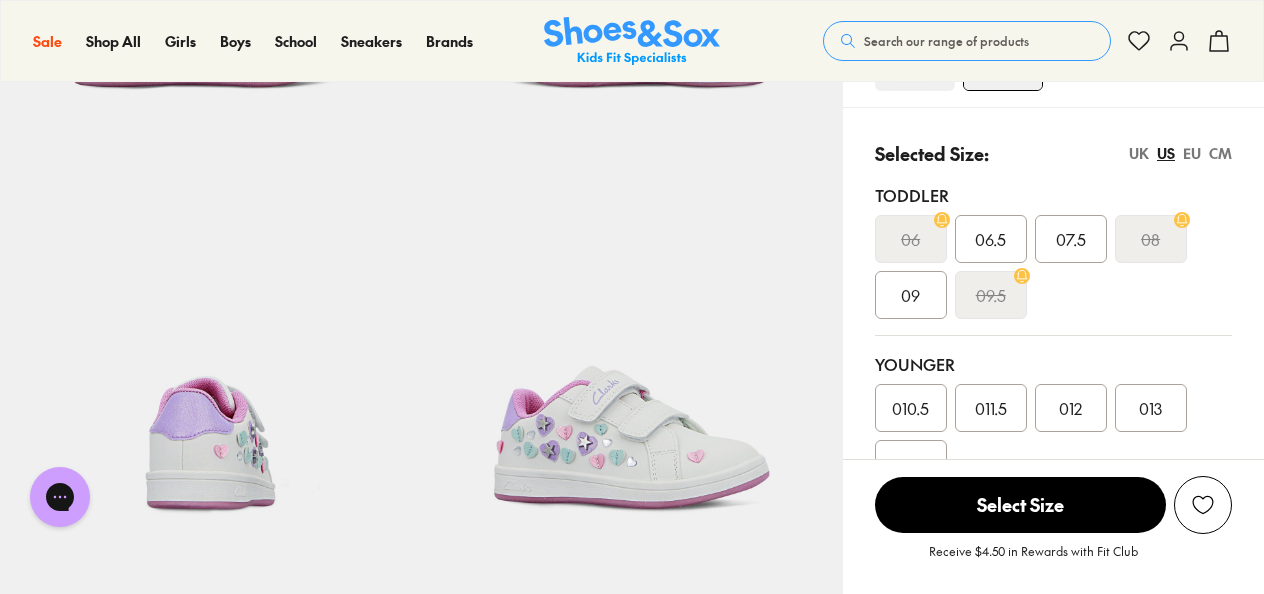 click on "EU" at bounding box center [1192, 153] 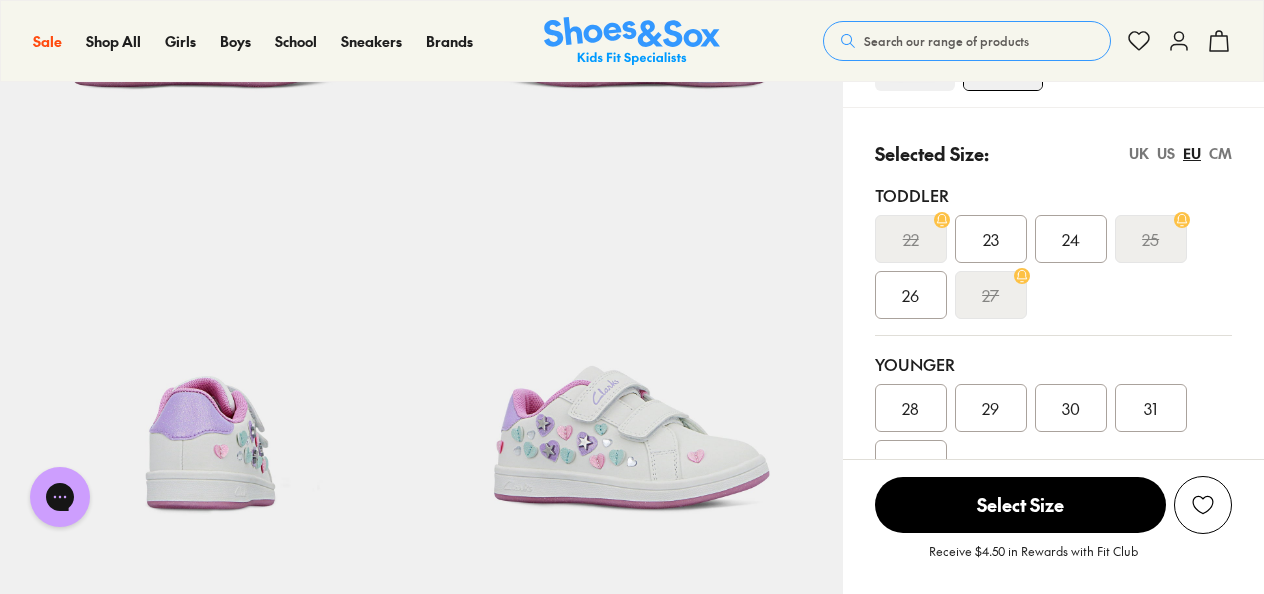 click on "CM" at bounding box center [1220, 153] 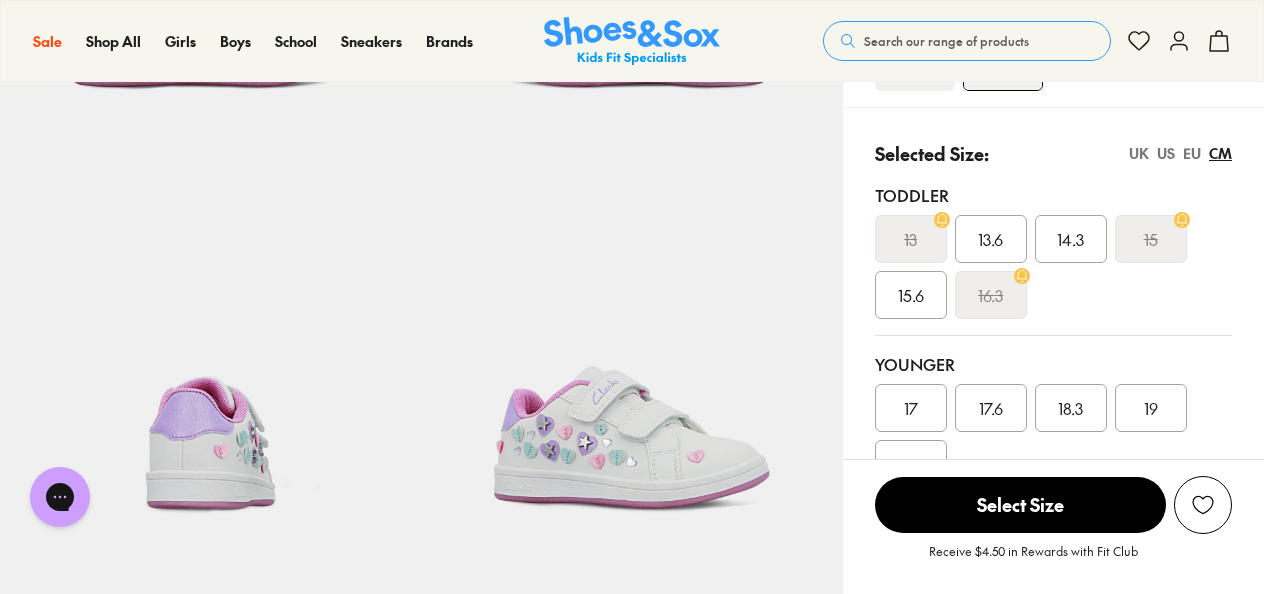click on "US" at bounding box center [1166, 153] 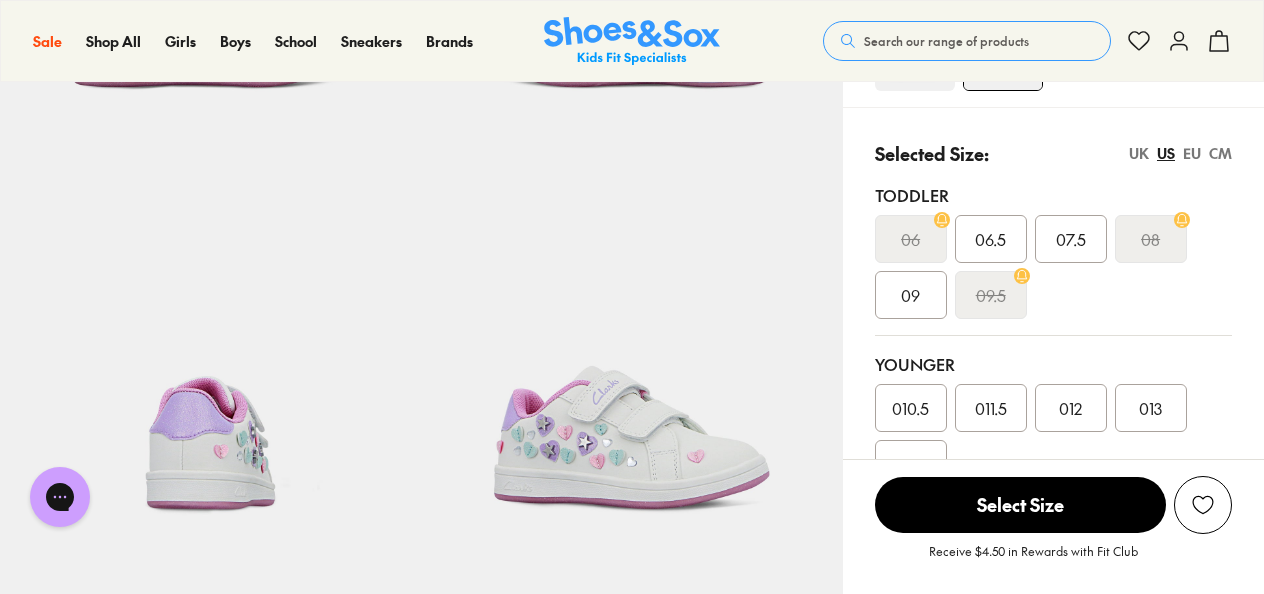 click on "06.5" at bounding box center [991, 239] 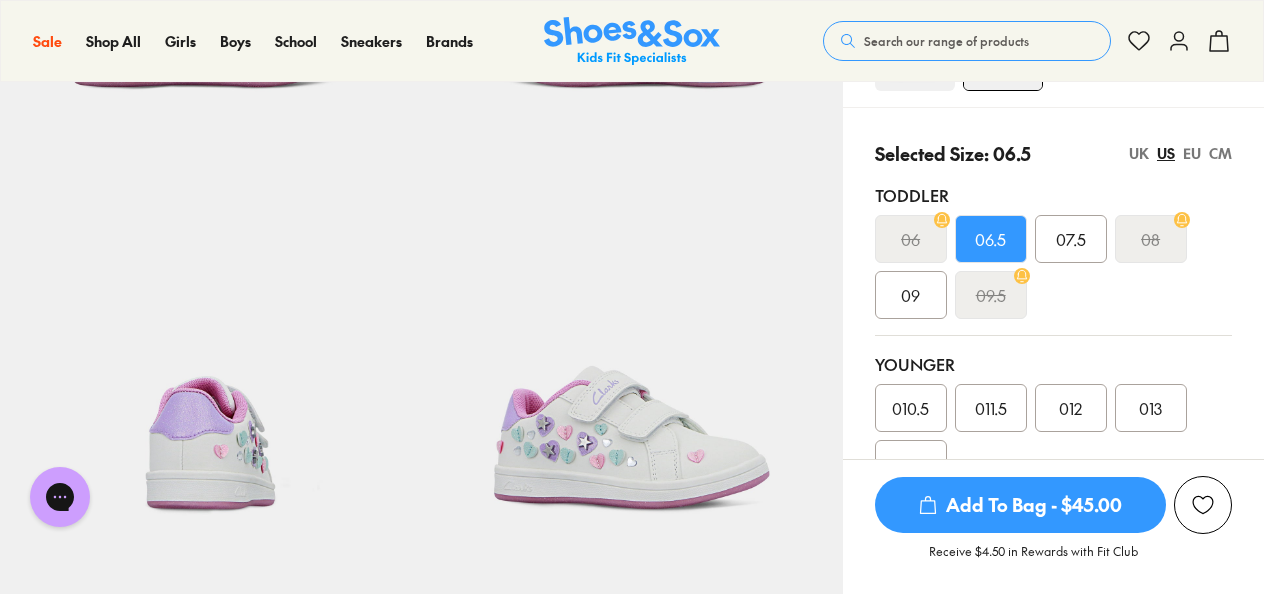 click on "UK" at bounding box center (1139, 153) 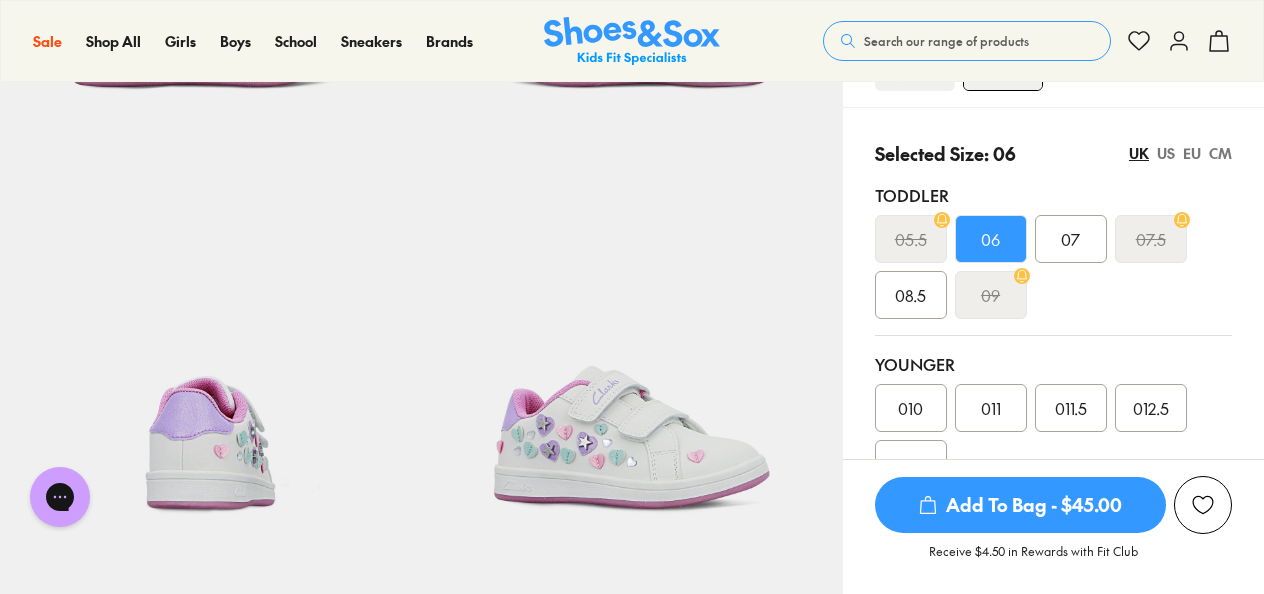 click on "Add To Bag - $45.00" at bounding box center (1020, 505) 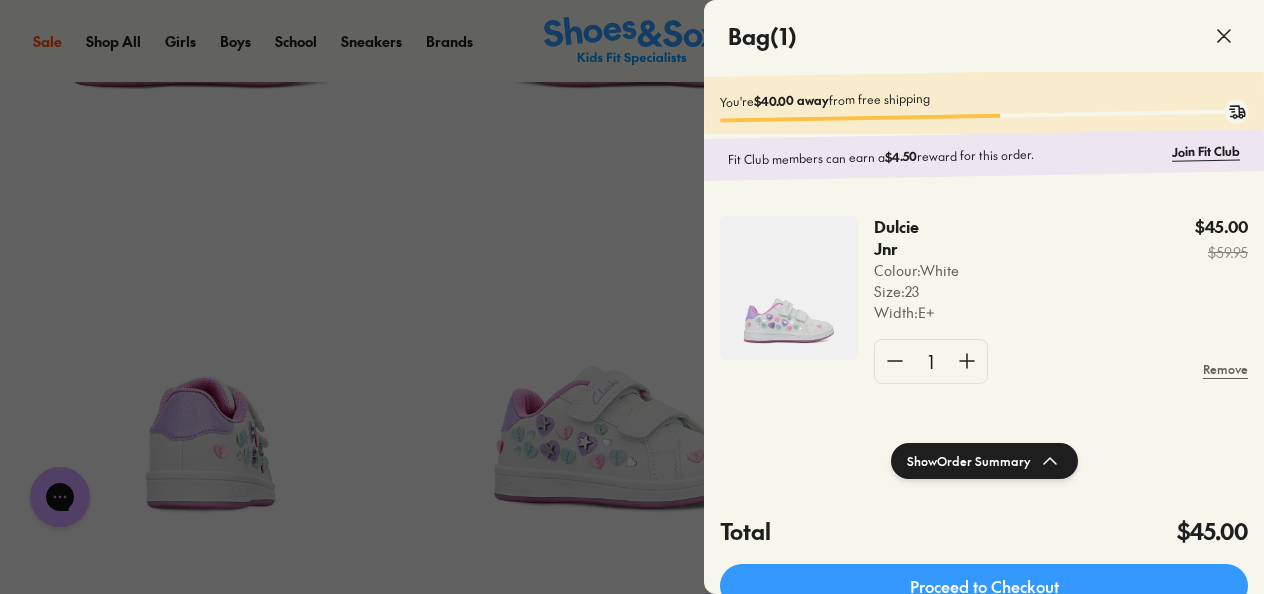 click 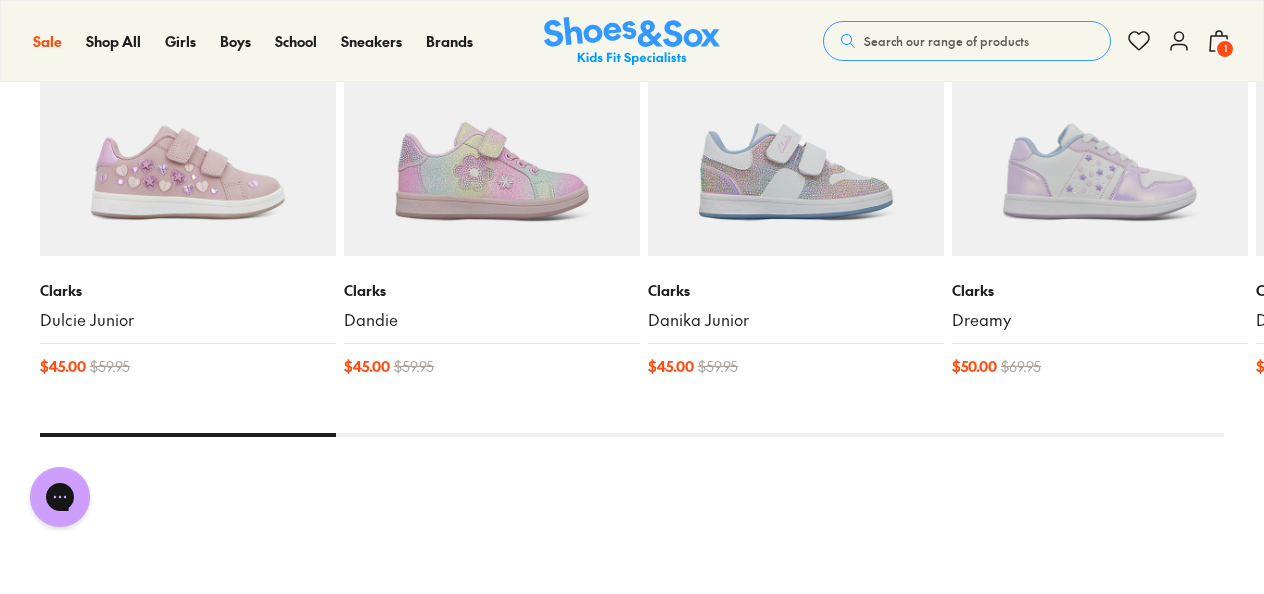scroll, scrollTop: 2320, scrollLeft: 0, axis: vertical 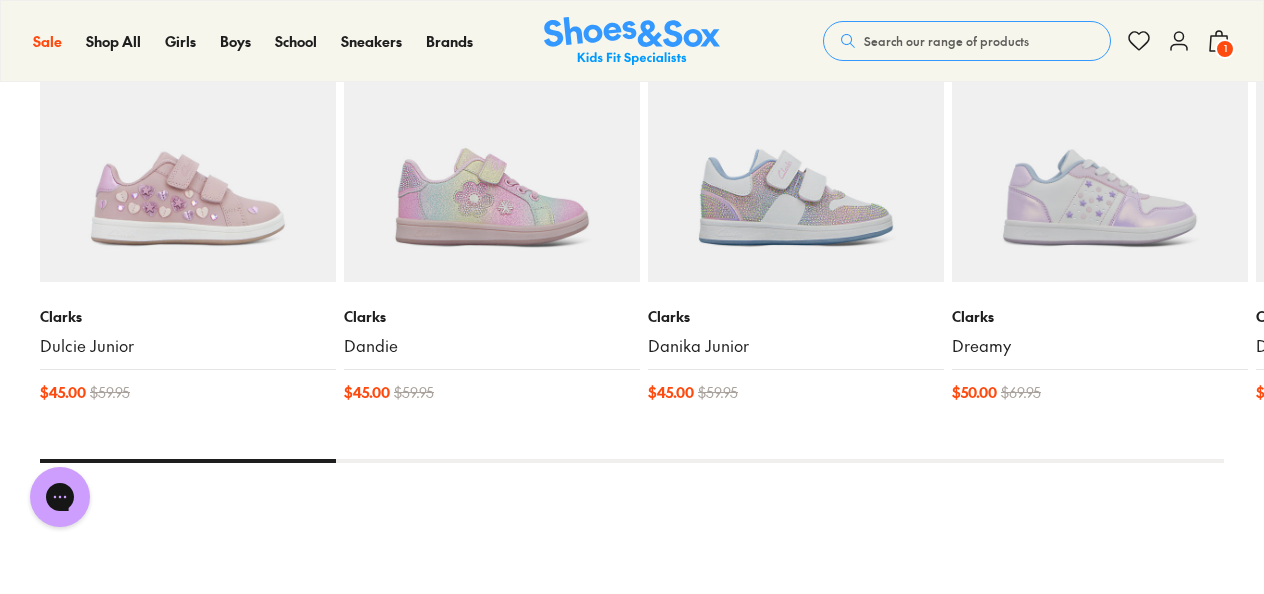 drag, startPoint x: 300, startPoint y: 452, endPoint x: 435, endPoint y: 460, distance: 135.23683 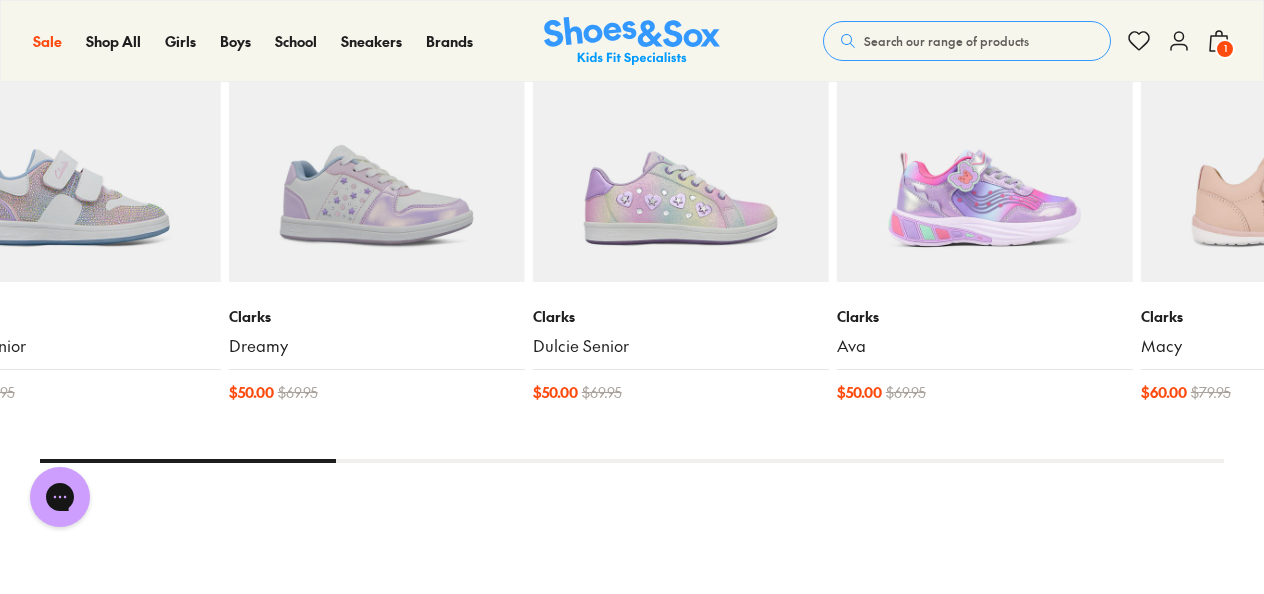click on "Sale Clarks Dreamy $ 50.00 $ 69.95" at bounding box center (377, 206) 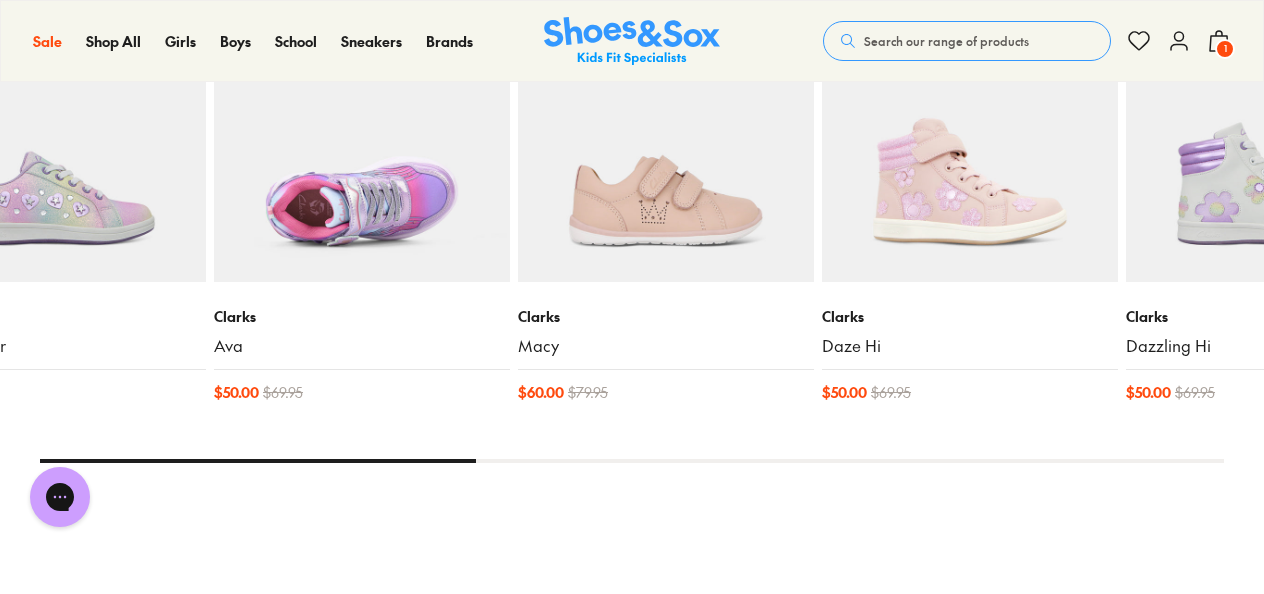 click on "Sale Clarks Ava $ 50.00 $ 69.95" at bounding box center [362, 206] 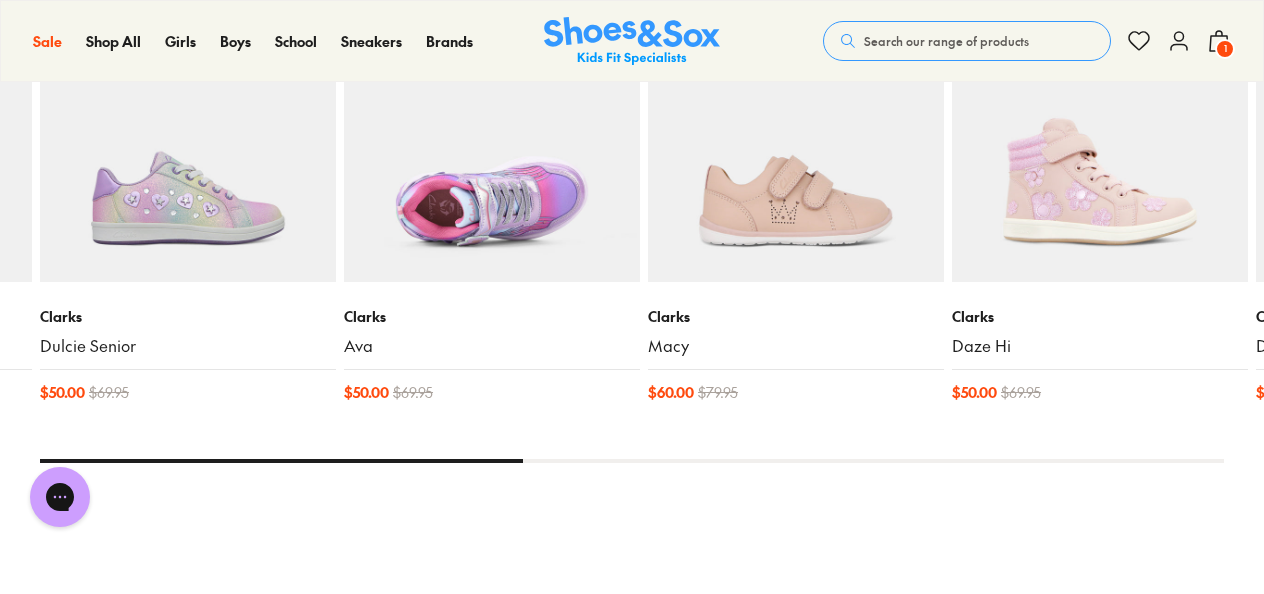 click at bounding box center (492, 134) 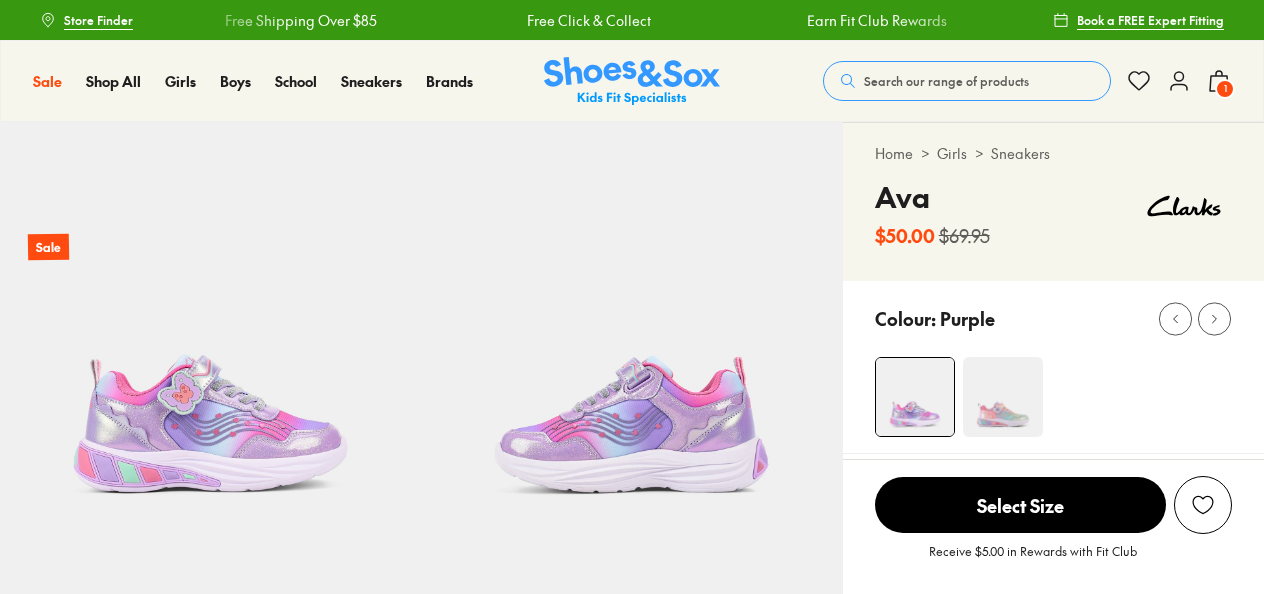 scroll, scrollTop: 0, scrollLeft: 0, axis: both 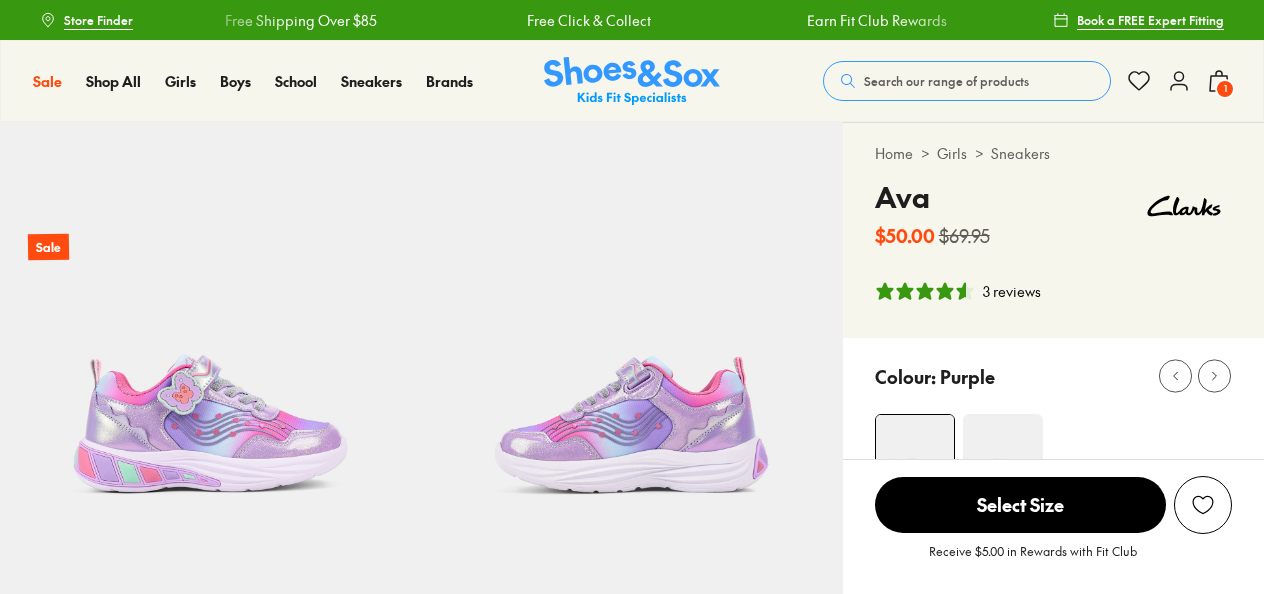 select on "*" 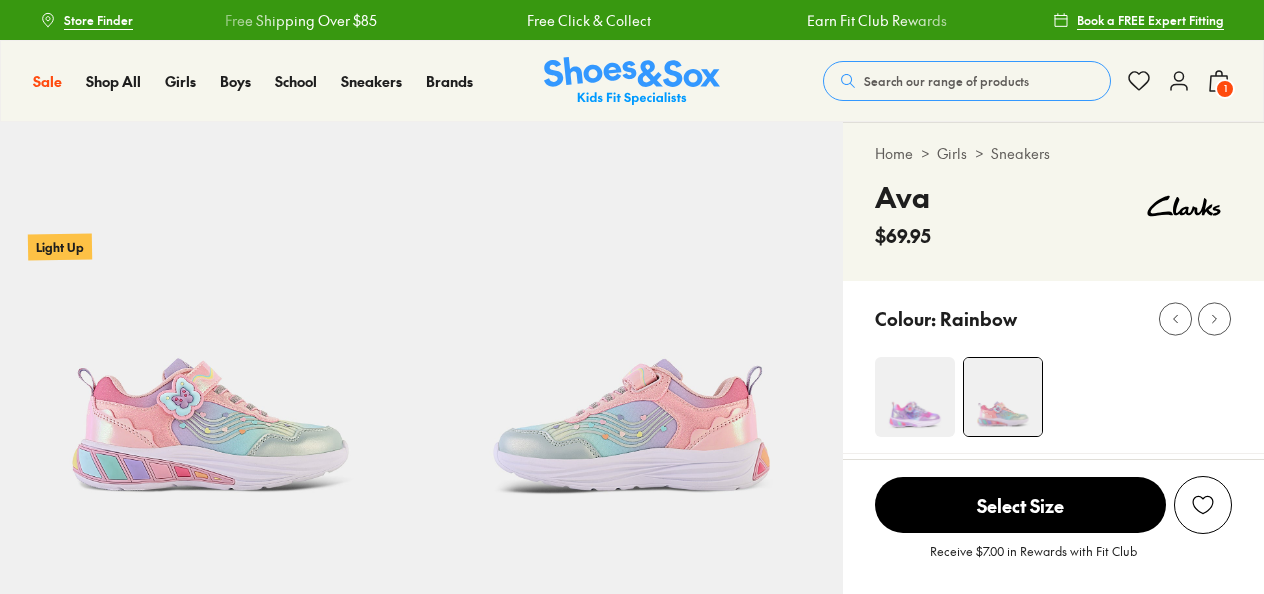 scroll, scrollTop: 0, scrollLeft: 0, axis: both 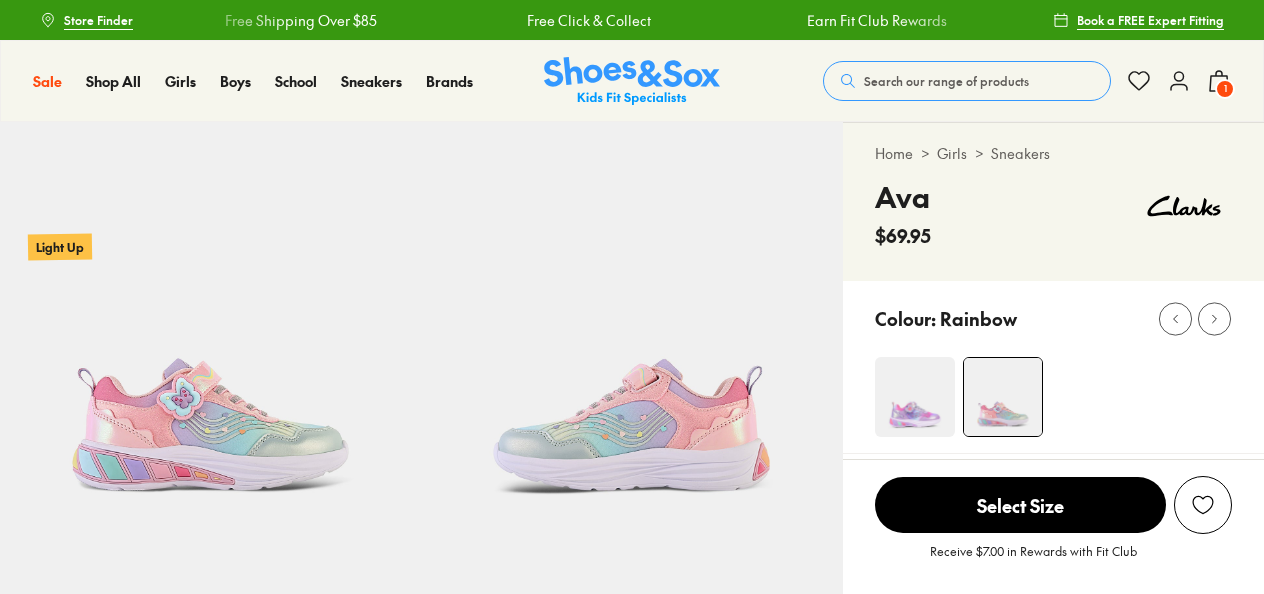 select on "*" 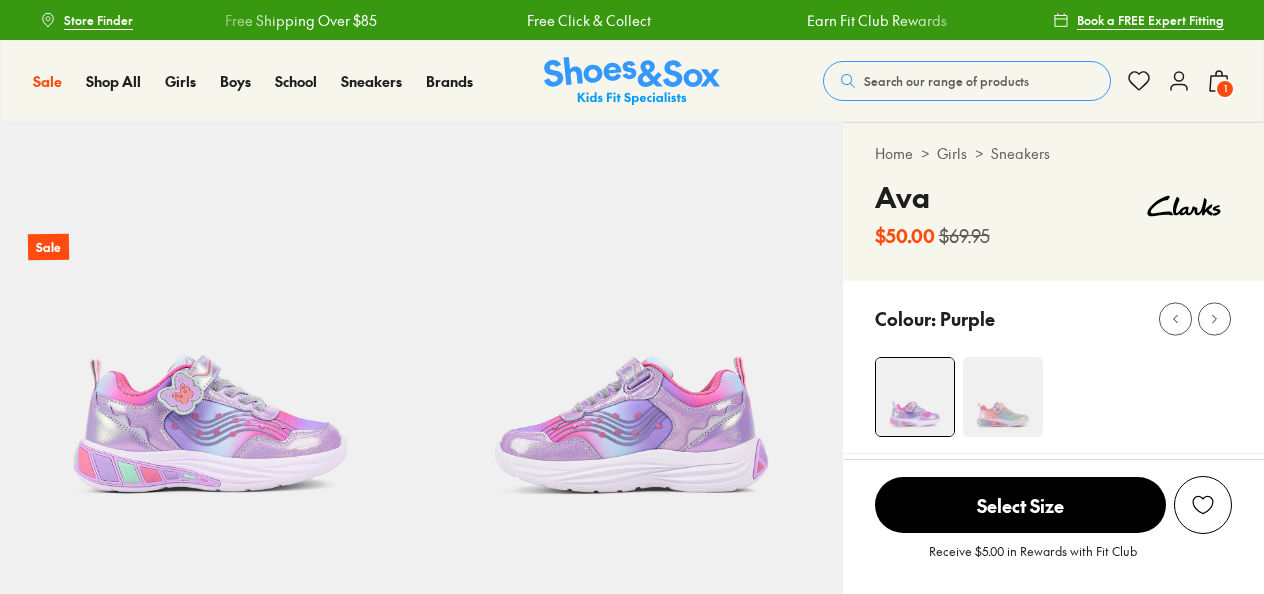 scroll, scrollTop: 0, scrollLeft: 0, axis: both 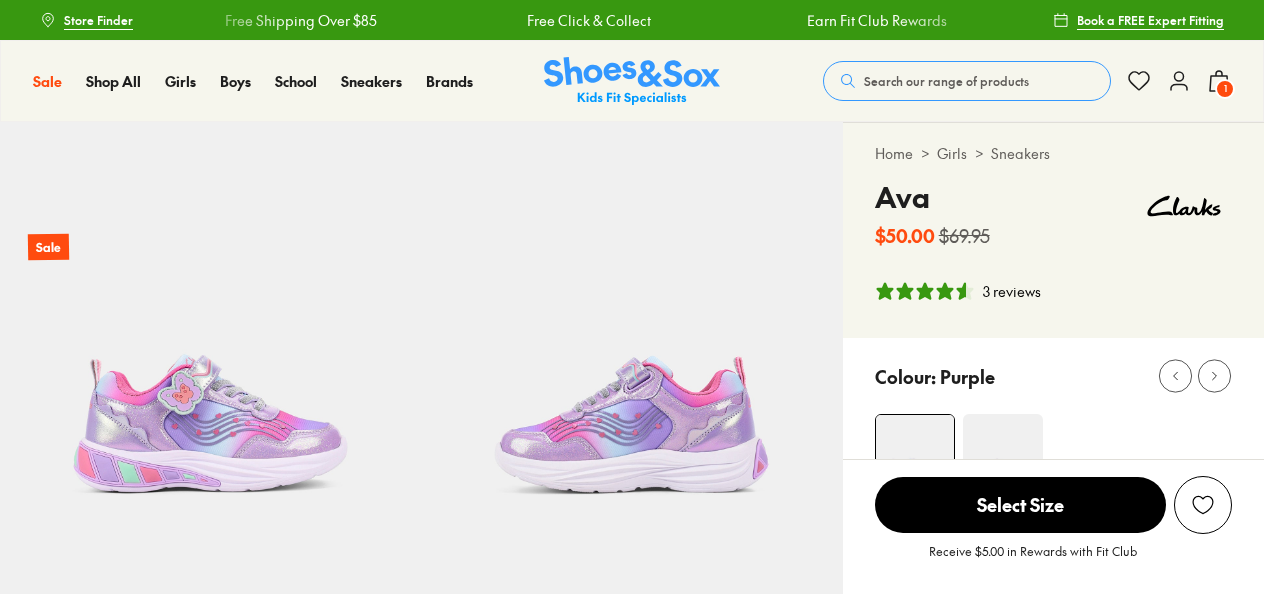 select on "*" 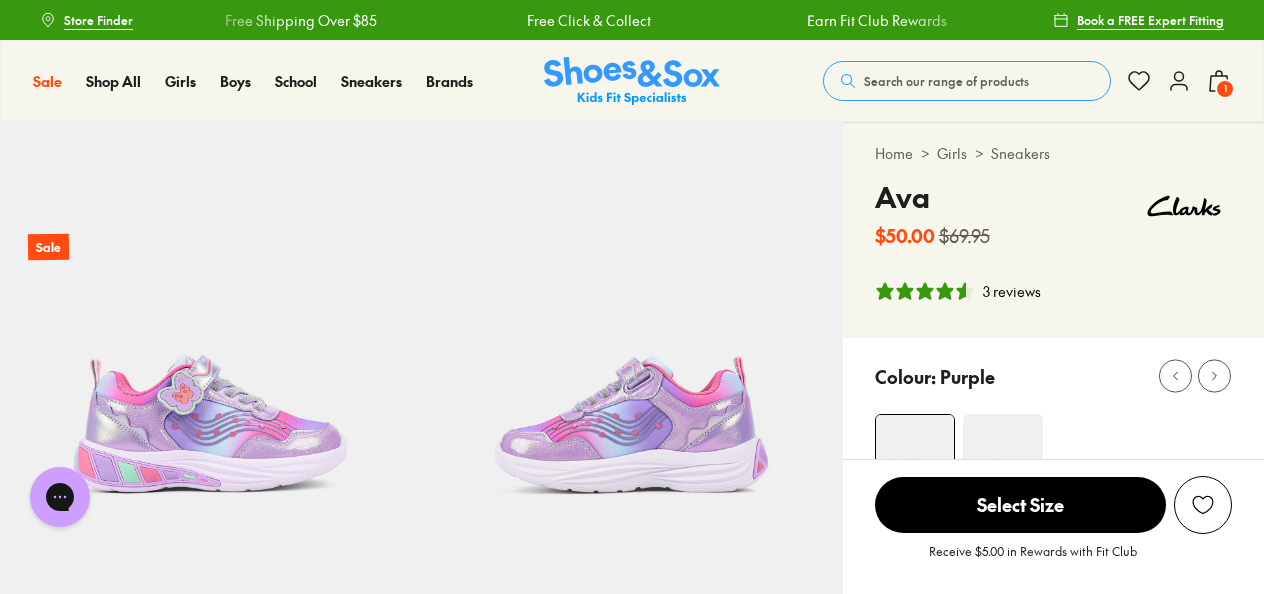 scroll, scrollTop: 0, scrollLeft: 0, axis: both 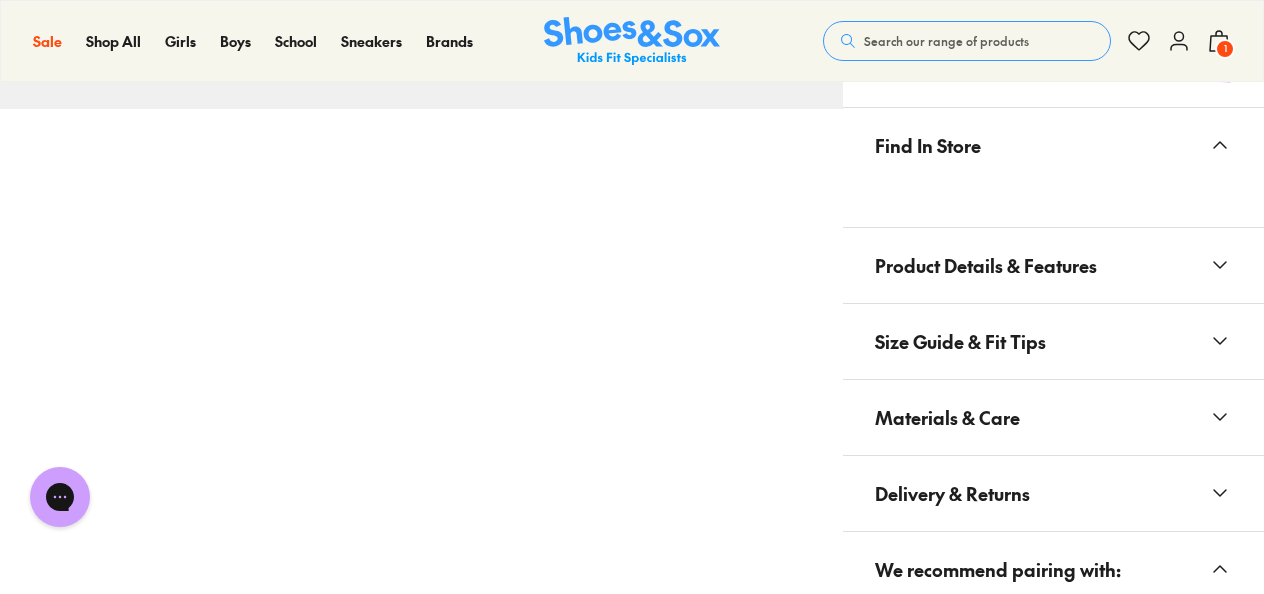 click on "Product Details & Features" at bounding box center (1053, 265) 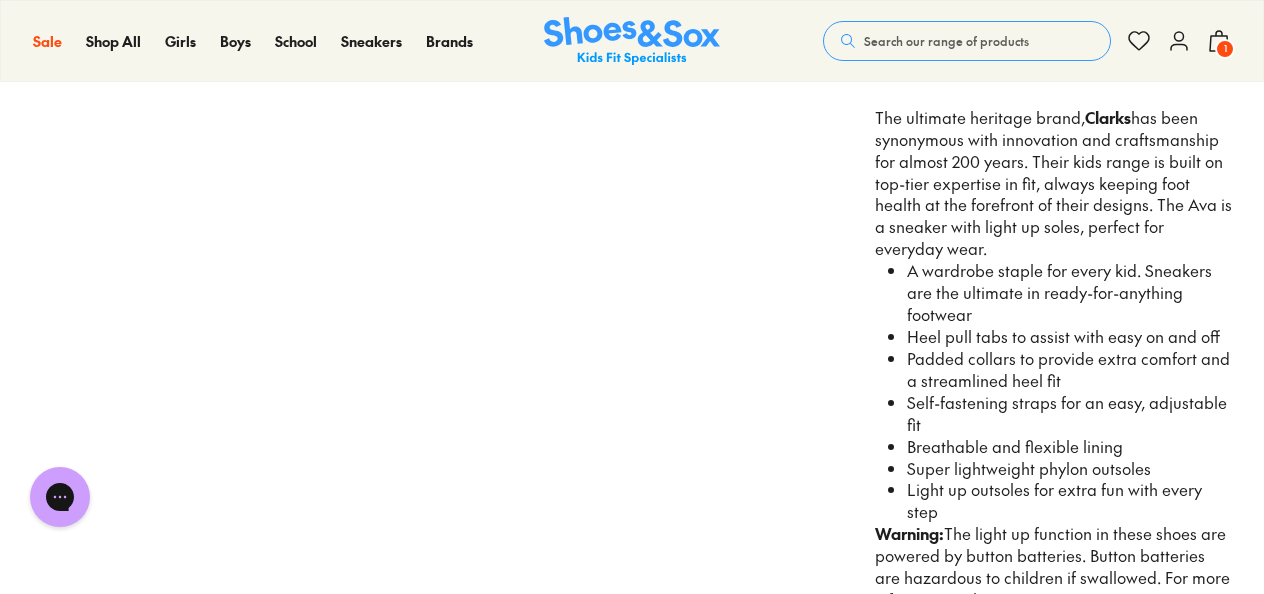 scroll, scrollTop: 0, scrollLeft: 0, axis: both 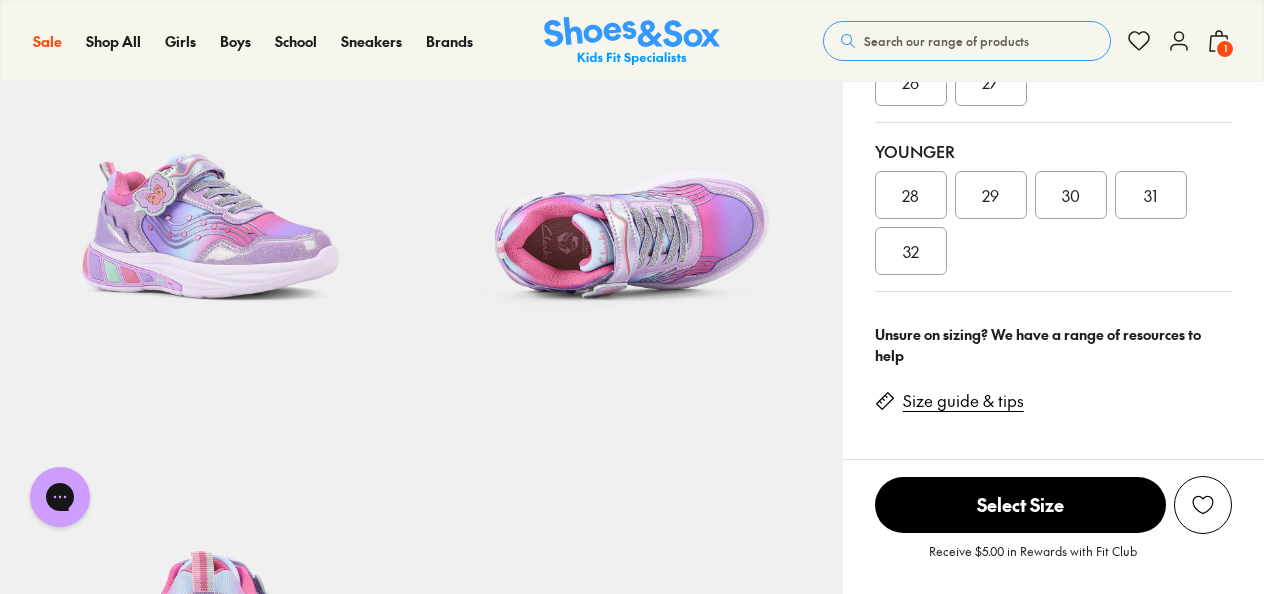 click on "28" at bounding box center (910, 195) 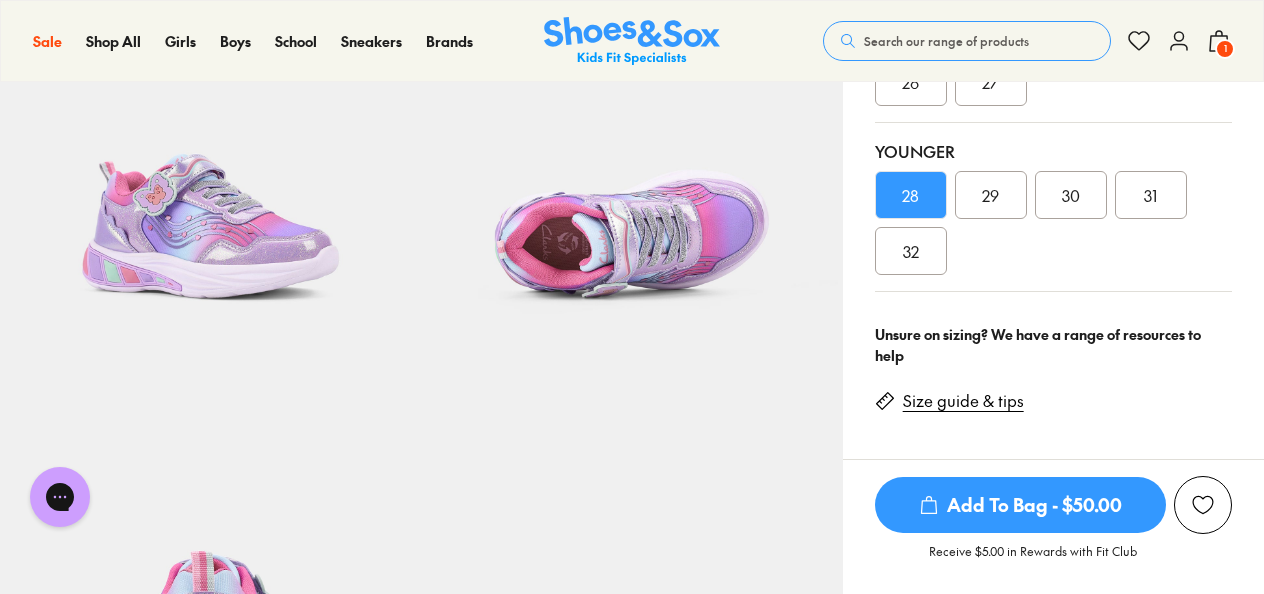 drag, startPoint x: 1262, startPoint y: 106, endPoint x: 1271, endPoint y: 79, distance: 28.460499 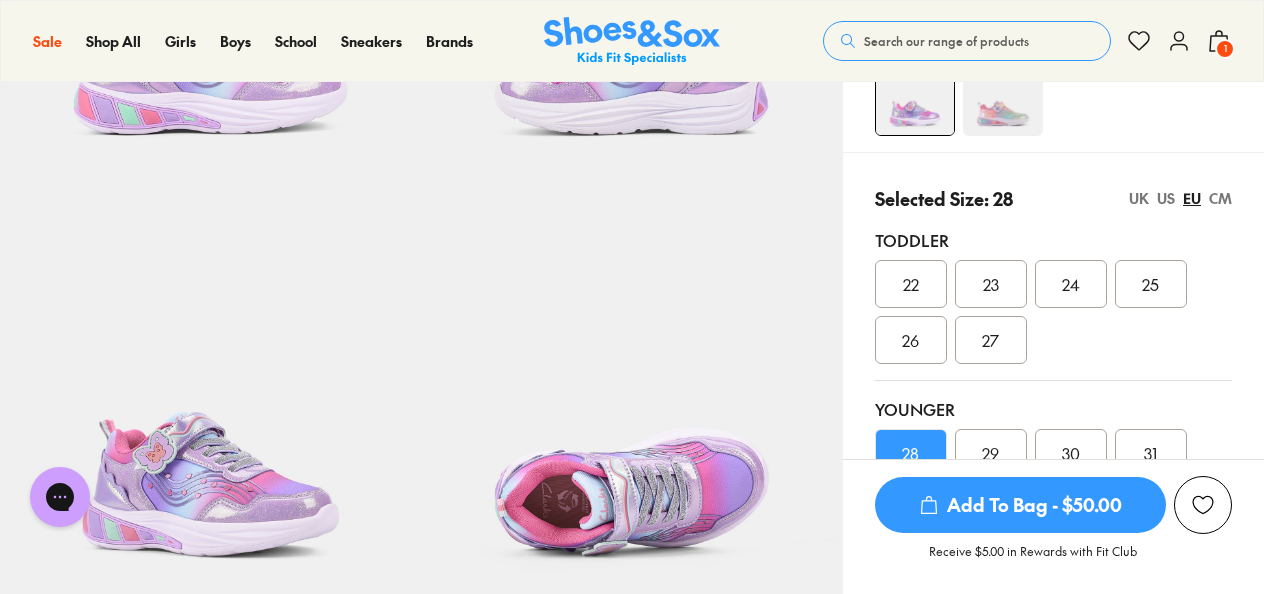 scroll, scrollTop: 311, scrollLeft: 0, axis: vertical 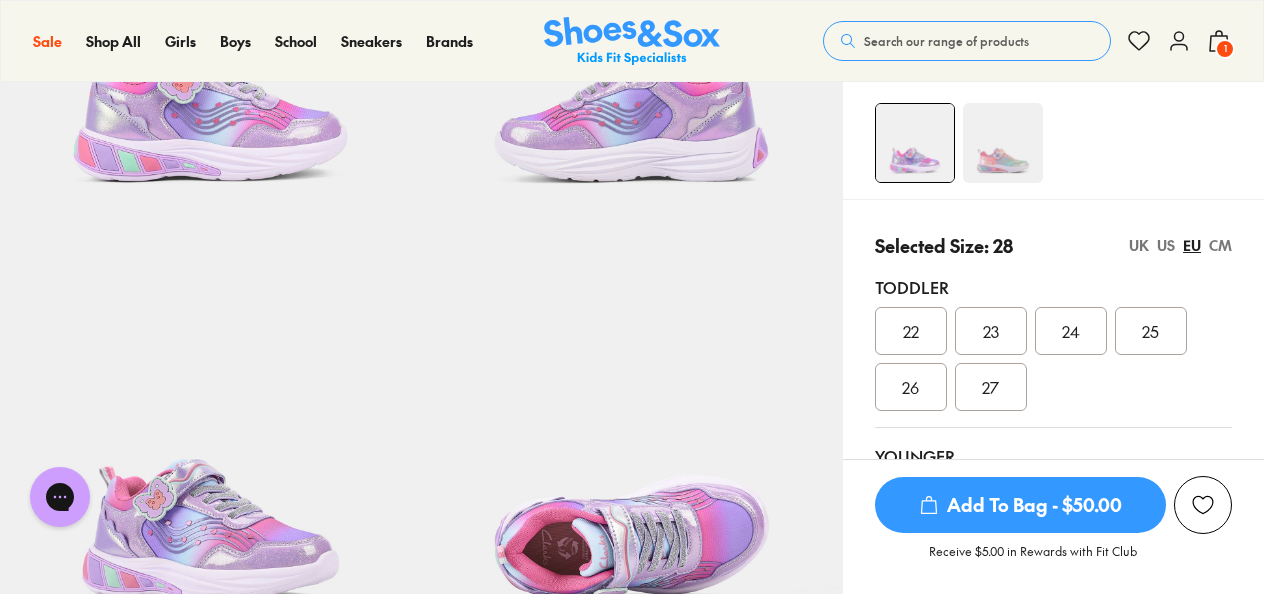 click on "CM" at bounding box center [1220, 245] 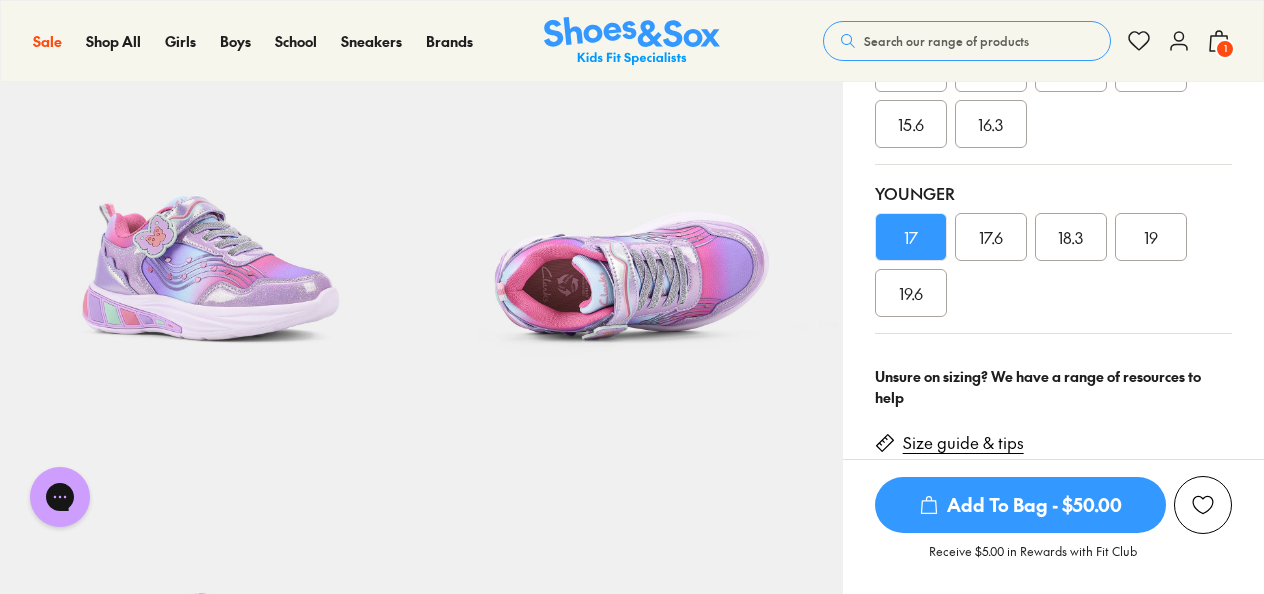 scroll, scrollTop: 581, scrollLeft: 0, axis: vertical 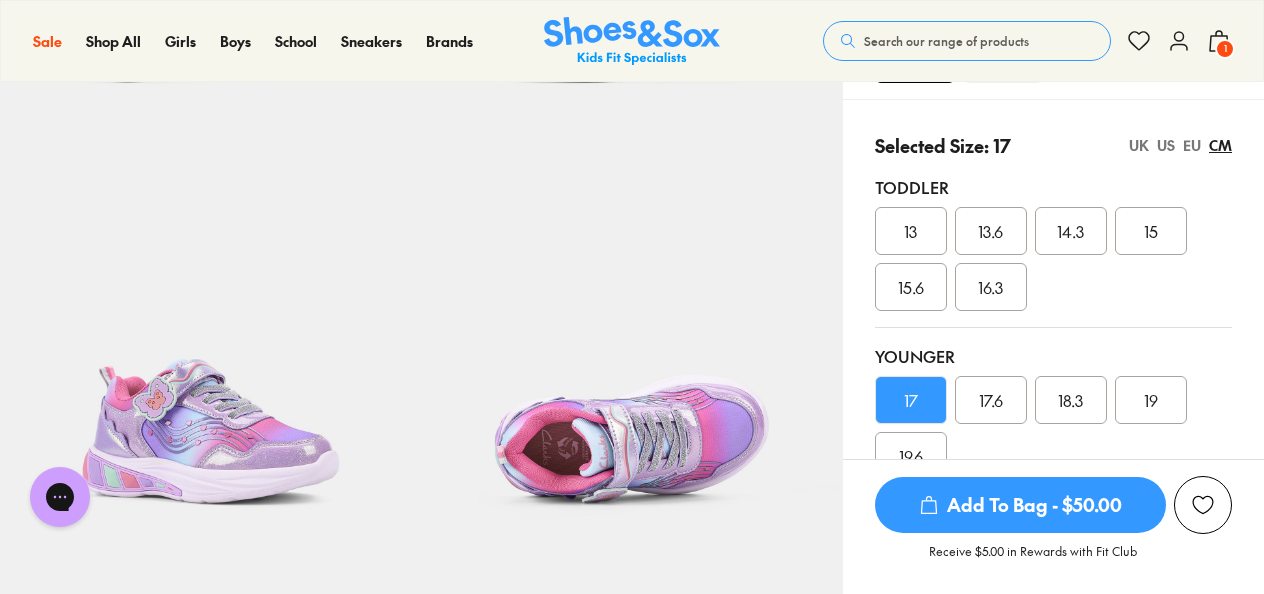 click on "UK" at bounding box center [1139, 145] 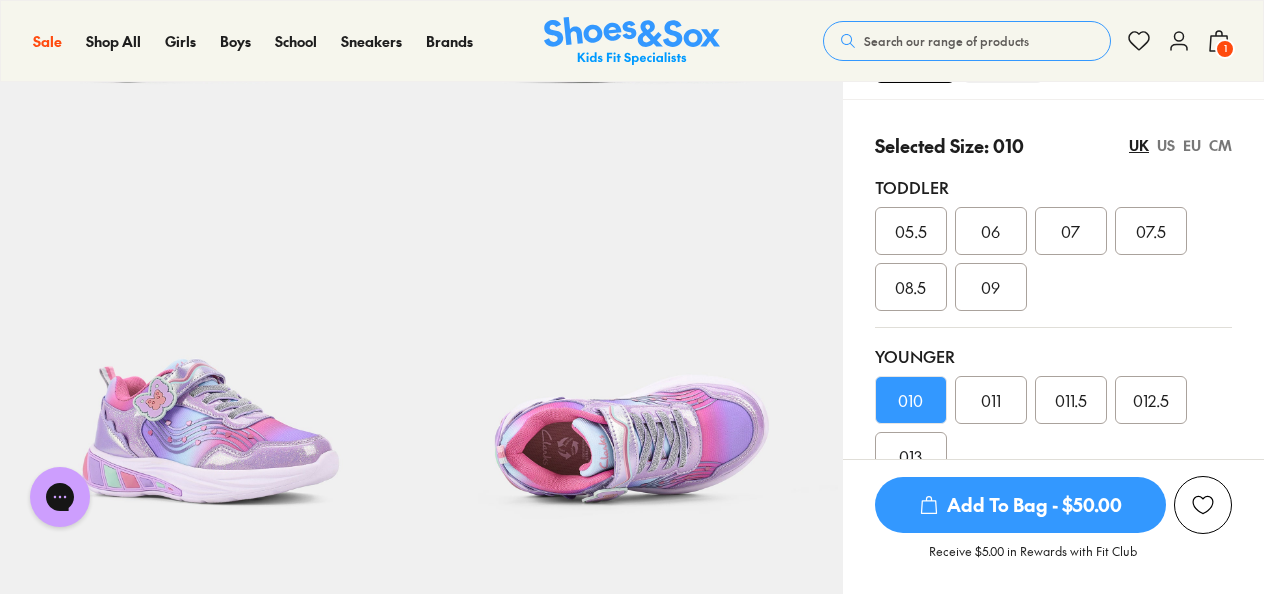 click on "Add To Bag - $50.00" at bounding box center [1020, 505] 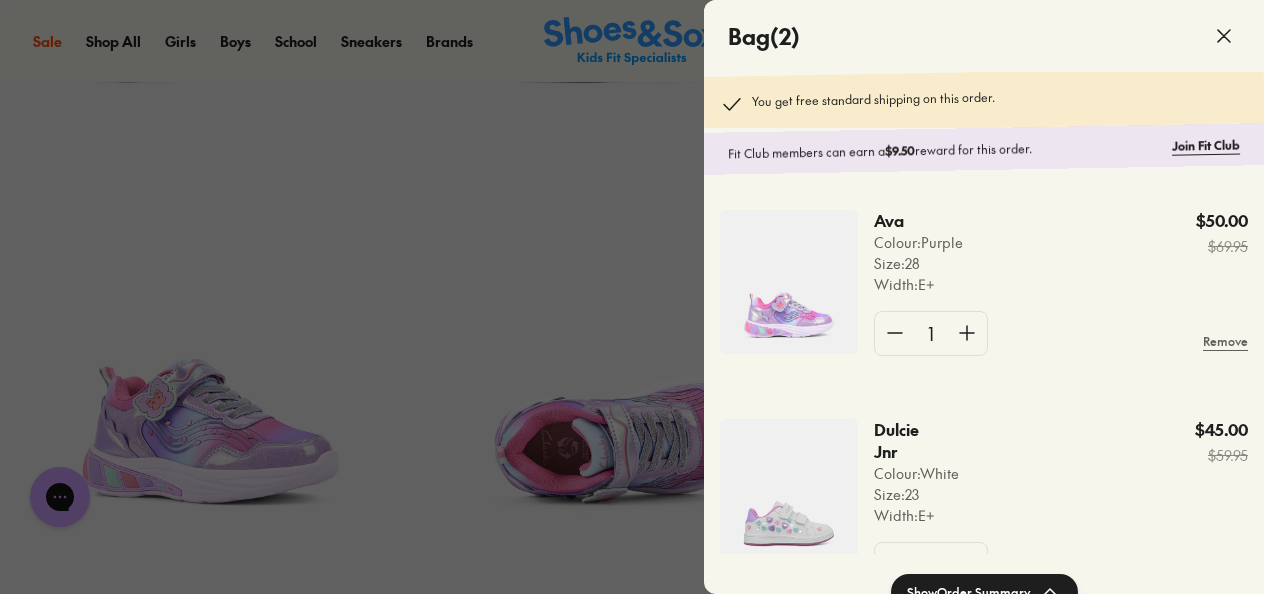 click 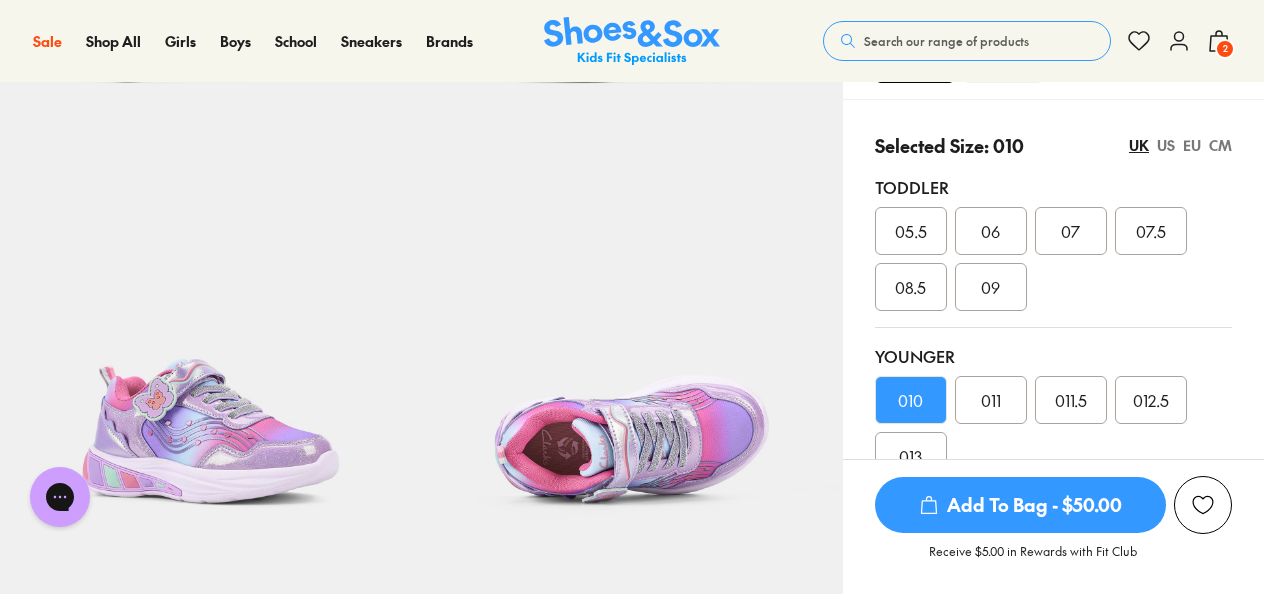 click on "Search our range of products" at bounding box center (946, 41) 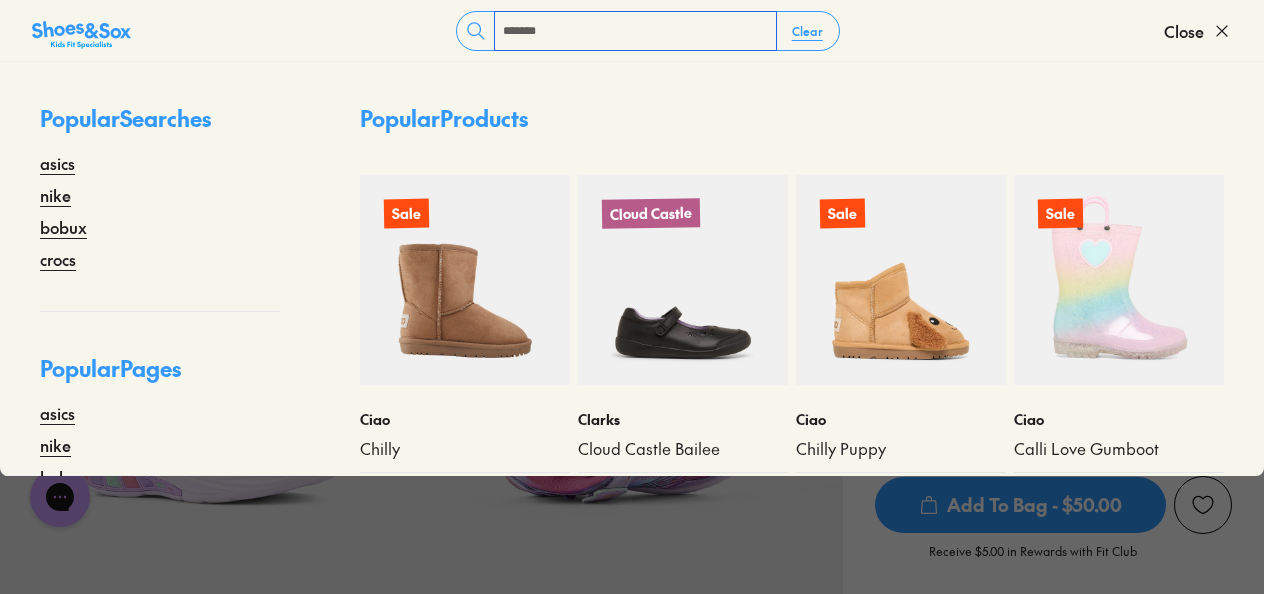 type on "*******" 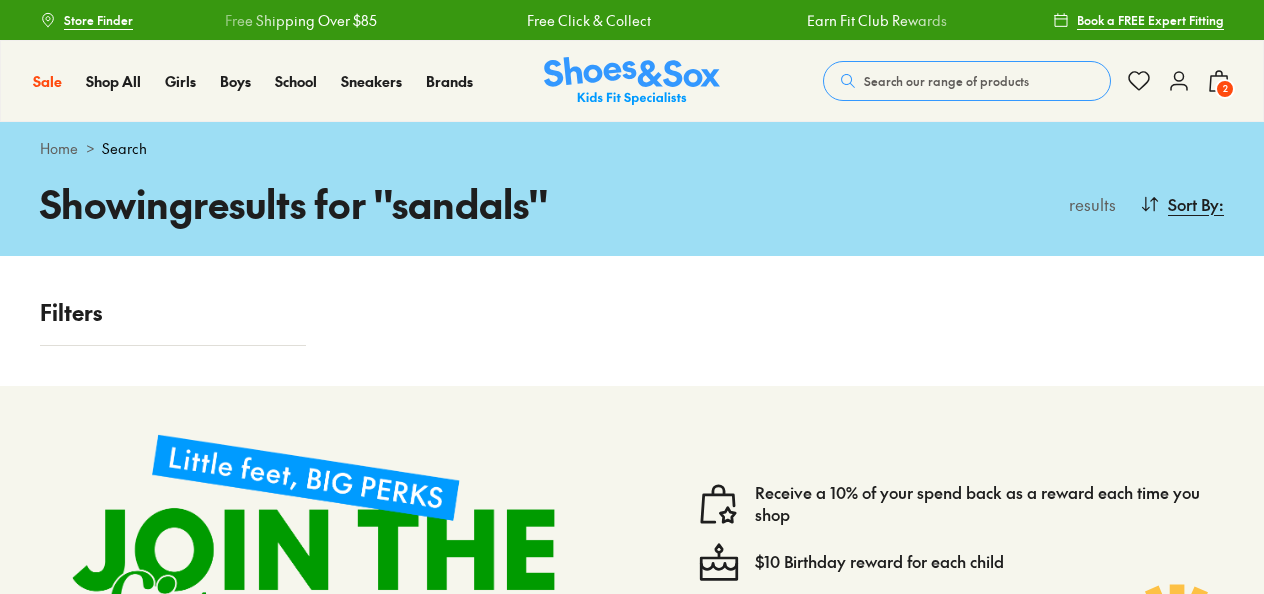 scroll, scrollTop: 0, scrollLeft: 0, axis: both 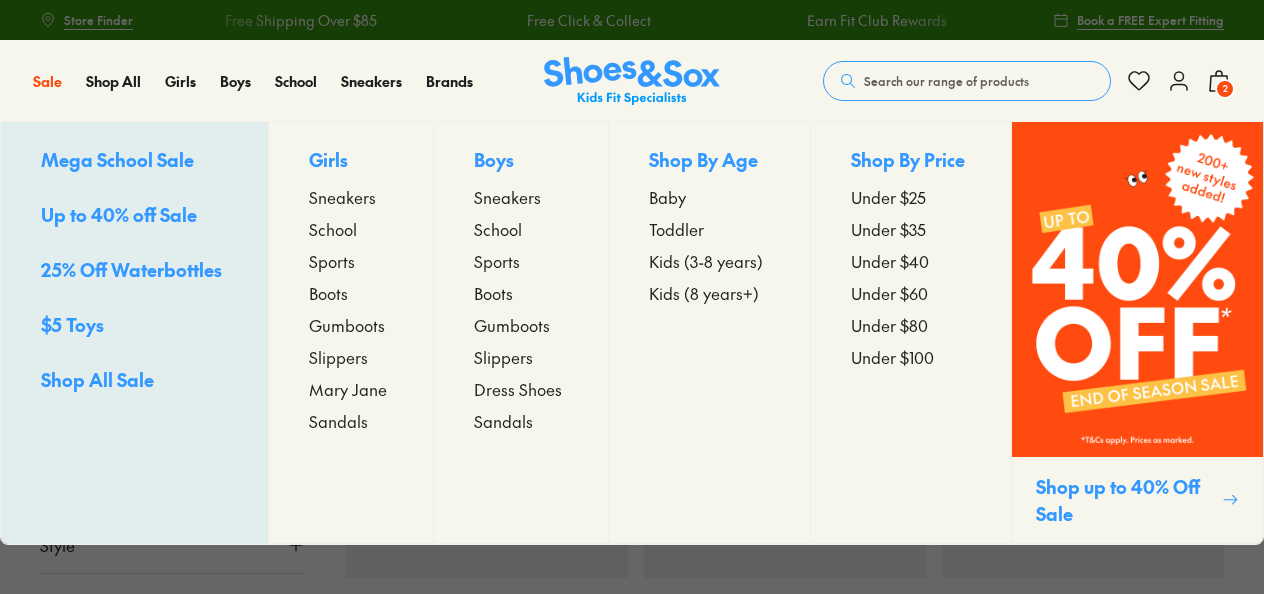 click on "Sandals" at bounding box center (338, 421) 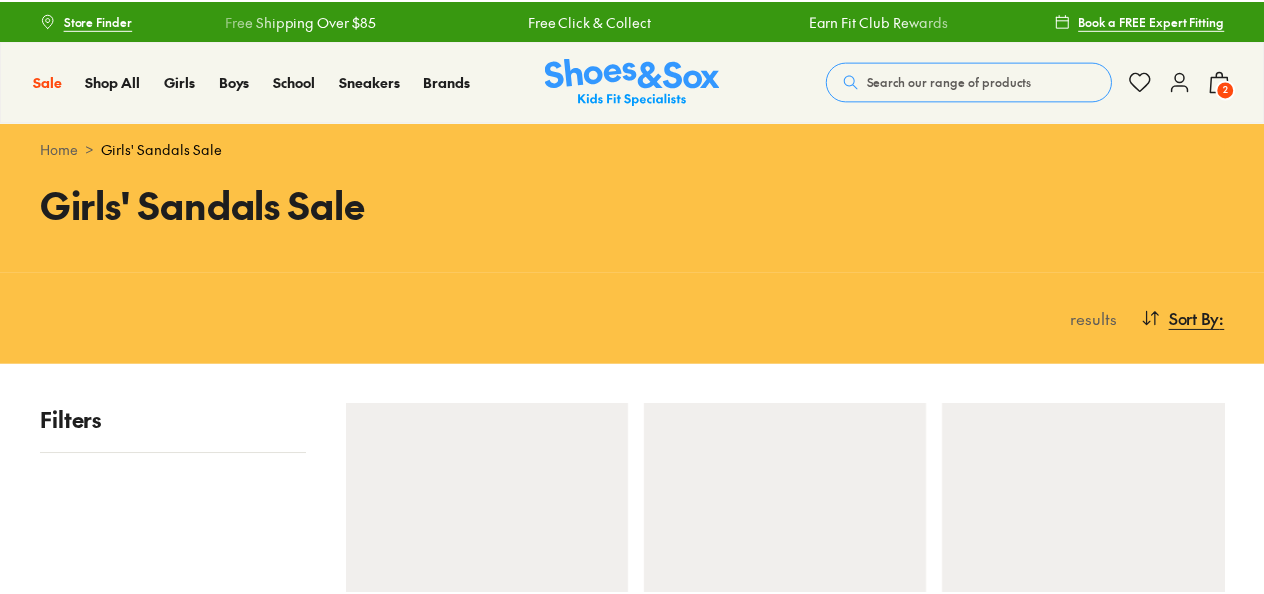 scroll, scrollTop: 0, scrollLeft: 0, axis: both 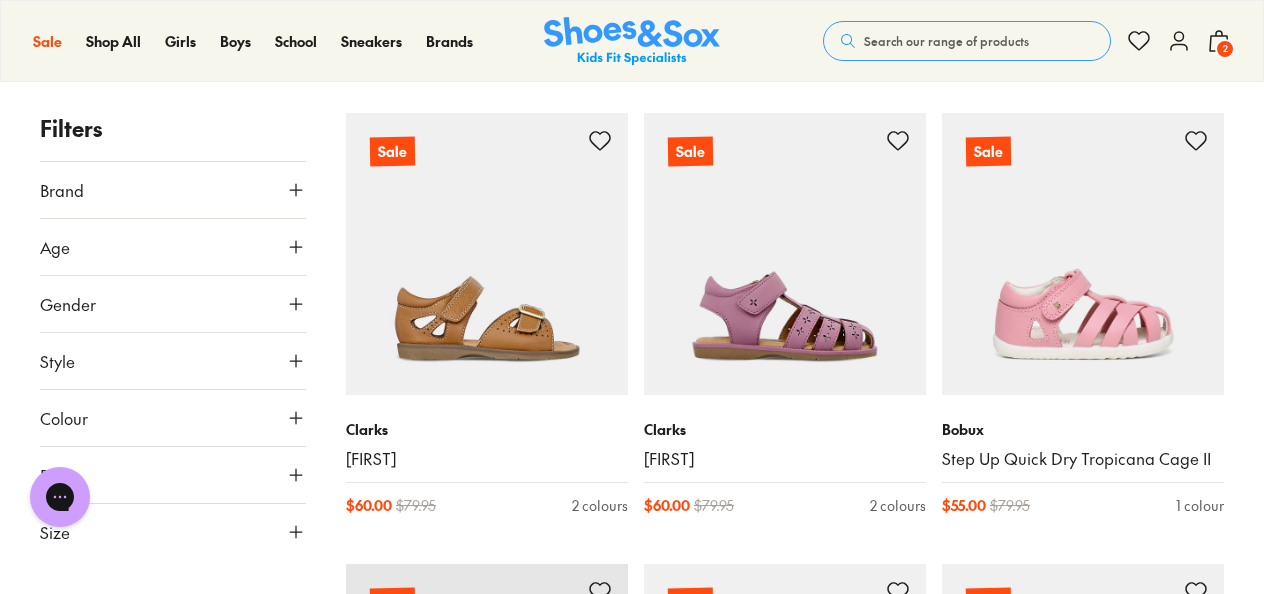 click 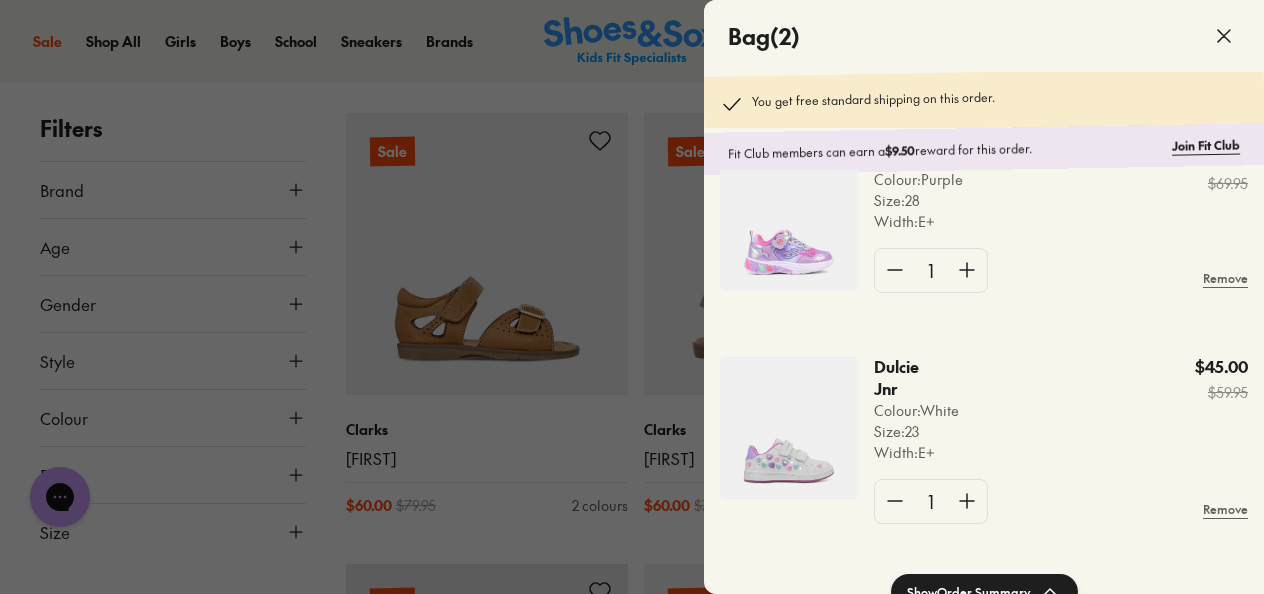 scroll, scrollTop: 80, scrollLeft: 0, axis: vertical 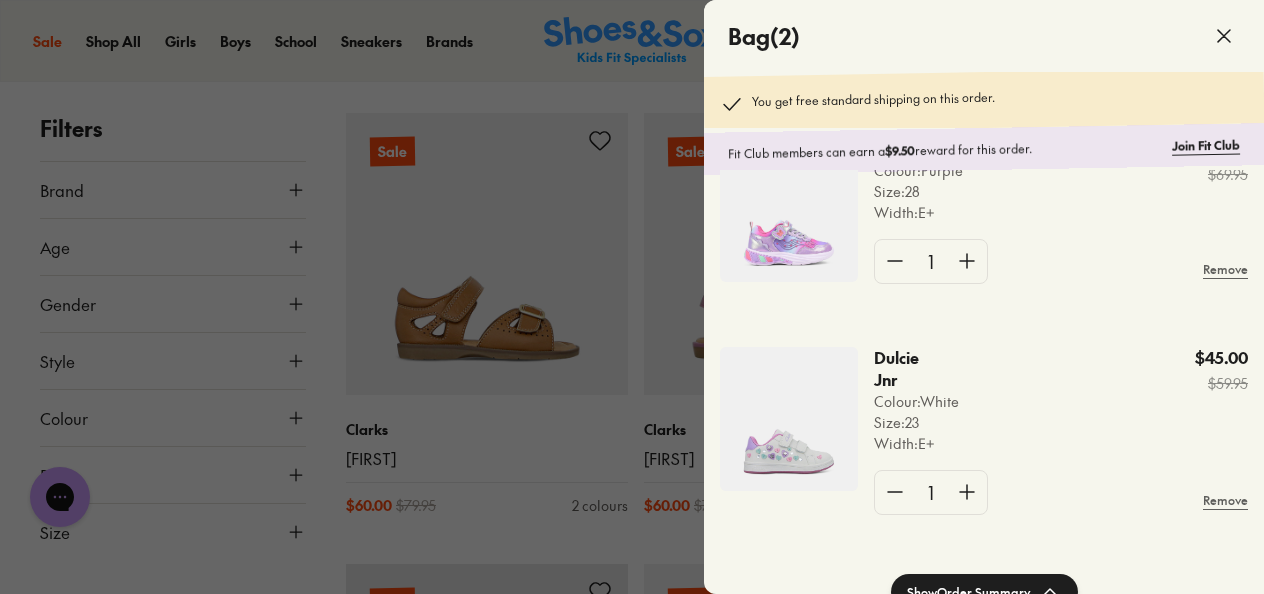 click 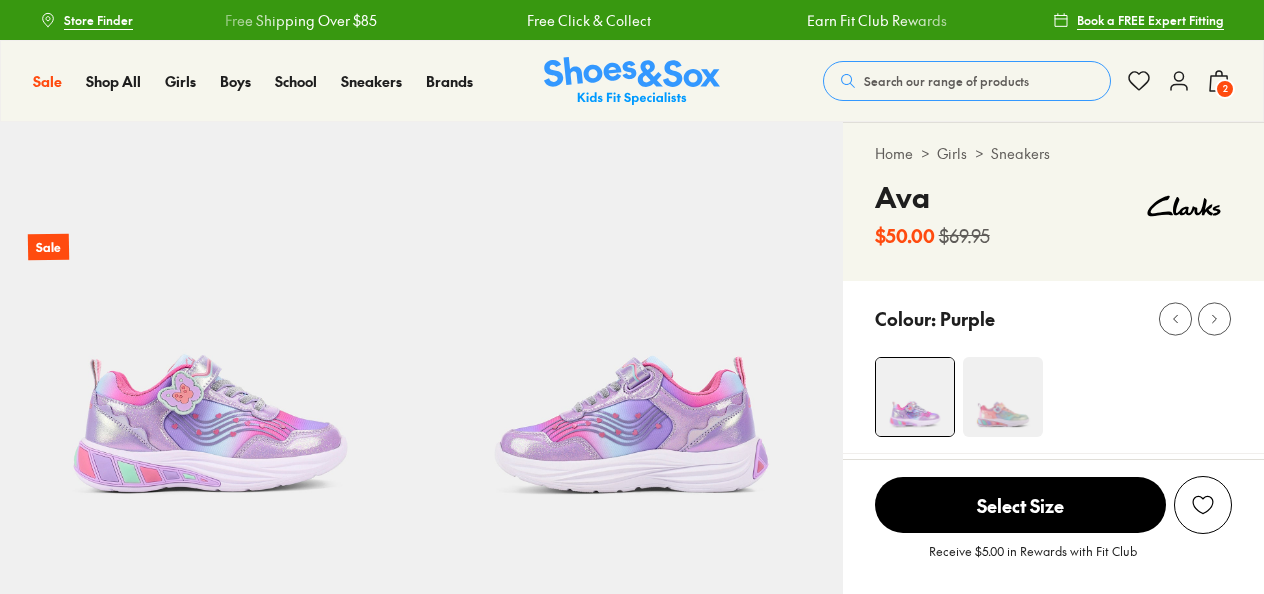 scroll, scrollTop: 0, scrollLeft: 0, axis: both 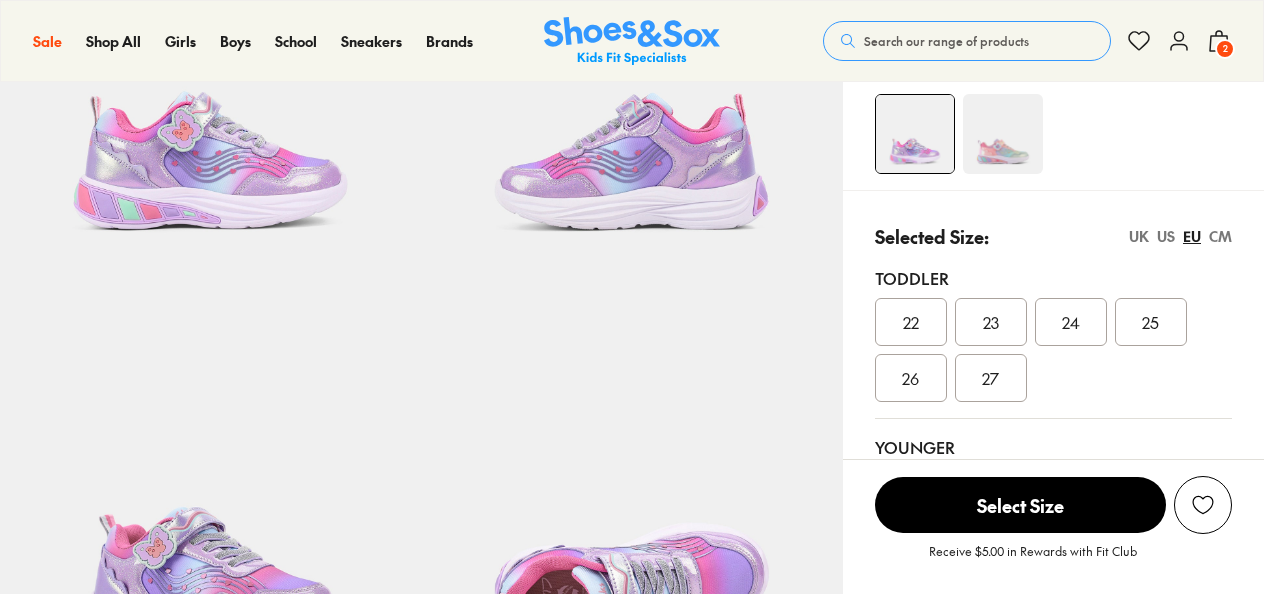 select on "*" 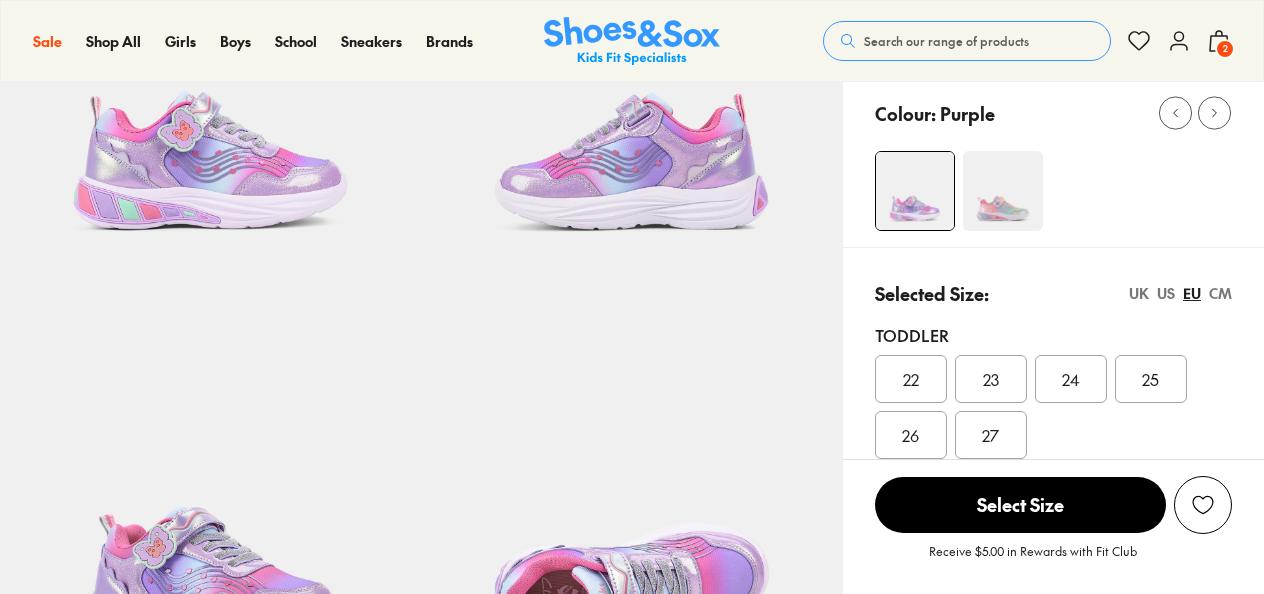 scroll, scrollTop: 267, scrollLeft: 0, axis: vertical 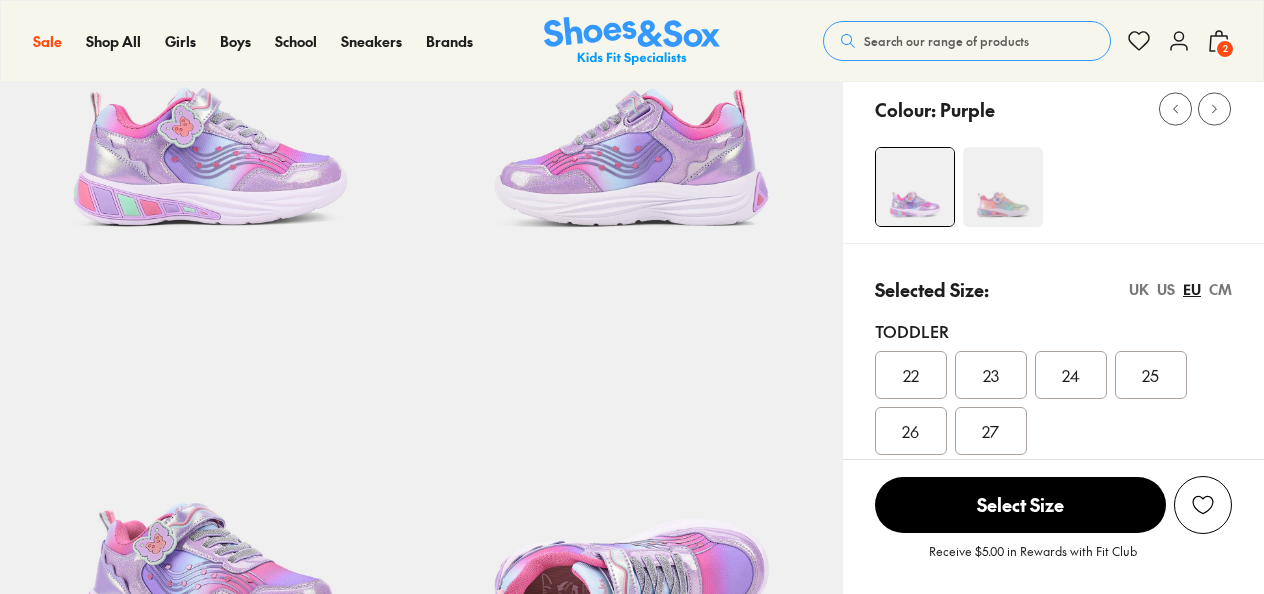 click on "27" at bounding box center (990, 431) 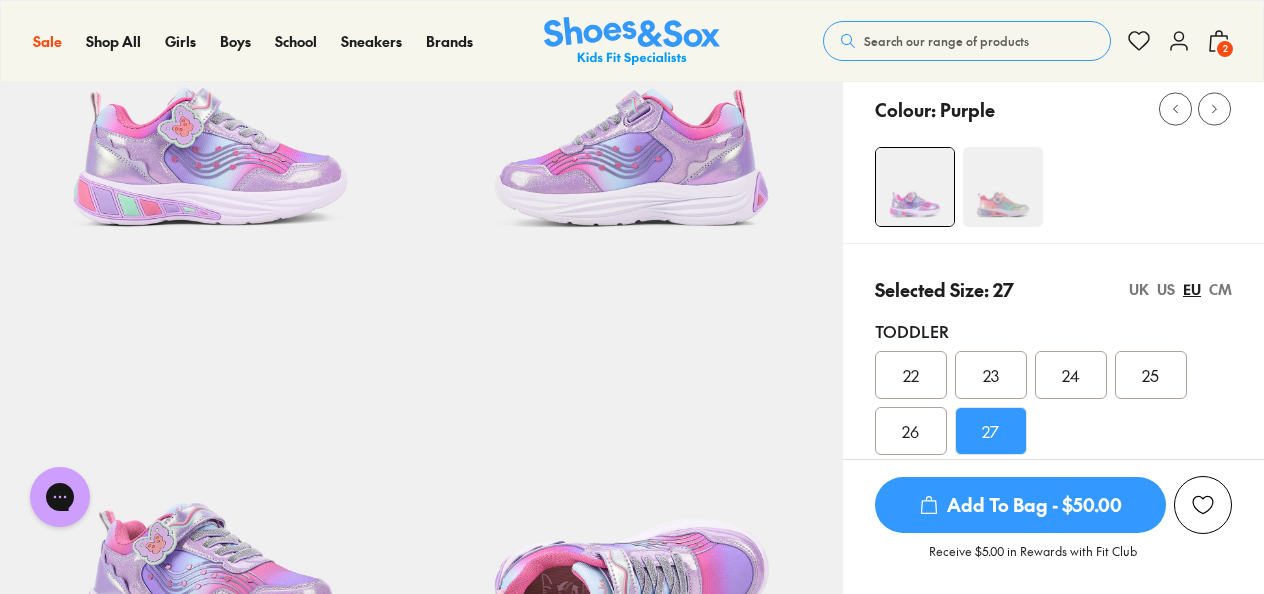 scroll, scrollTop: 0, scrollLeft: 0, axis: both 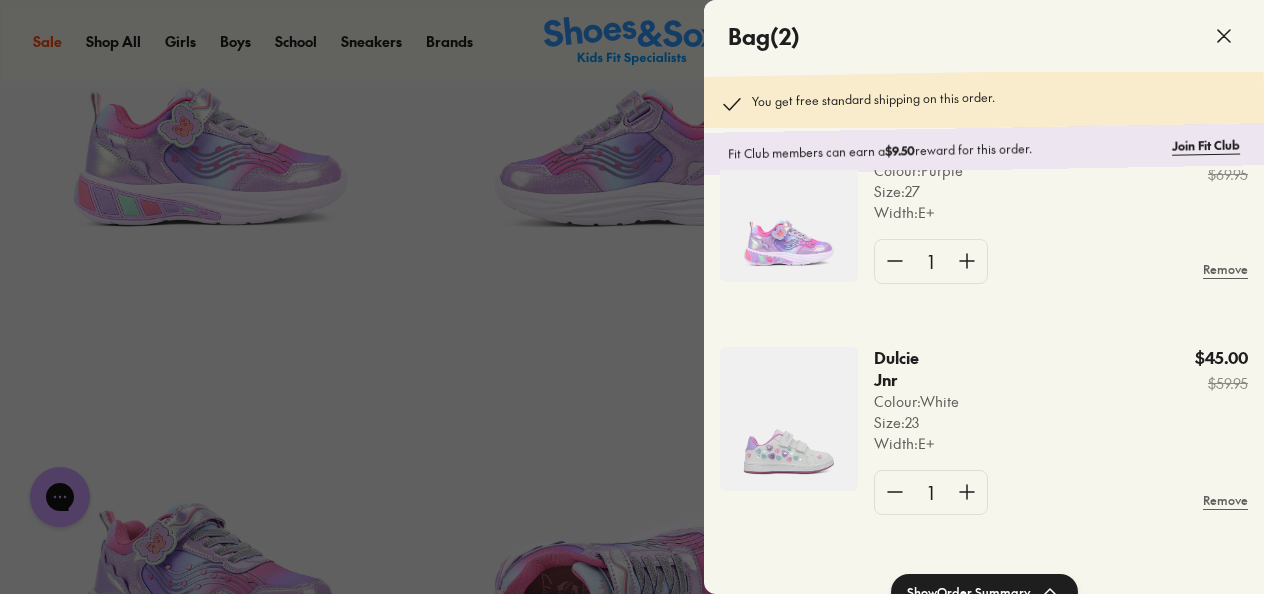 click 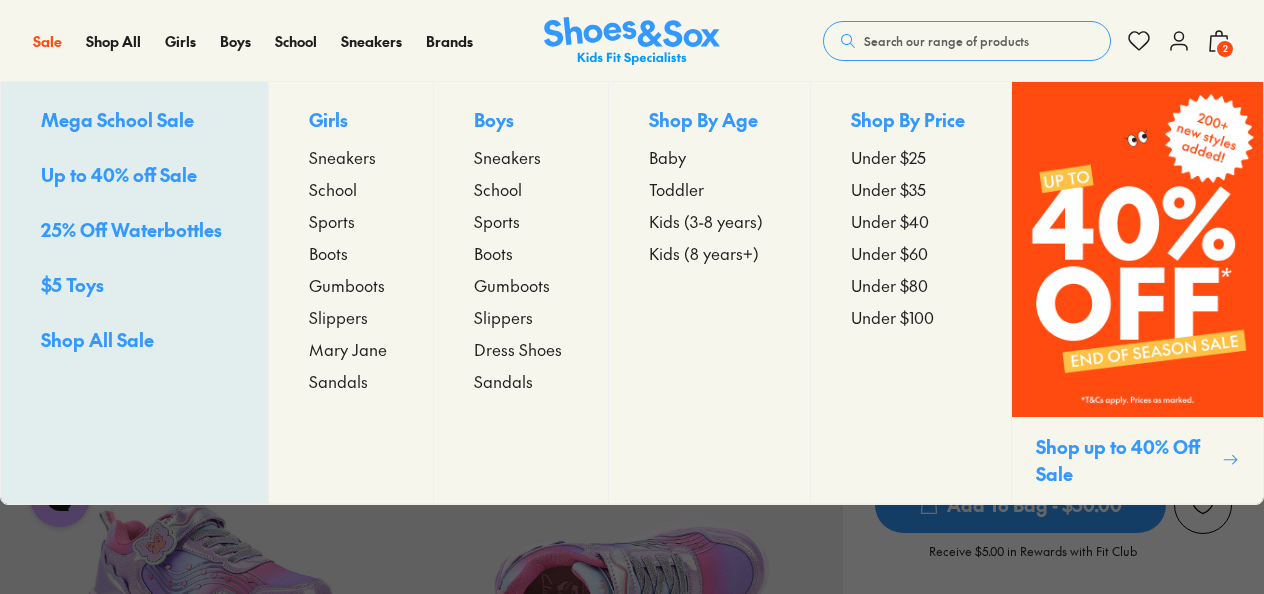 click on "Up to 40% off Sale" at bounding box center [119, 174] 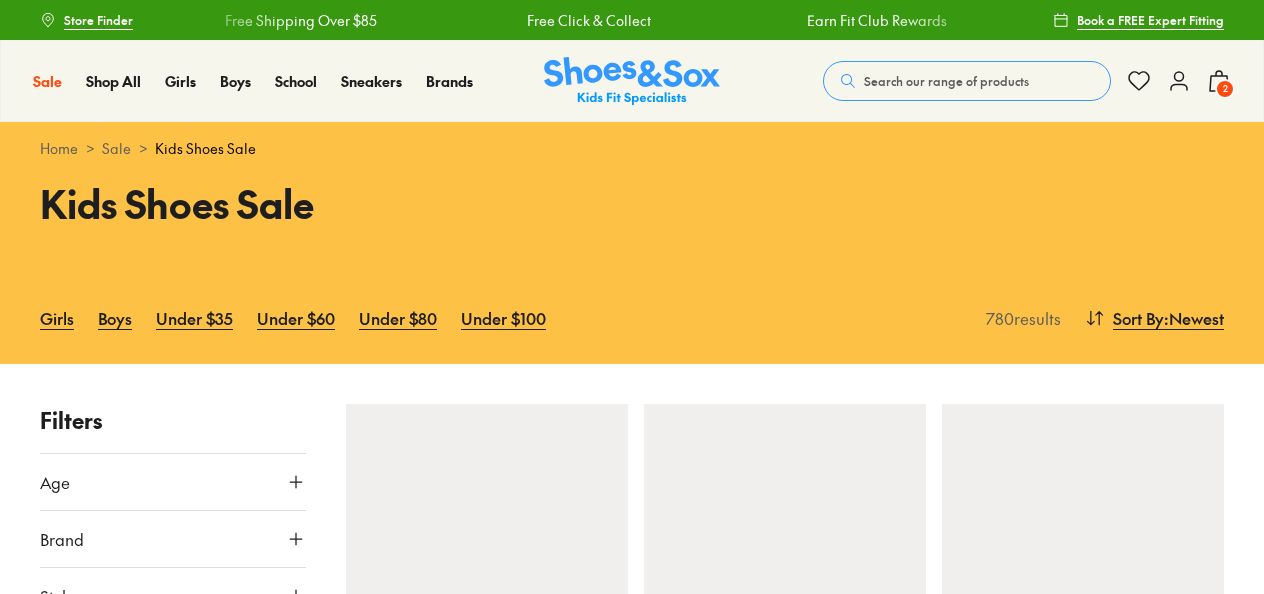 scroll, scrollTop: 0, scrollLeft: 0, axis: both 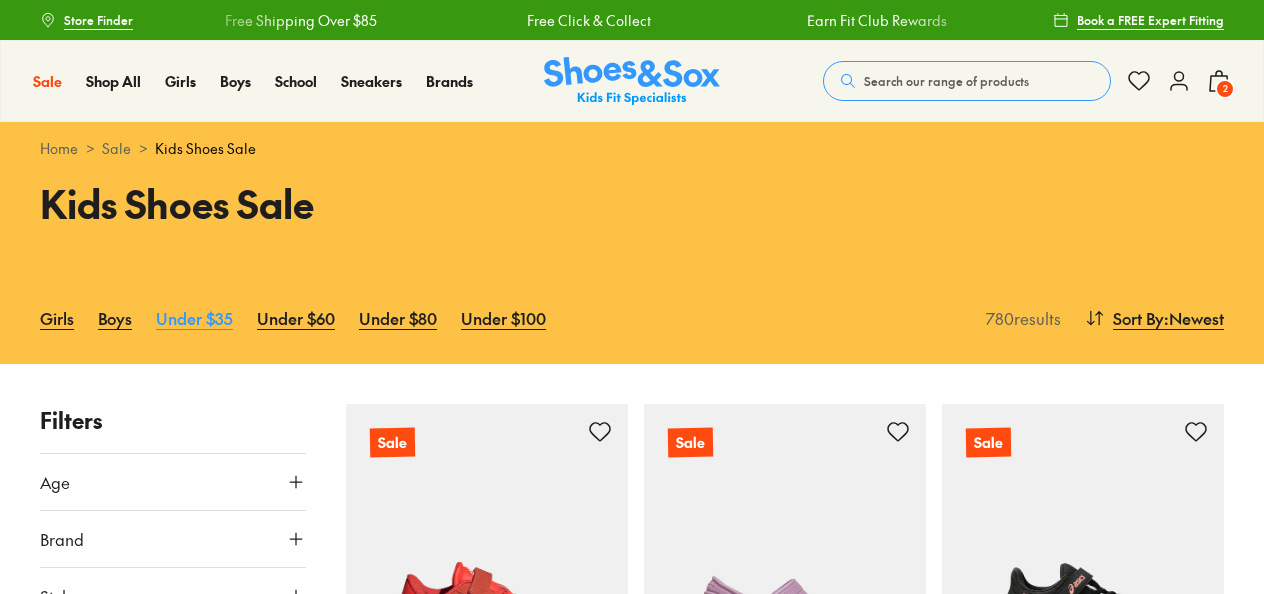 click on "Under $35" at bounding box center [194, 318] 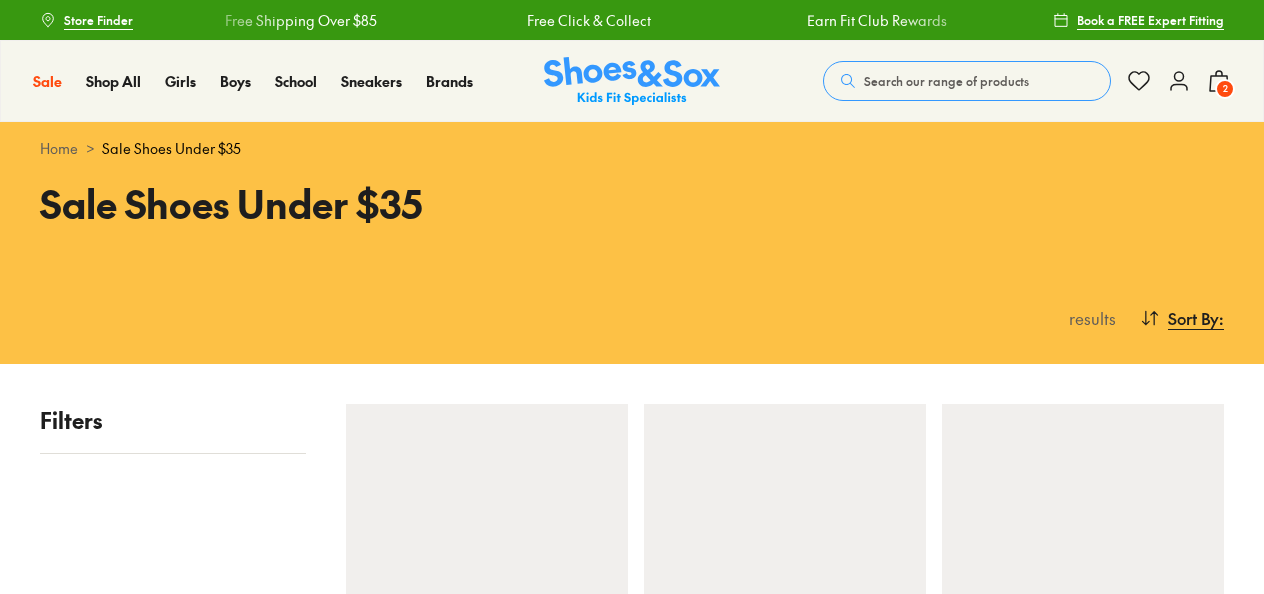 scroll, scrollTop: 0, scrollLeft: 0, axis: both 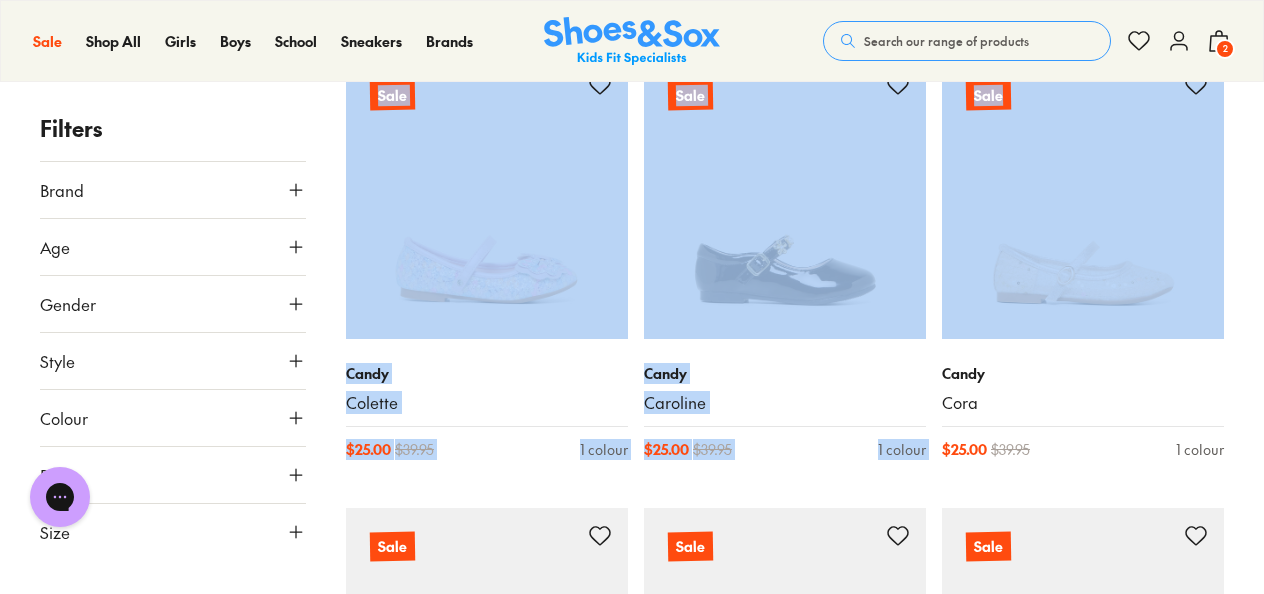 drag, startPoint x: 1261, startPoint y: 425, endPoint x: 1263, endPoint y: 438, distance: 13.152946 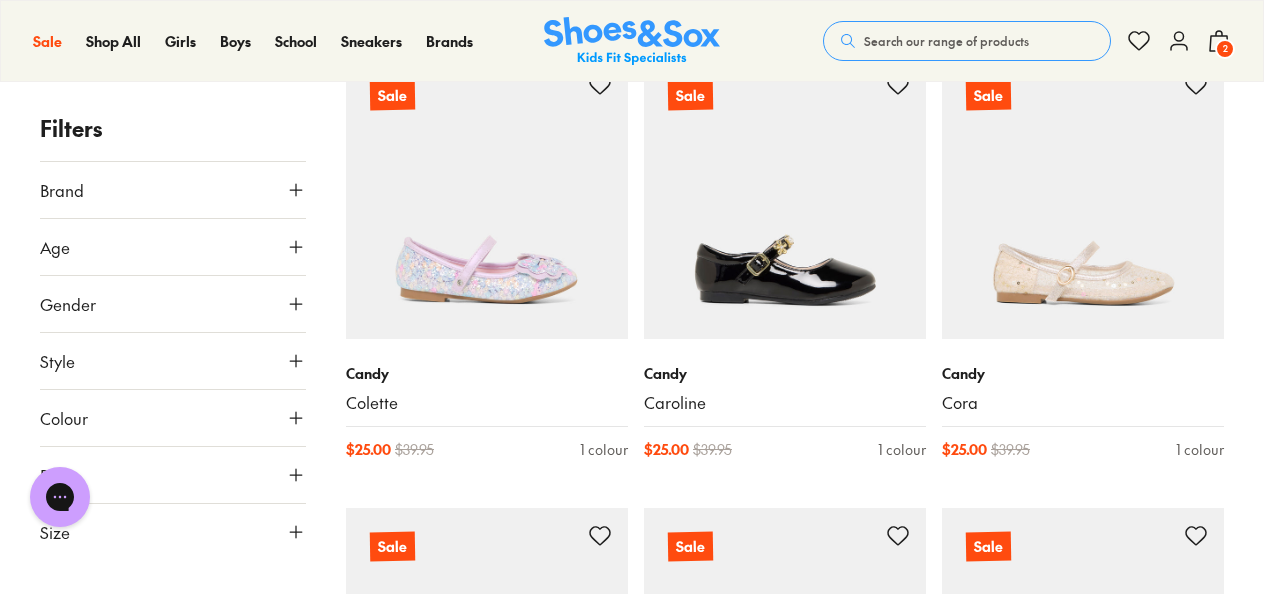 drag, startPoint x: 1263, startPoint y: 438, endPoint x: 1258, endPoint y: 465, distance: 27.45906 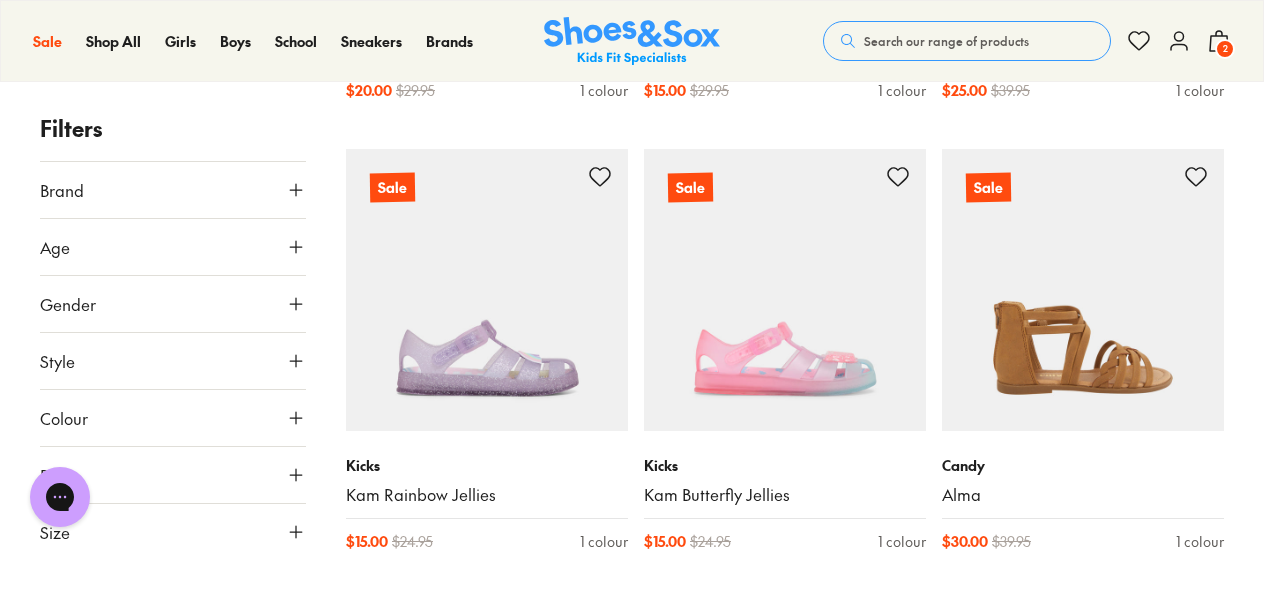 scroll, scrollTop: 13368, scrollLeft: 0, axis: vertical 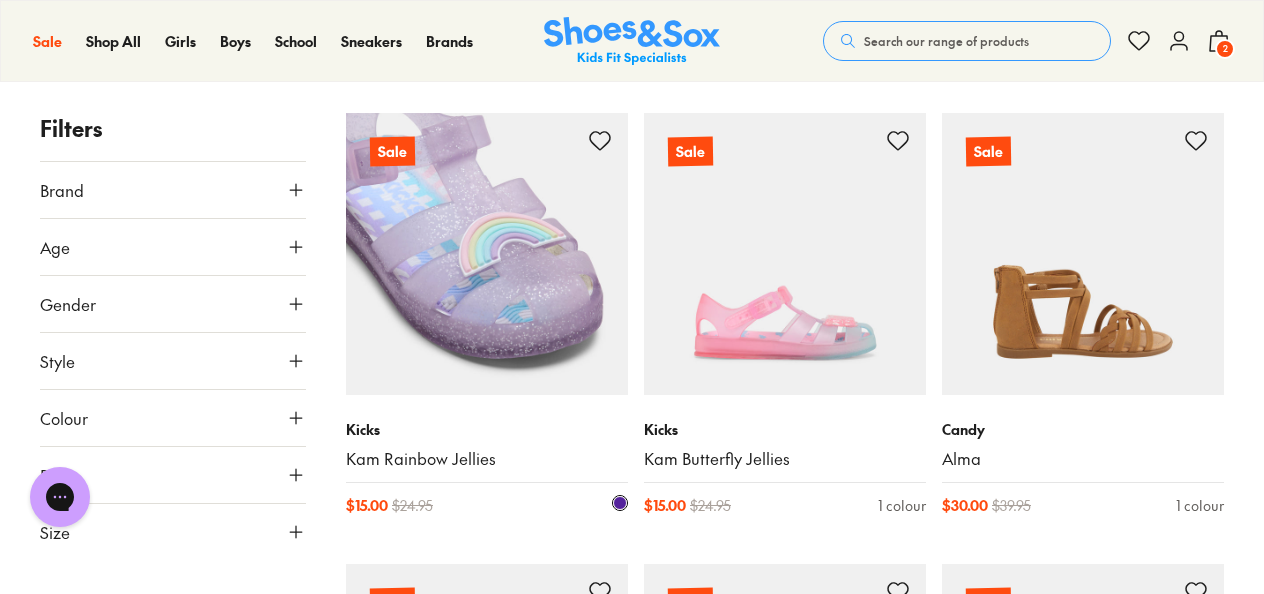 click at bounding box center [487, 254] 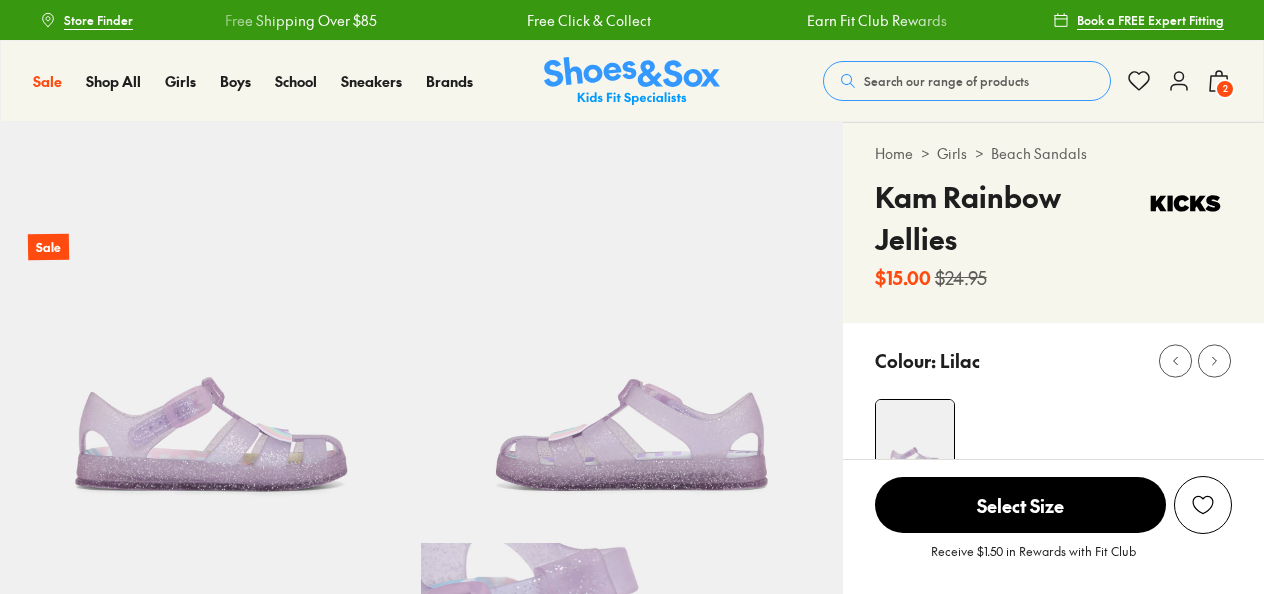 scroll, scrollTop: 0, scrollLeft: 0, axis: both 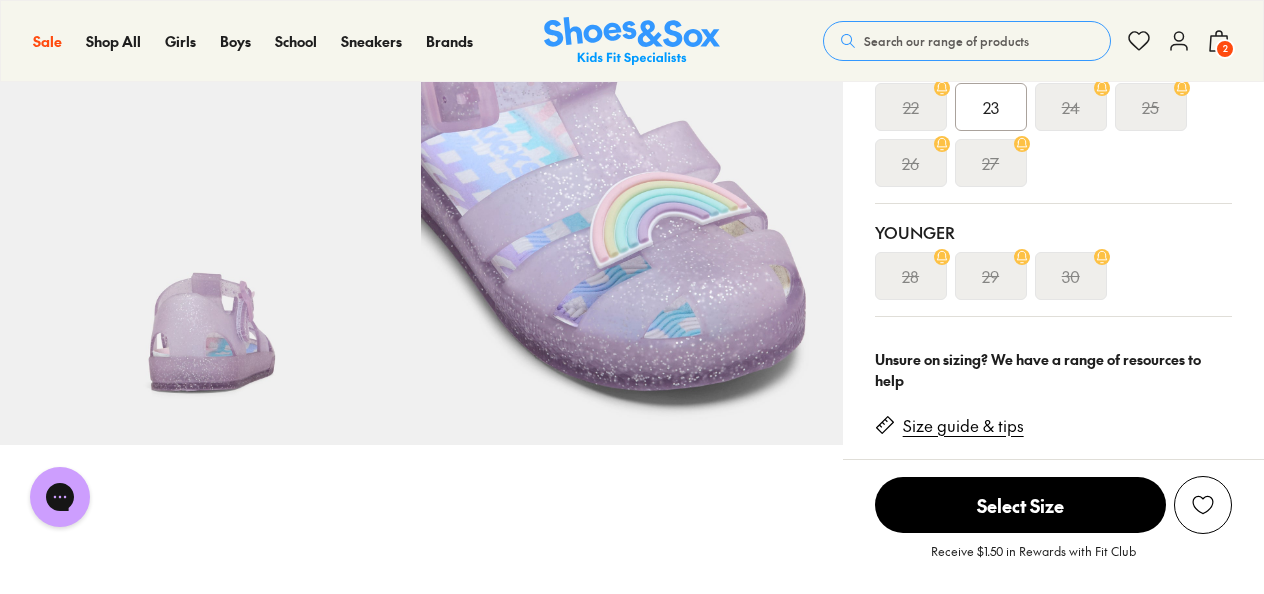 drag, startPoint x: 1261, startPoint y: 153, endPoint x: 1268, endPoint y: 143, distance: 12.206555 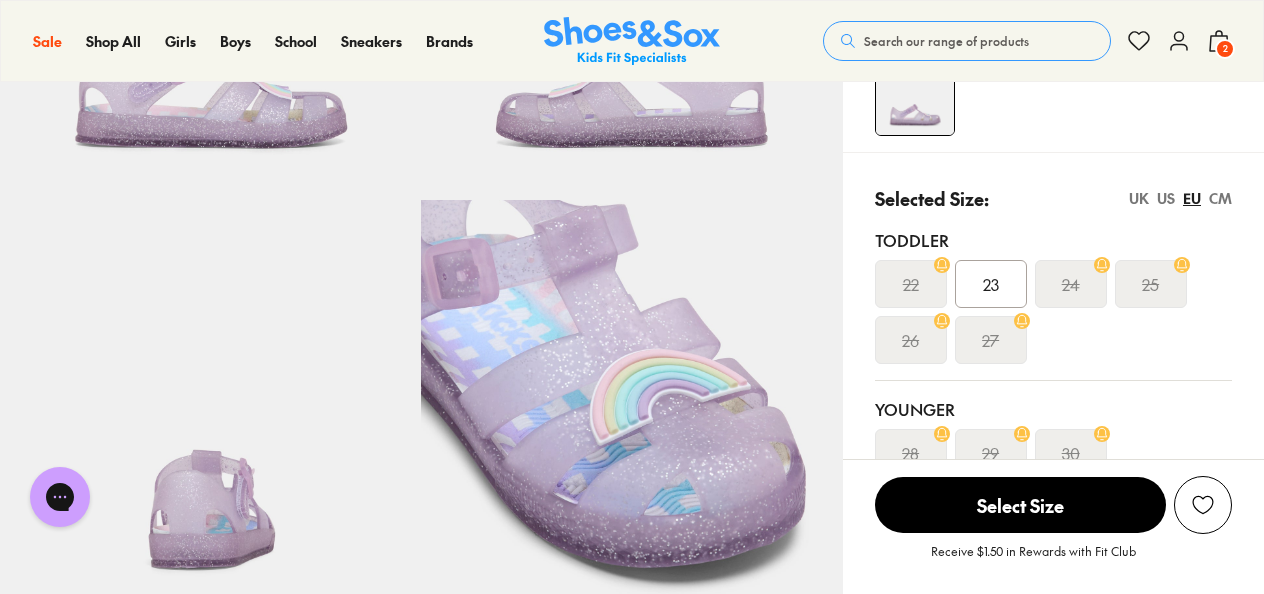 click on "US" at bounding box center [1166, 198] 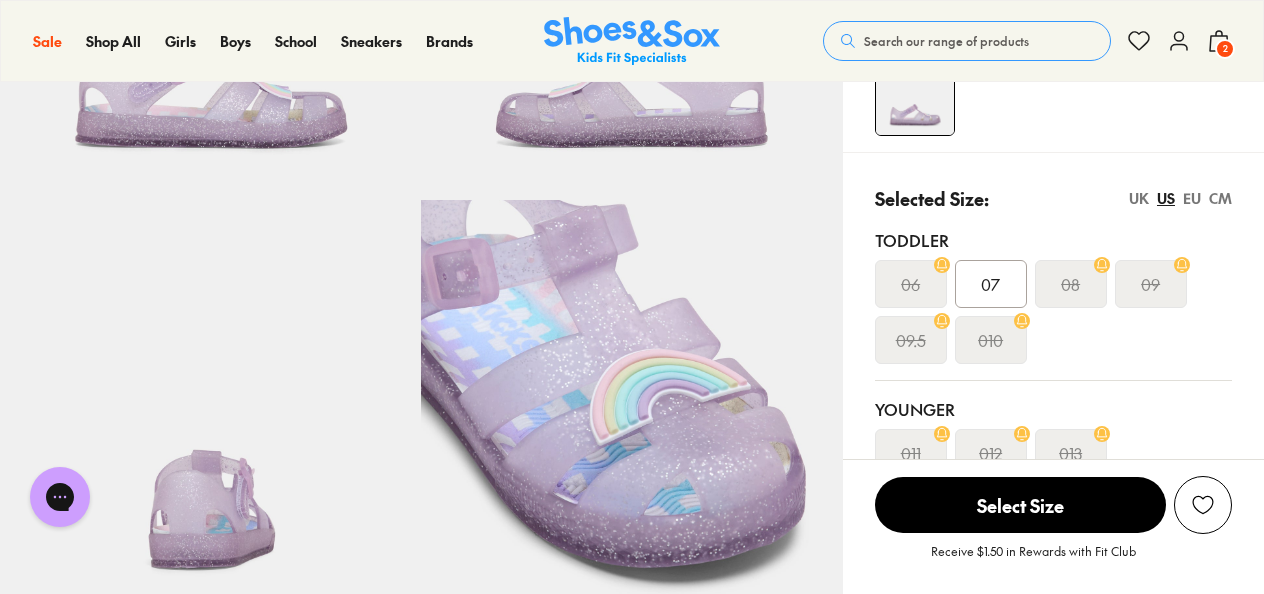 click on "UK" at bounding box center (1139, 198) 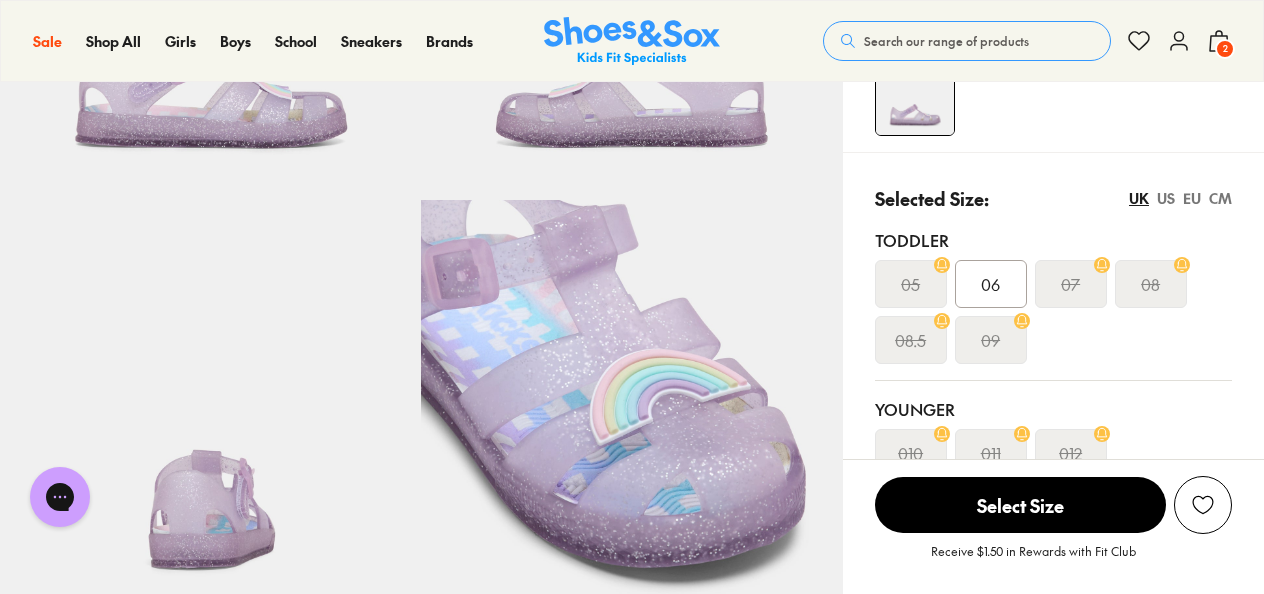 click on "06" at bounding box center (991, 284) 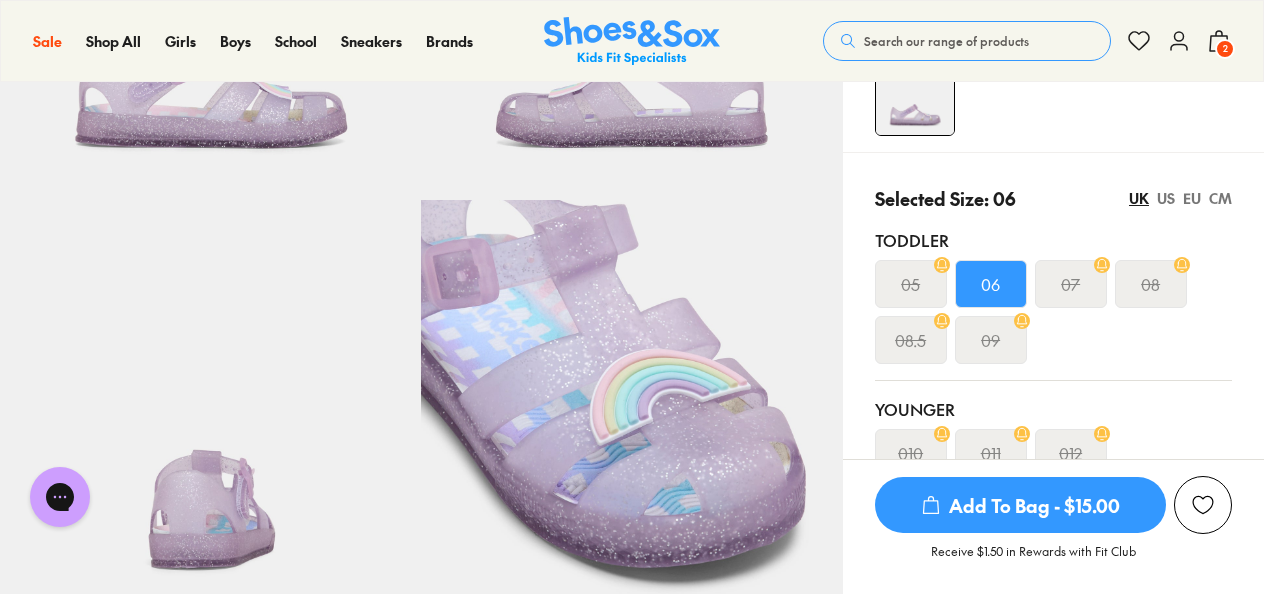 click on "Add To Bag - $15.00" at bounding box center [1020, 505] 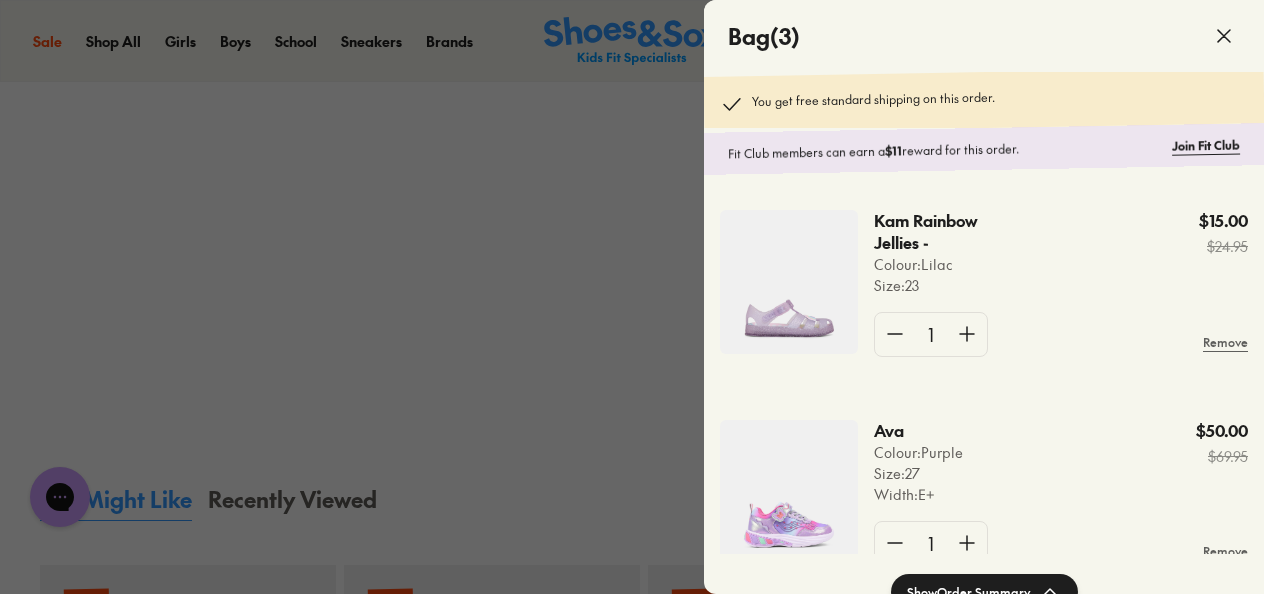 scroll, scrollTop: 1902, scrollLeft: 0, axis: vertical 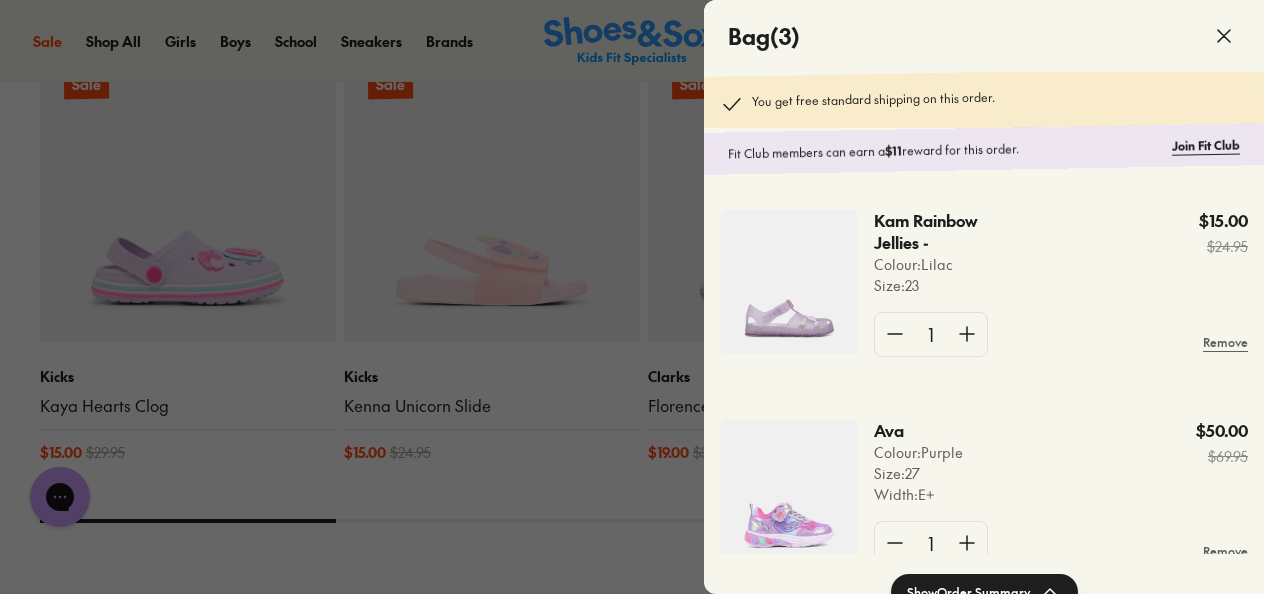 click 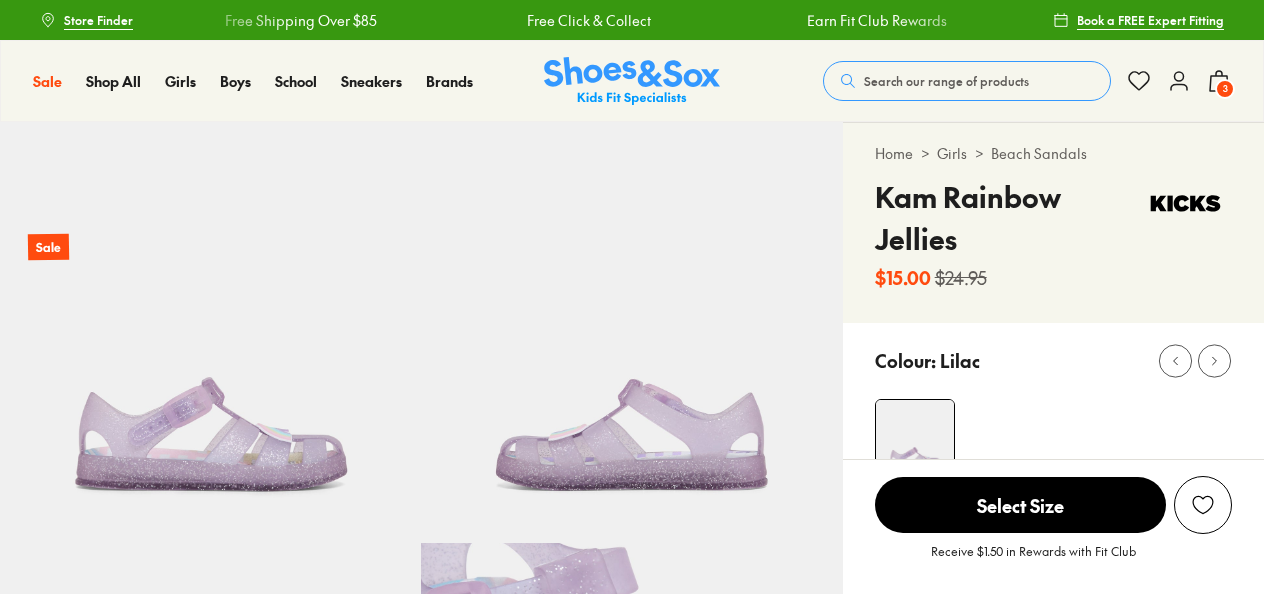 scroll, scrollTop: 0, scrollLeft: 0, axis: both 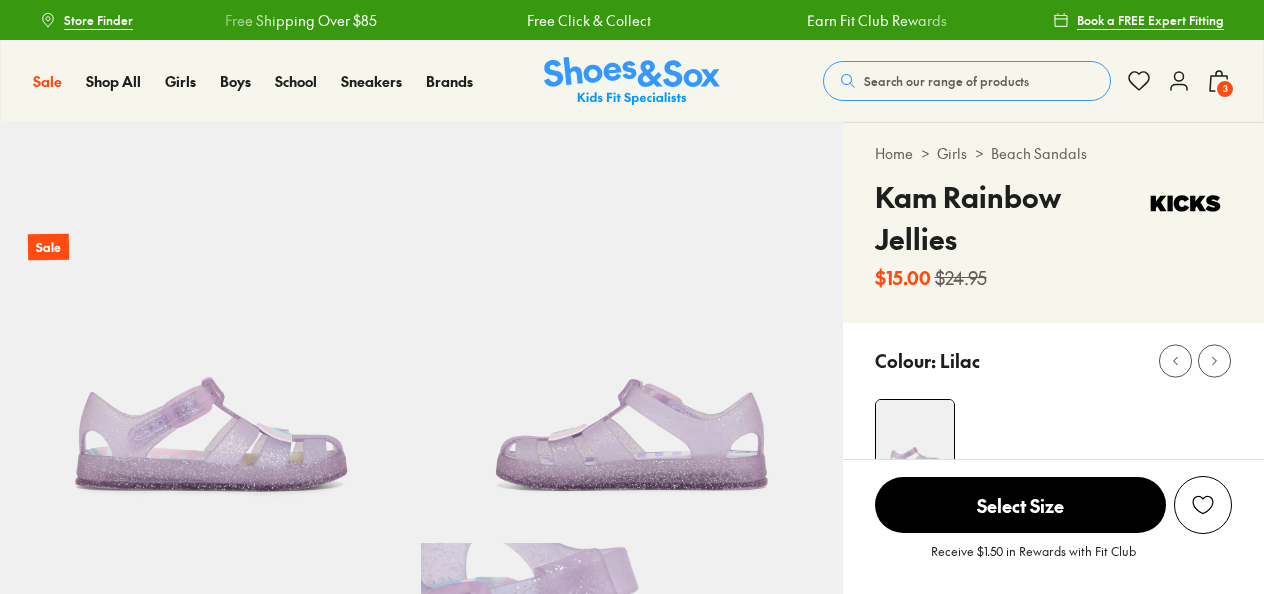 select on "*" 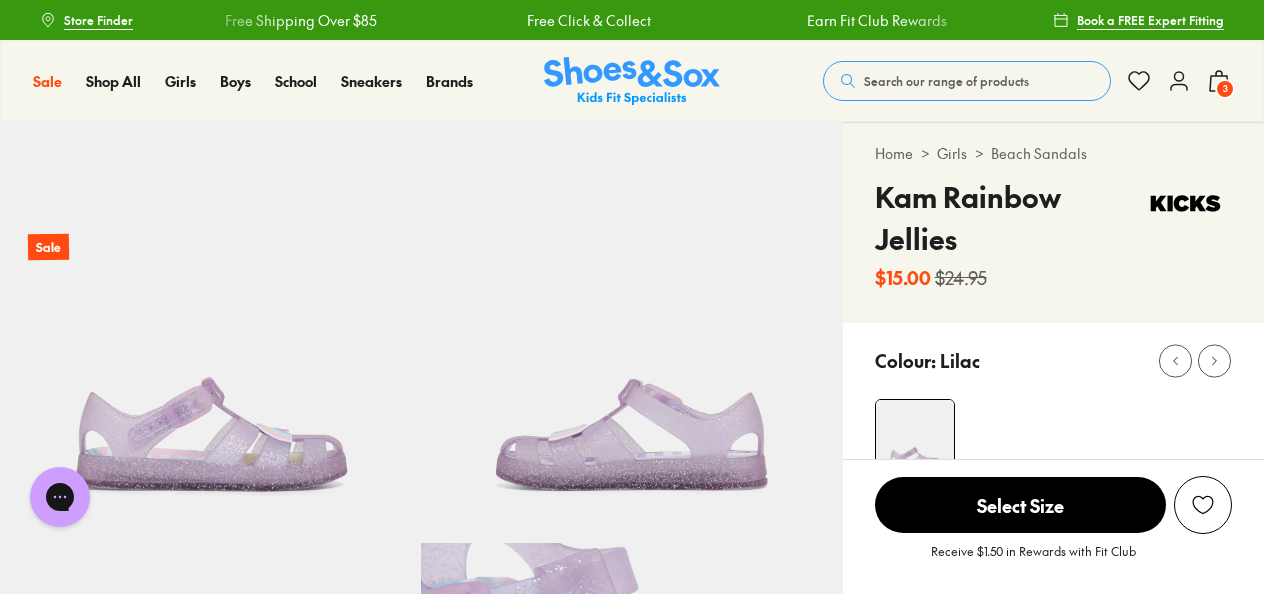 scroll, scrollTop: 0, scrollLeft: 0, axis: both 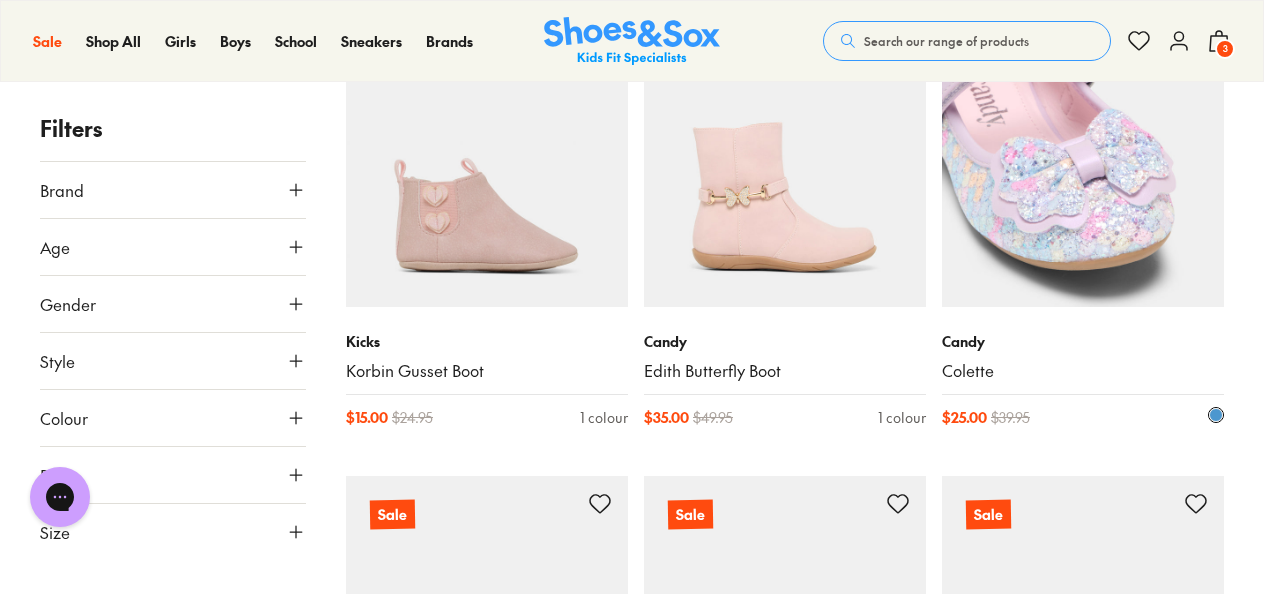 click at bounding box center [1083, 166] 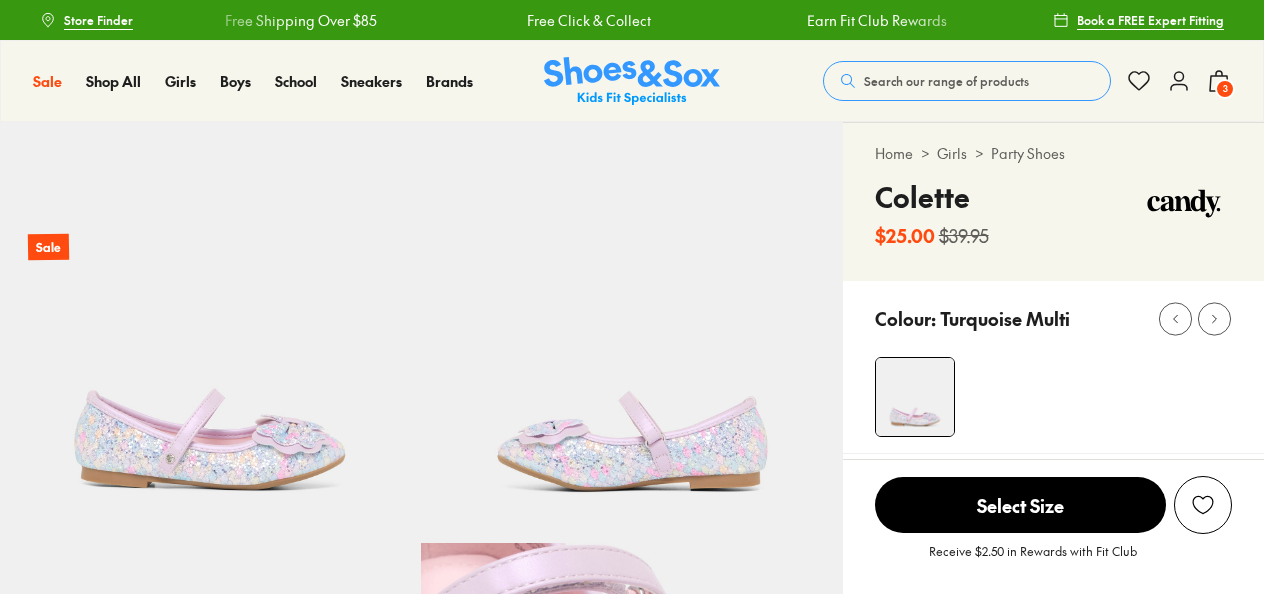 scroll, scrollTop: 0, scrollLeft: 0, axis: both 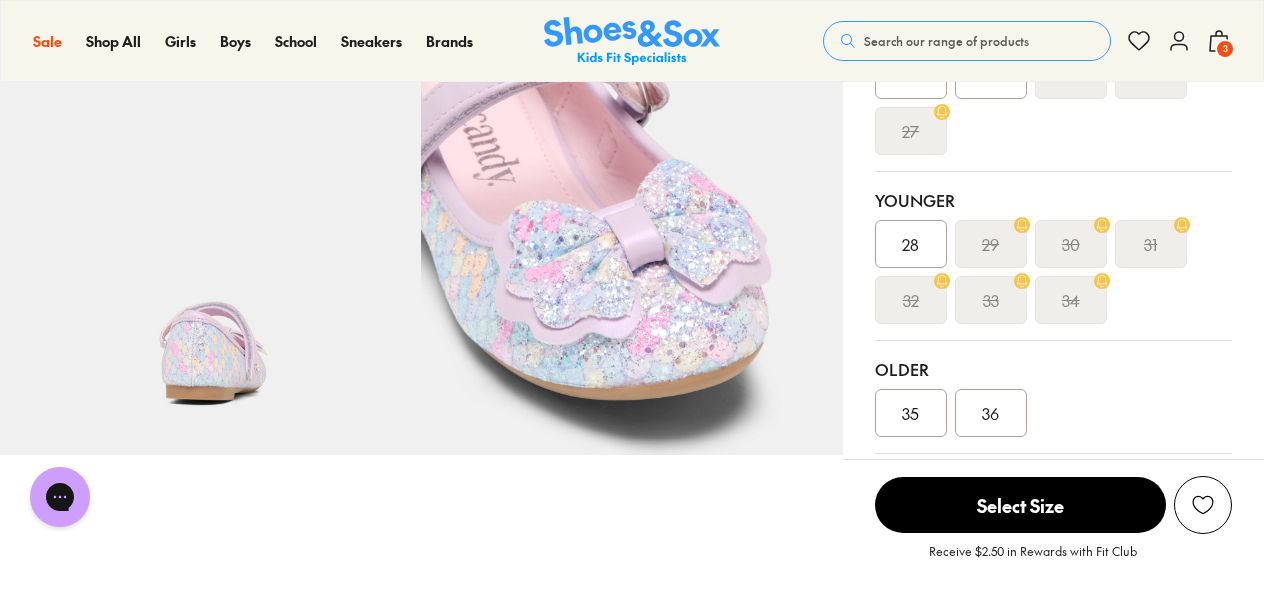click on "28" at bounding box center [911, 244] 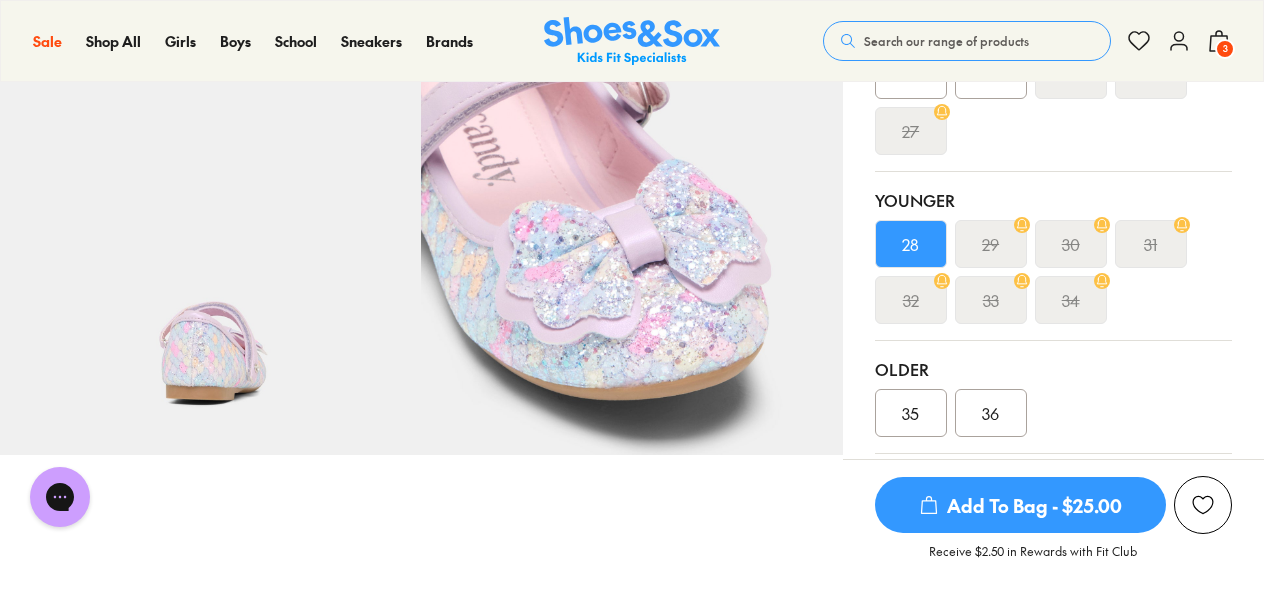 click on "Add To Bag - $25.00" at bounding box center [1020, 505] 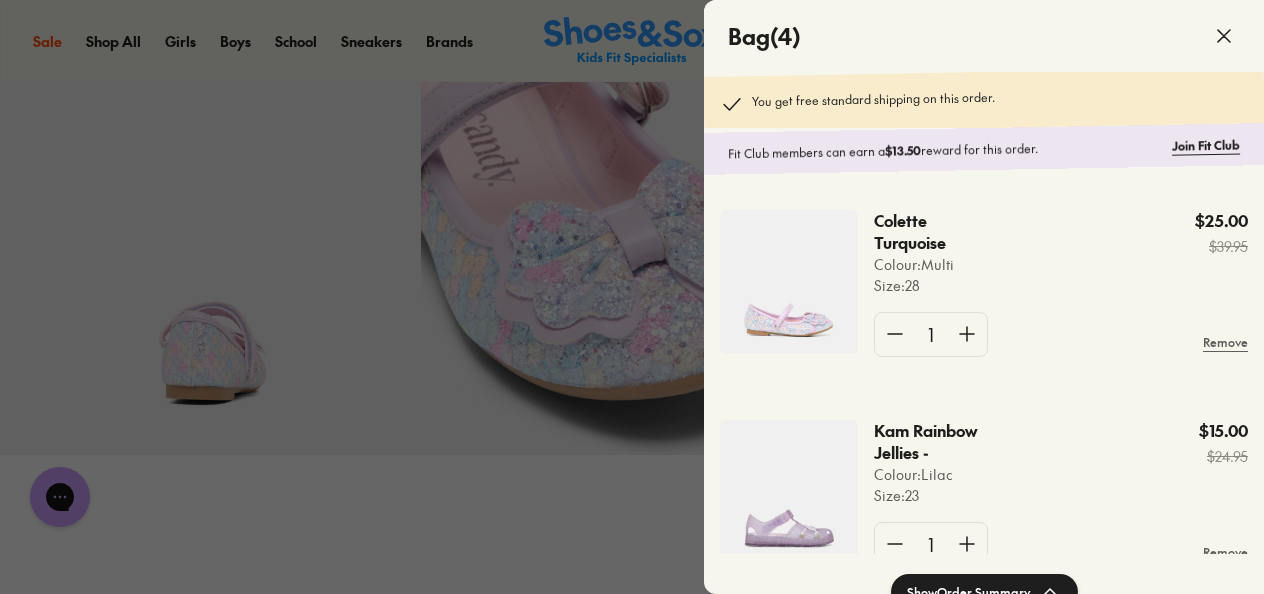 click 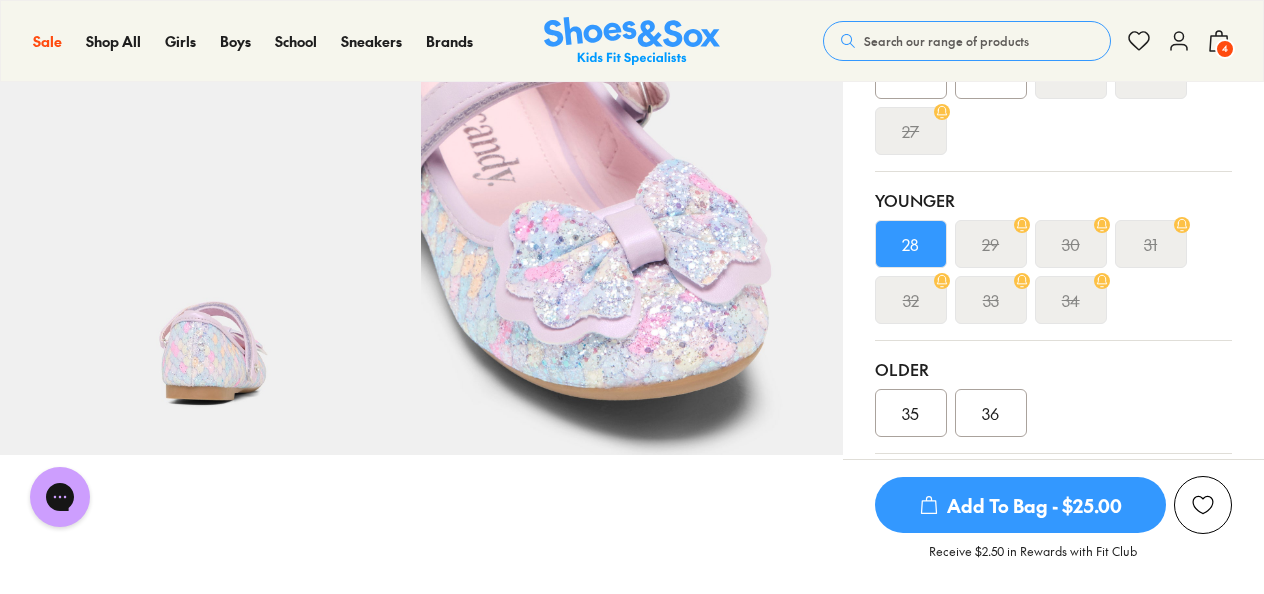 click 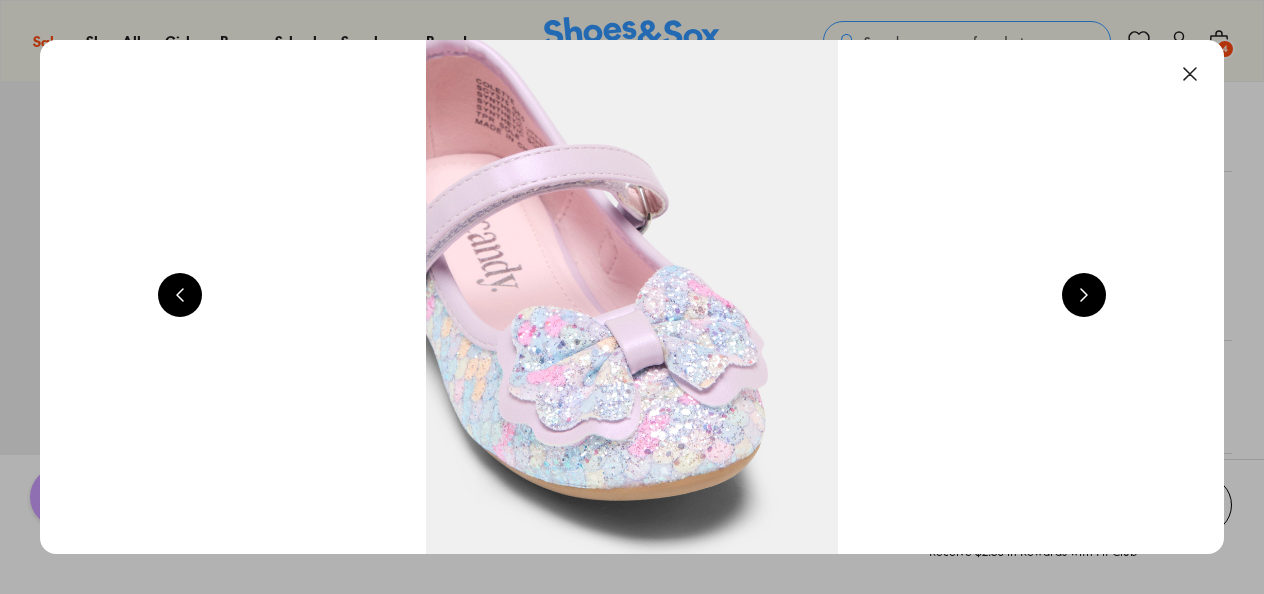 scroll, scrollTop: 0, scrollLeft: 4768, axis: horizontal 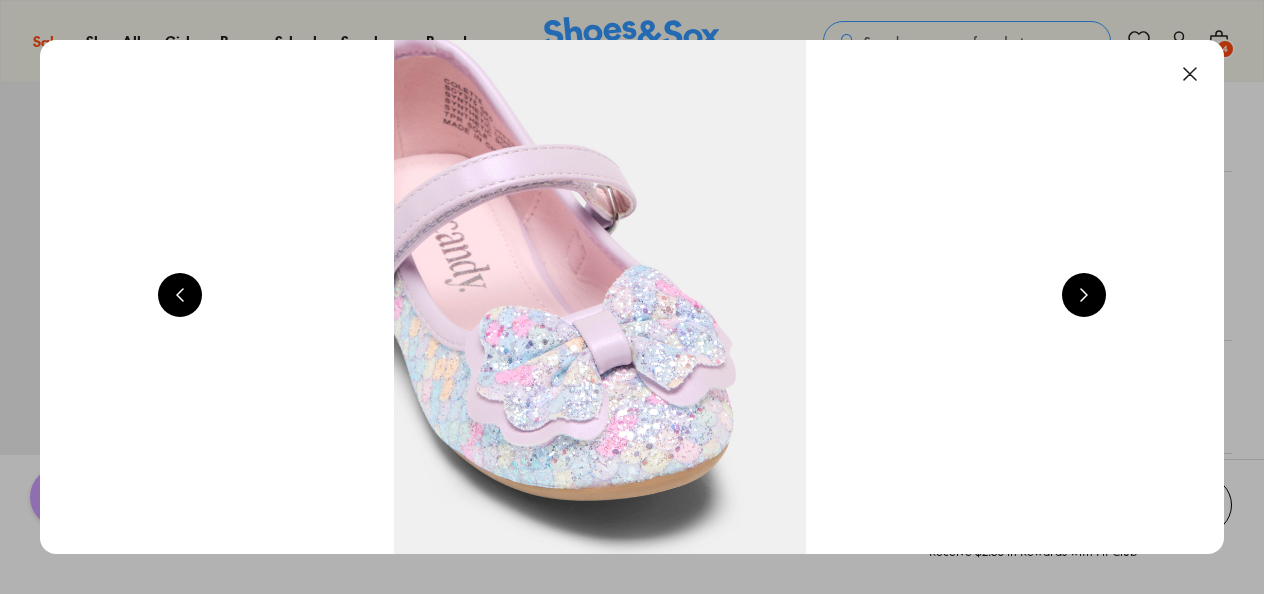 click at bounding box center [1084, 295] 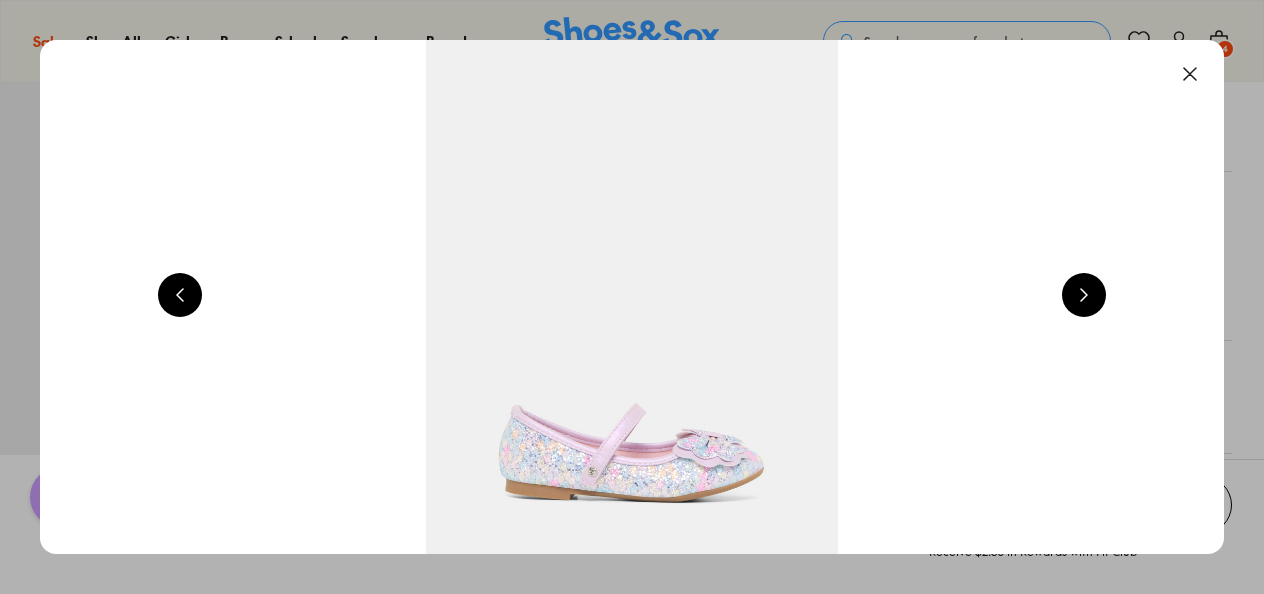 scroll, scrollTop: 0, scrollLeft: 1192, axis: horizontal 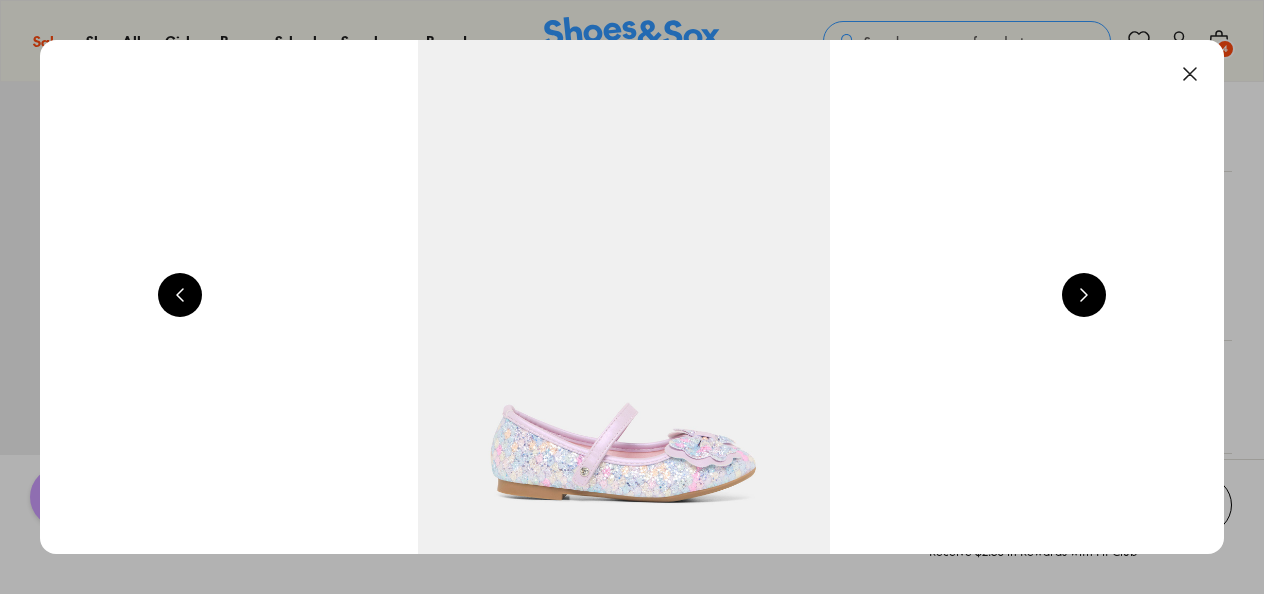 click at bounding box center (1084, 295) 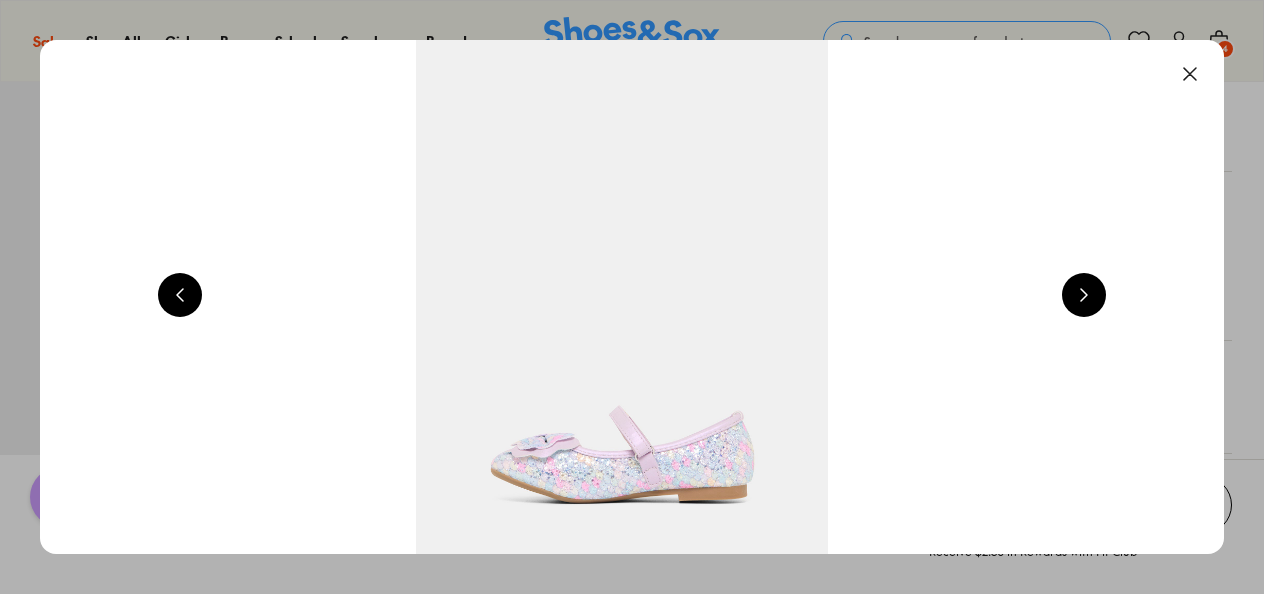 scroll, scrollTop: 0, scrollLeft: 2384, axis: horizontal 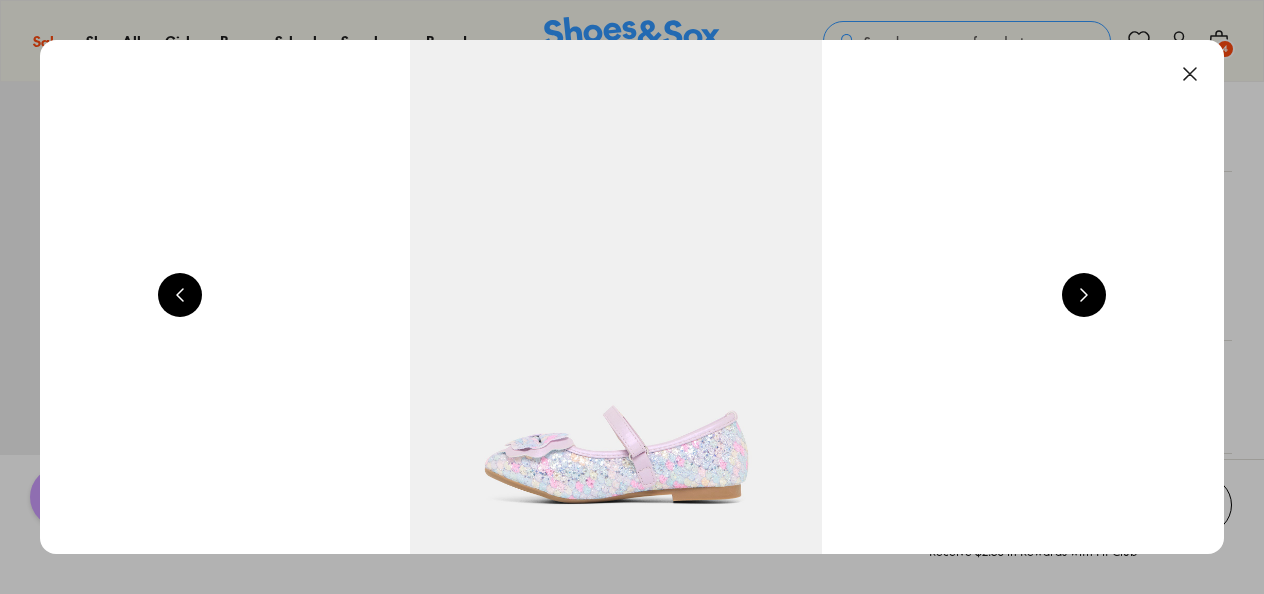 click at bounding box center (1190, 74) 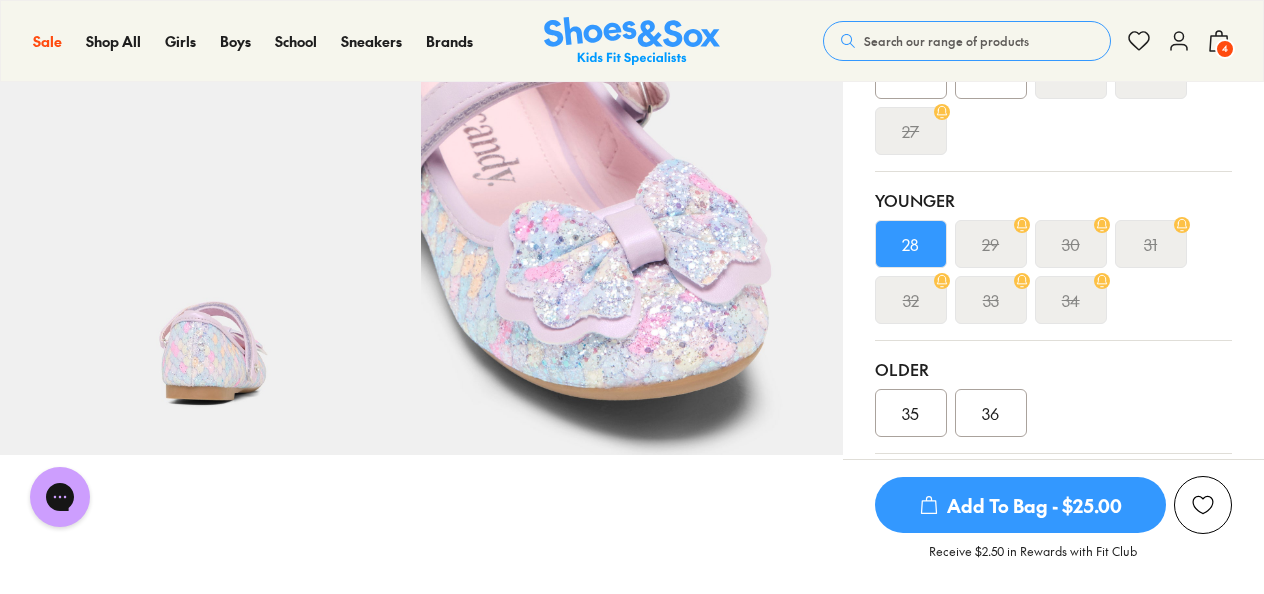 click on "4" at bounding box center (1225, 49) 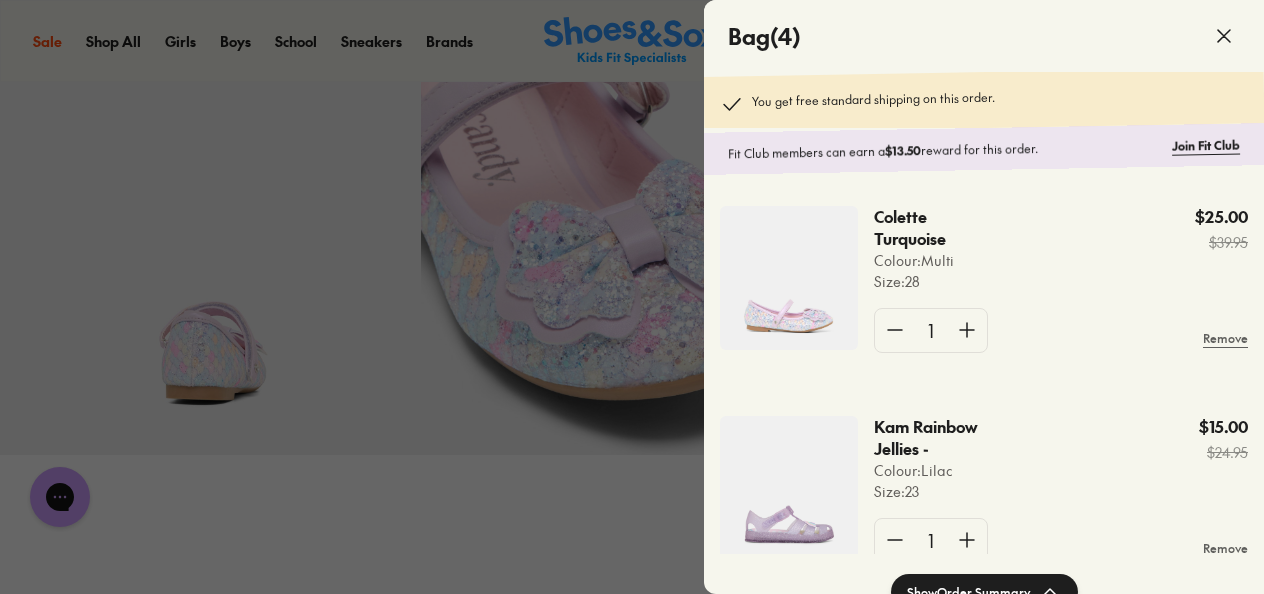 scroll, scrollTop: 0, scrollLeft: 0, axis: both 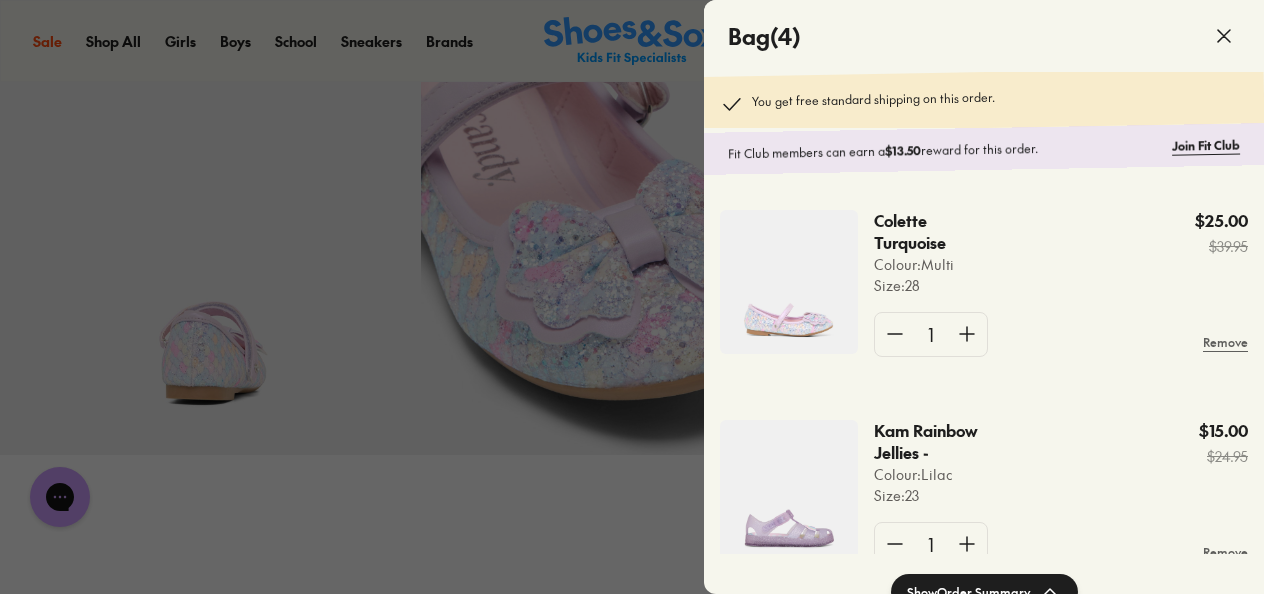 click 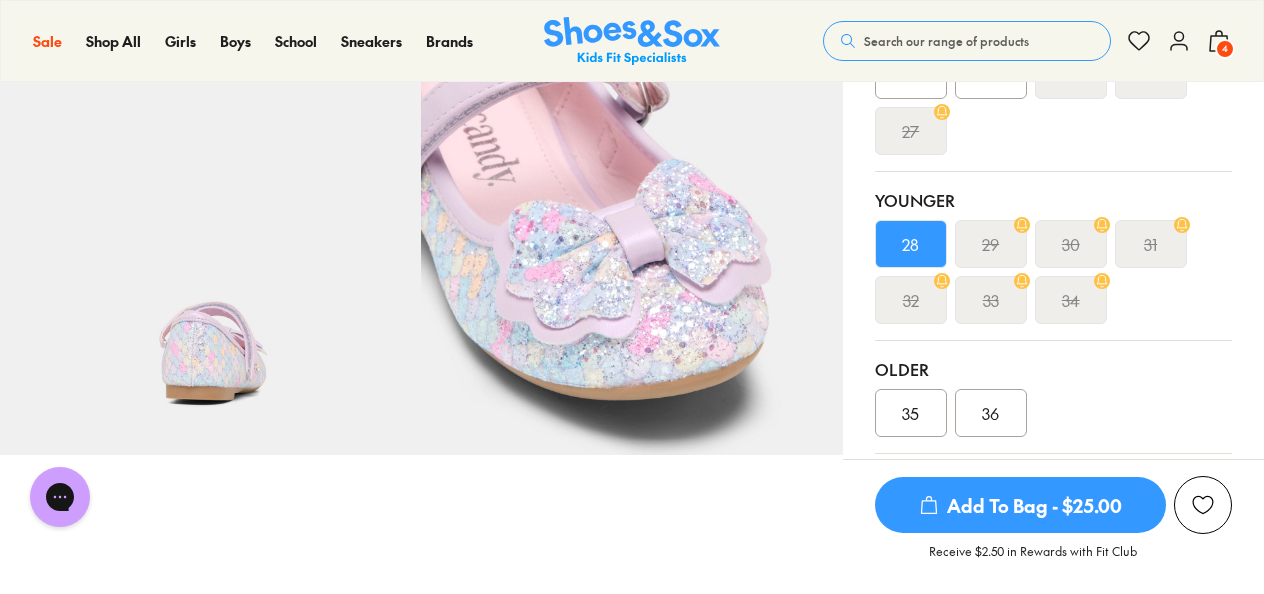 drag, startPoint x: 1261, startPoint y: 133, endPoint x: 1266, endPoint y: 116, distance: 17.720045 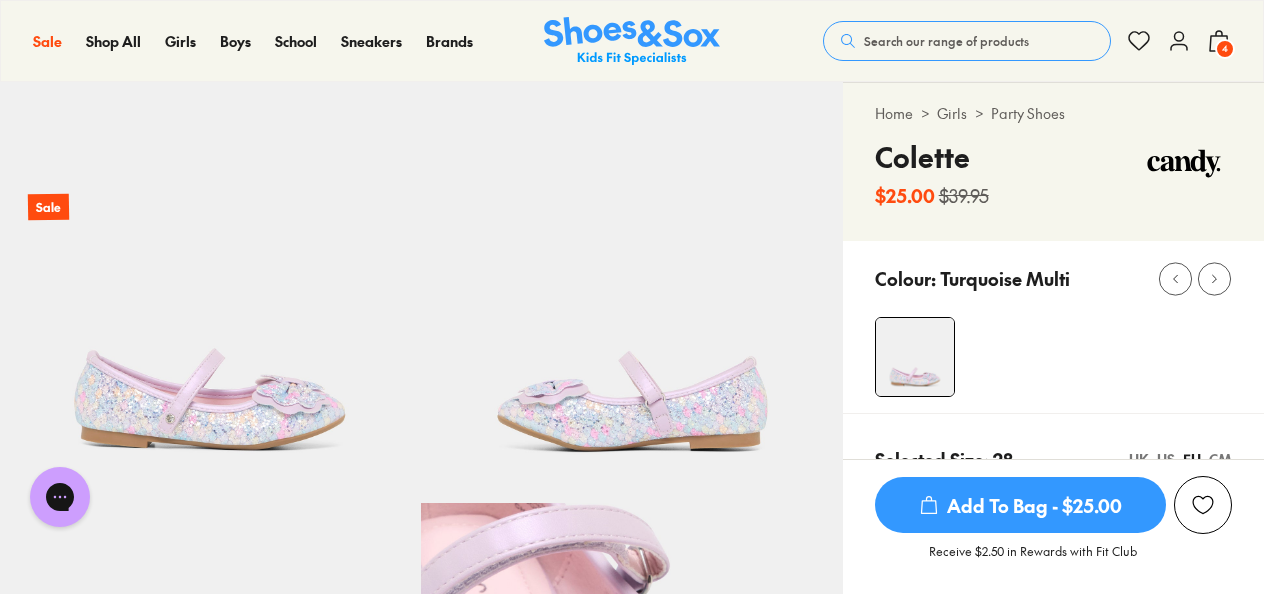 scroll, scrollTop: 0, scrollLeft: 0, axis: both 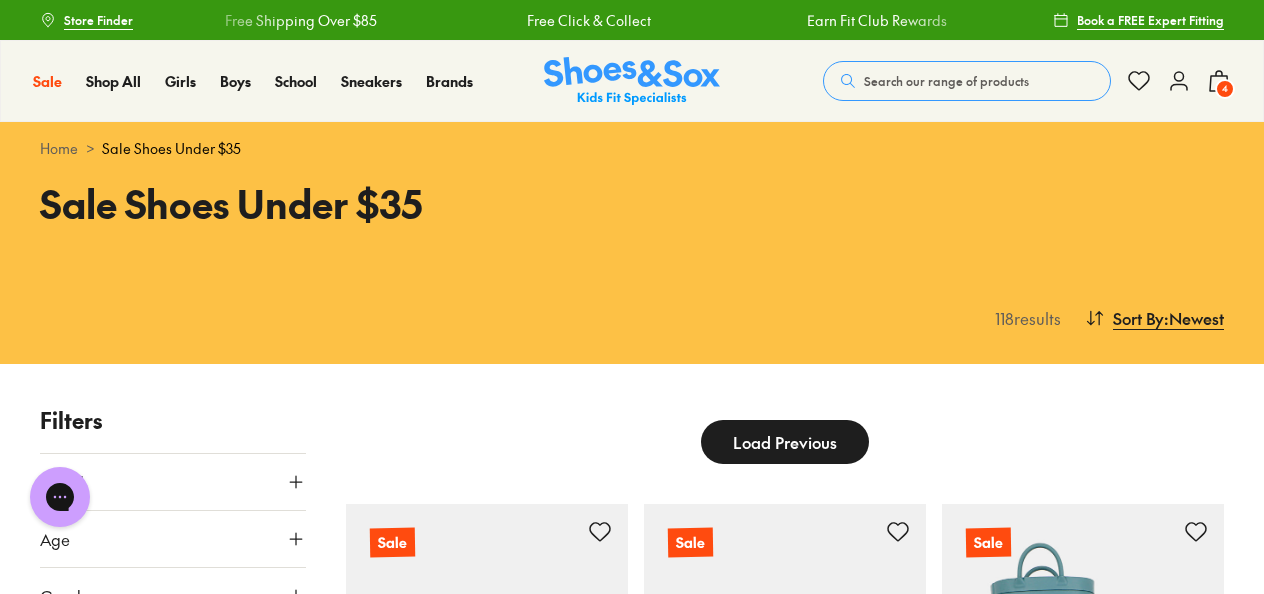 click on "Load Previous" at bounding box center (785, 442) 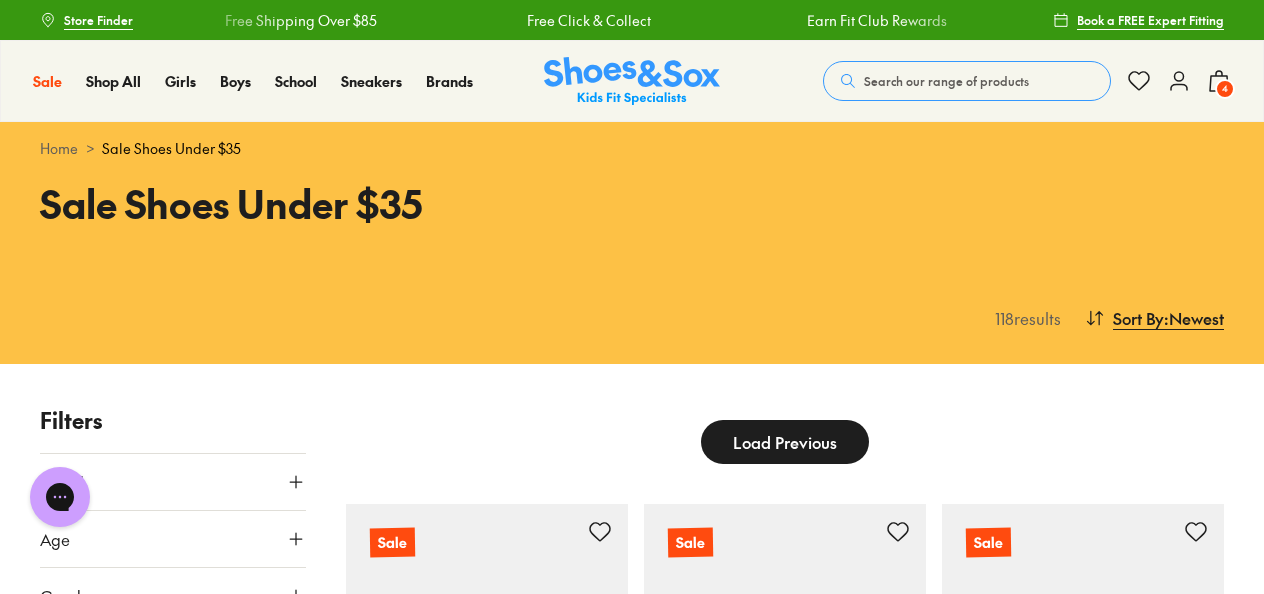 scroll, scrollTop: 5036, scrollLeft: 0, axis: vertical 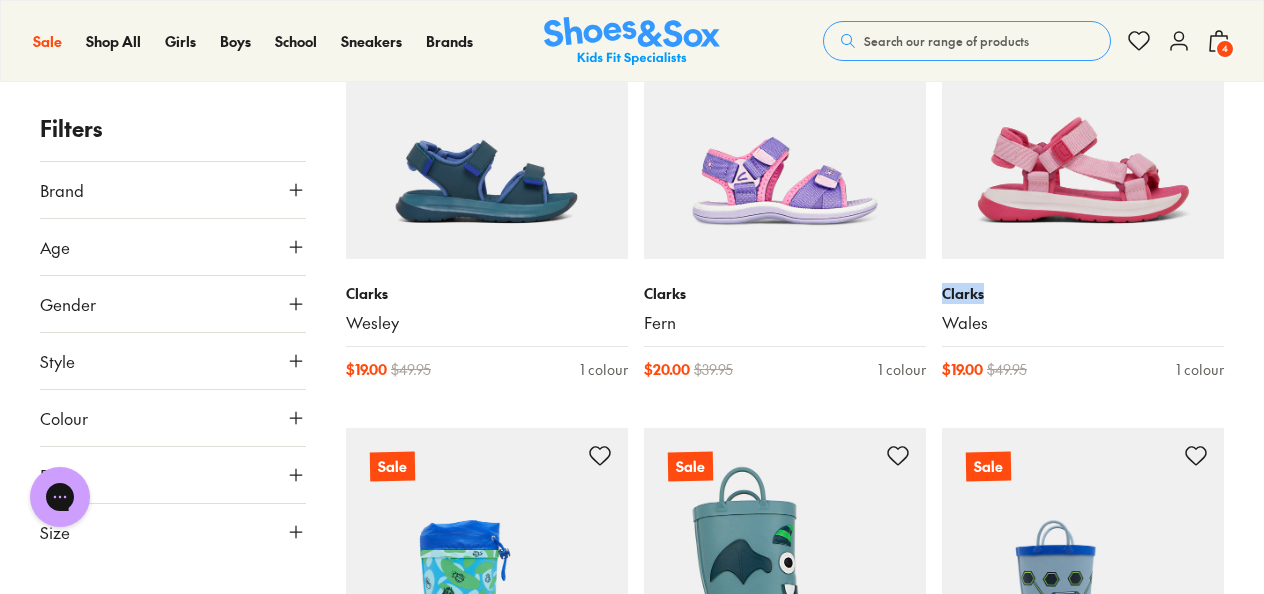drag, startPoint x: 1263, startPoint y: 262, endPoint x: 1273, endPoint y: 148, distance: 114.43776 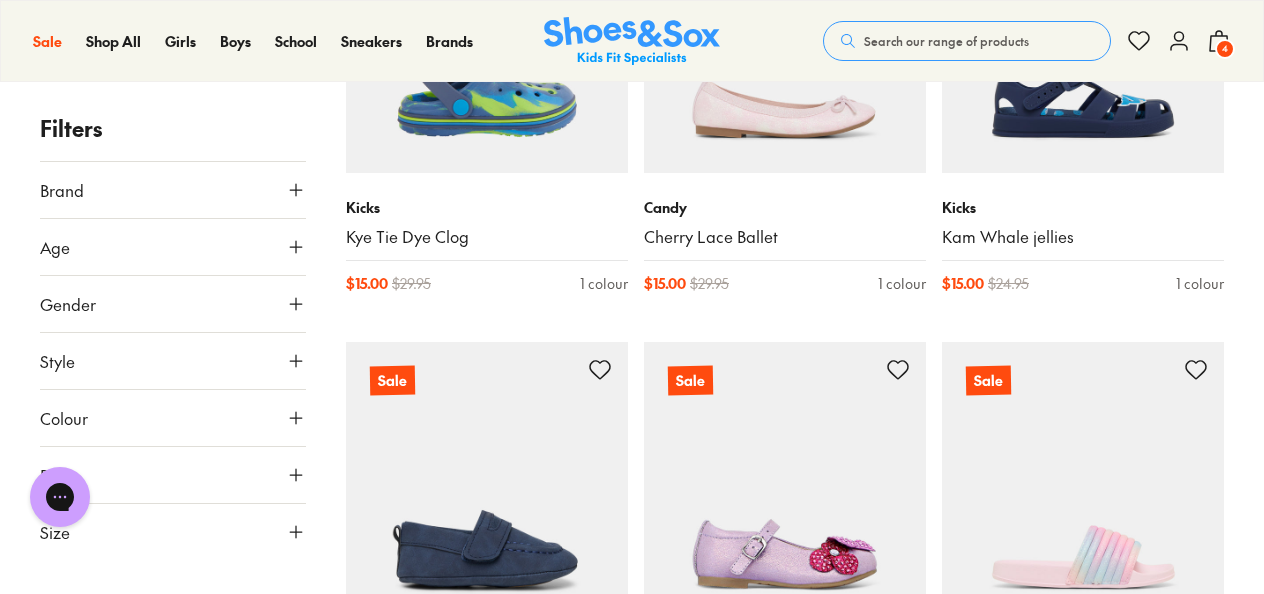 scroll, scrollTop: 358, scrollLeft: 0, axis: vertical 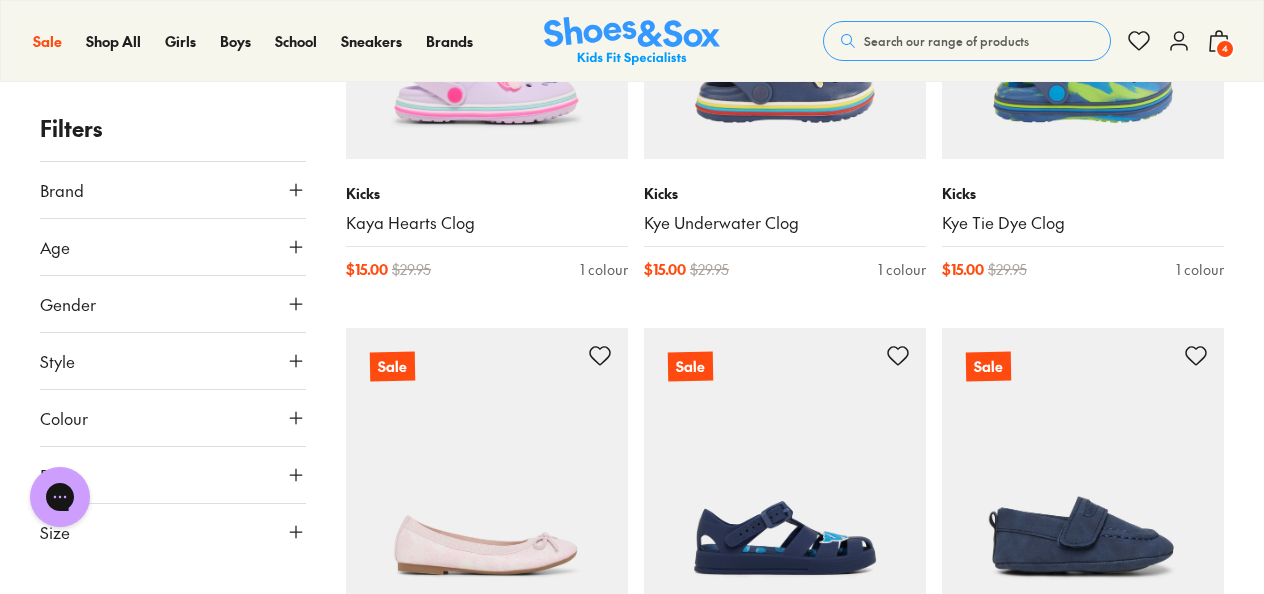 drag, startPoint x: 1262, startPoint y: 196, endPoint x: 1264, endPoint y: 176, distance: 20.09975 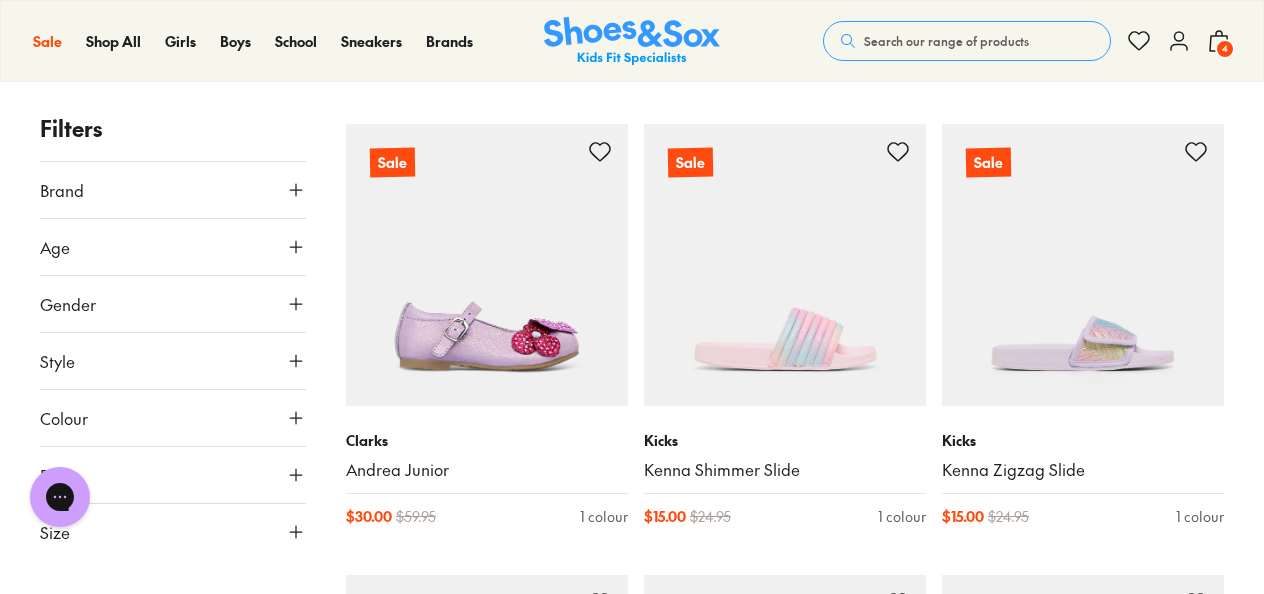 scroll, scrollTop: 5708, scrollLeft: 0, axis: vertical 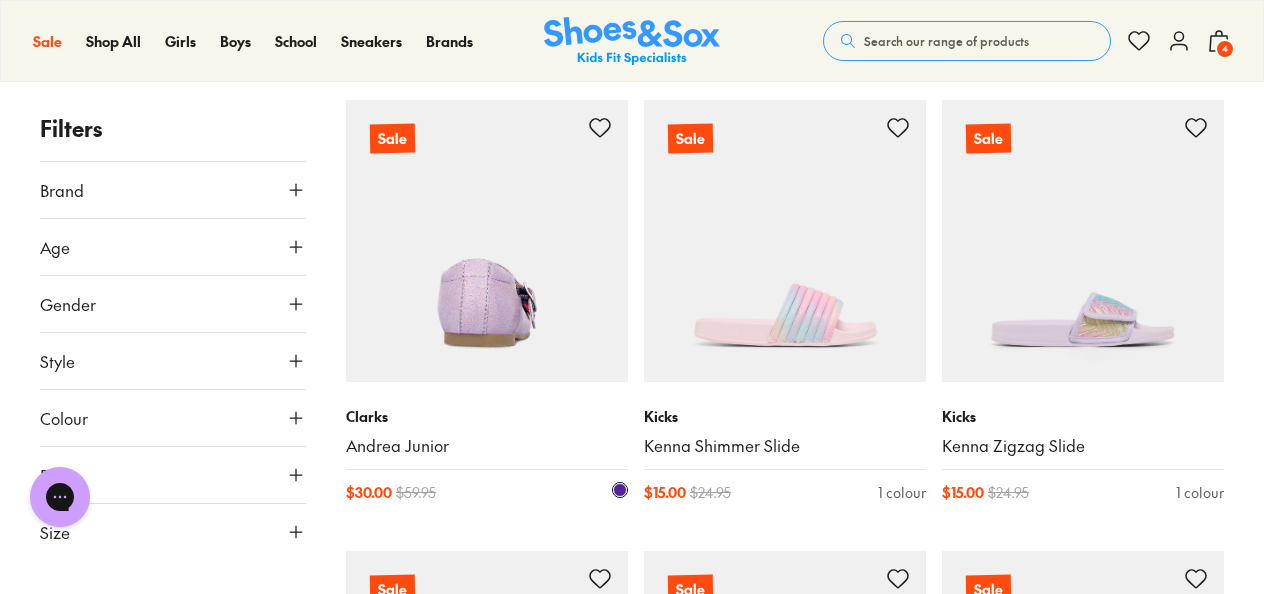 click at bounding box center [487, 241] 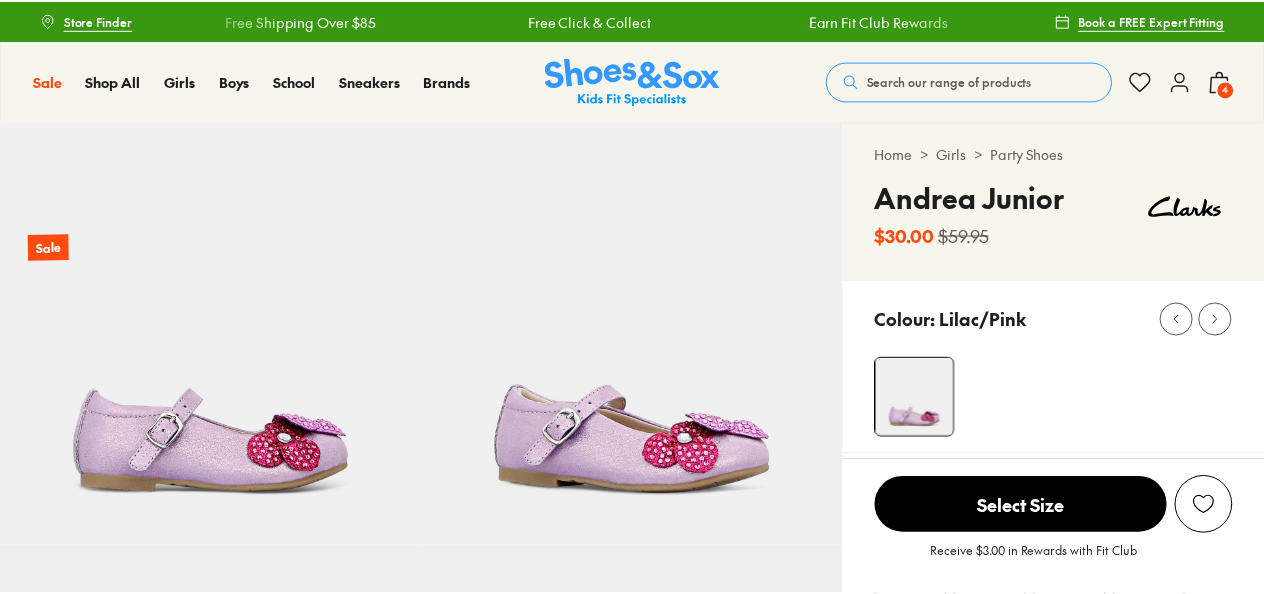 scroll, scrollTop: 0, scrollLeft: 0, axis: both 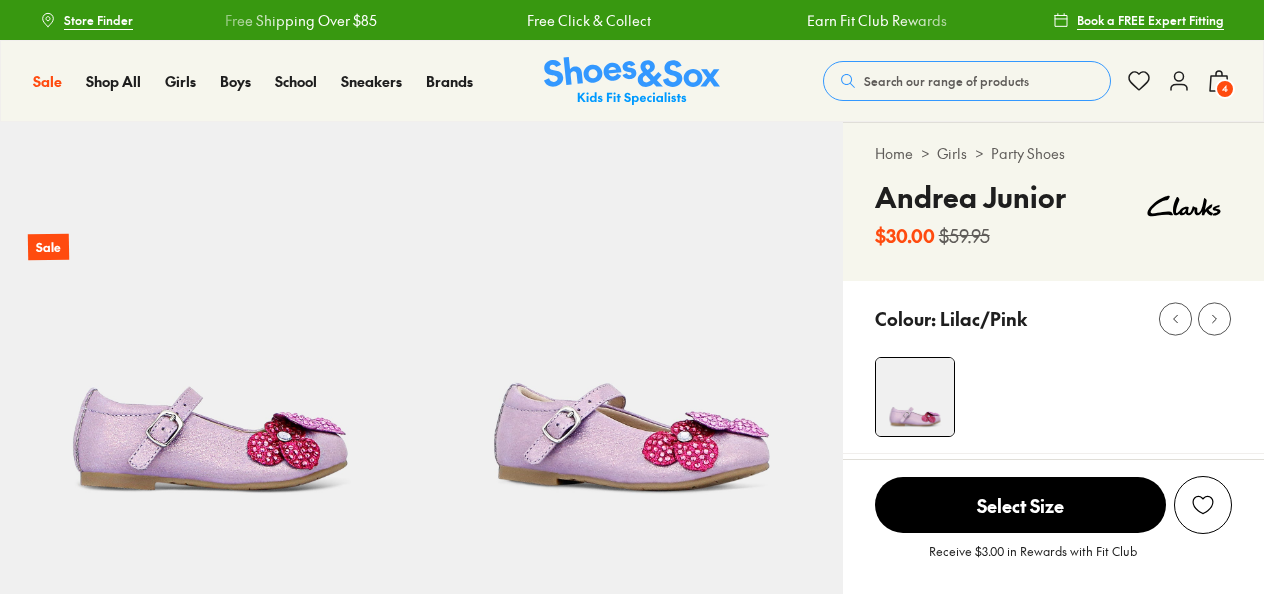 select on "*" 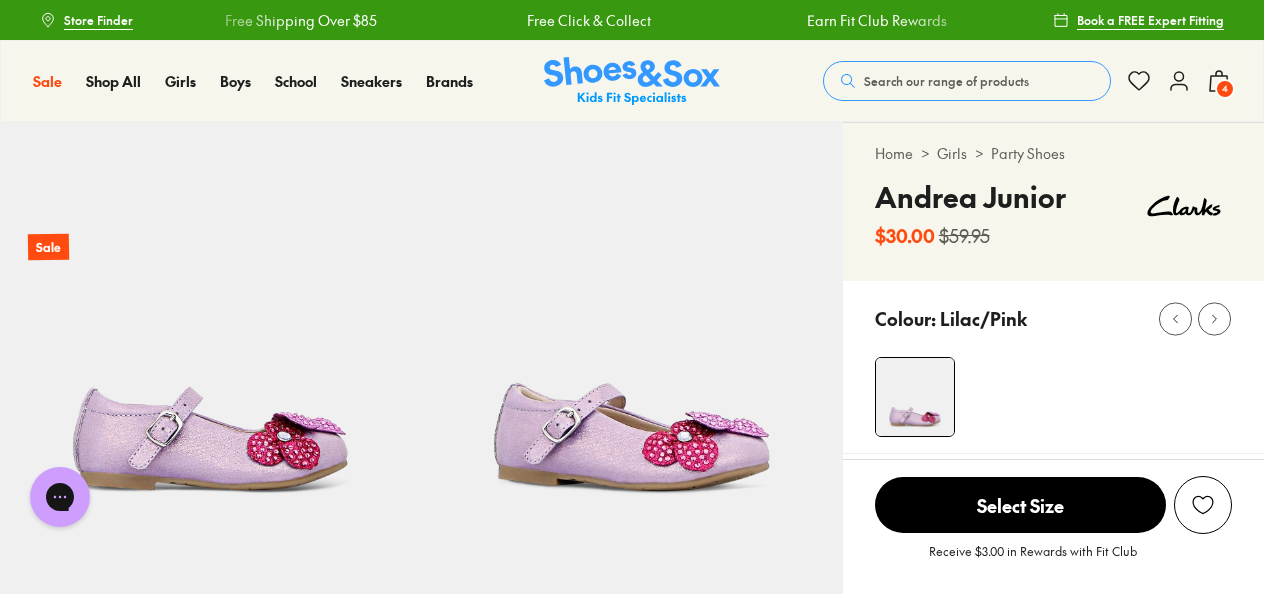 scroll, scrollTop: 0, scrollLeft: 0, axis: both 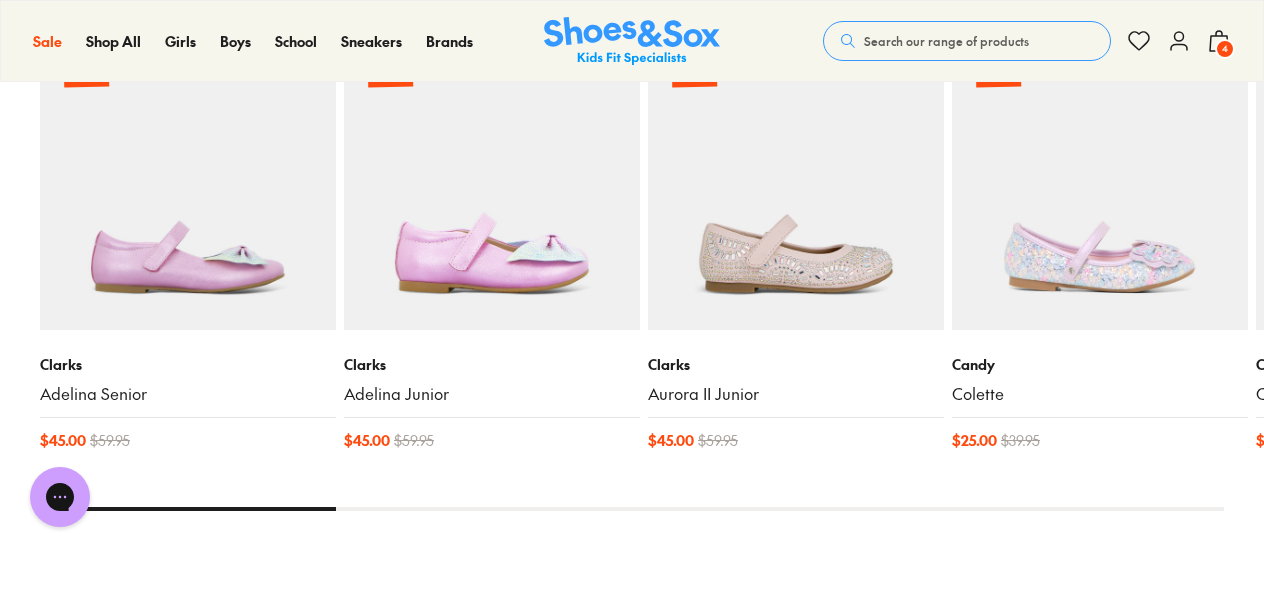 drag, startPoint x: 300, startPoint y: 500, endPoint x: 482, endPoint y: 522, distance: 183.32484 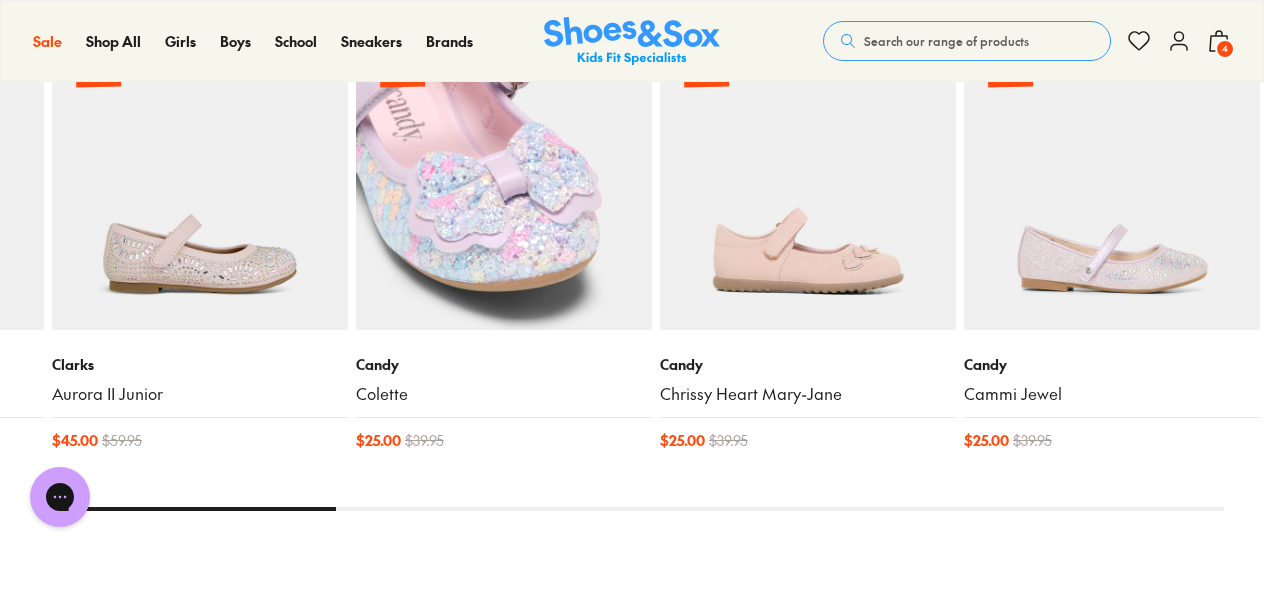 click at bounding box center [504, 182] 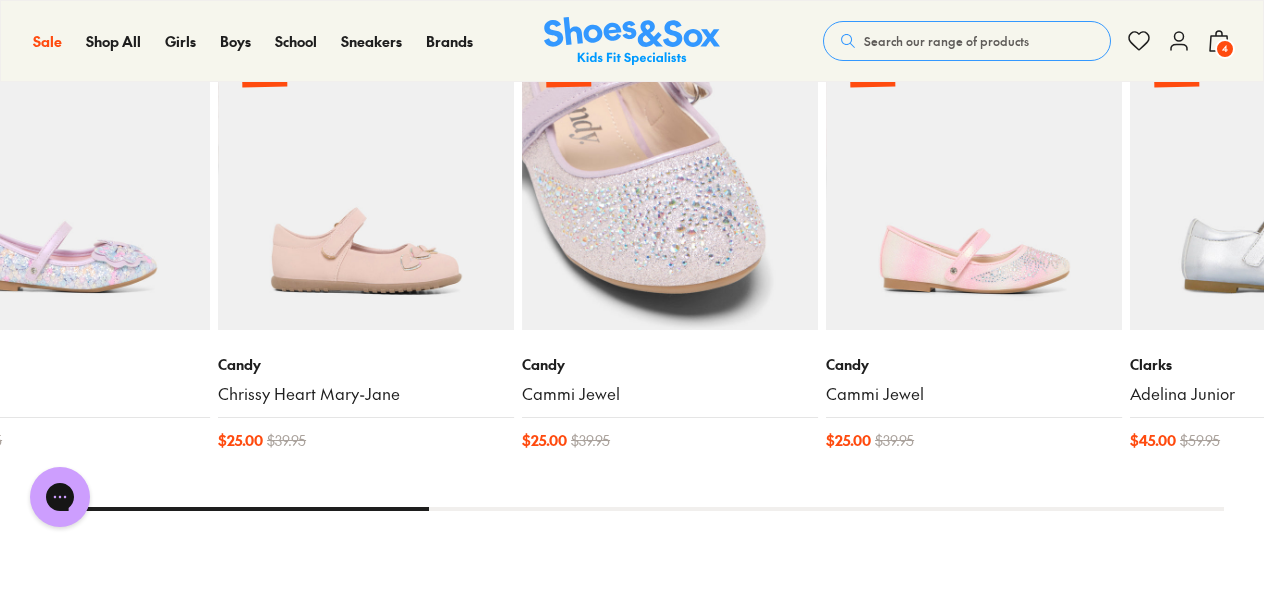 click at bounding box center (670, 182) 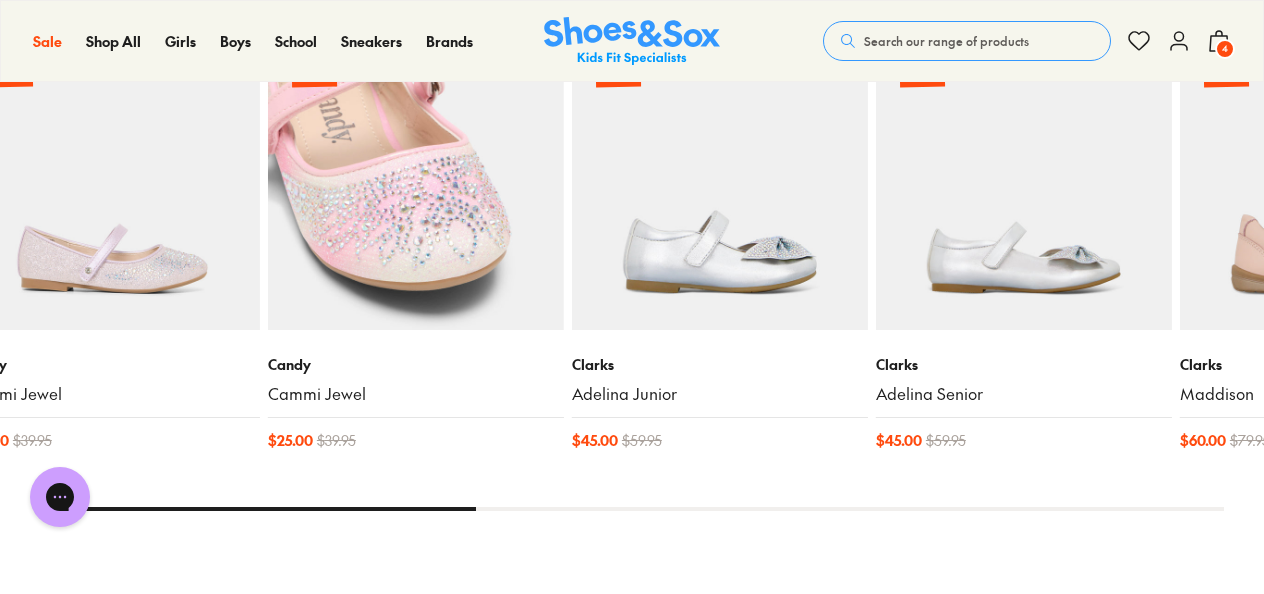 click on "Sale Candy Cammi Jewel $ 25.00 $ 39.95" at bounding box center [416, 254] 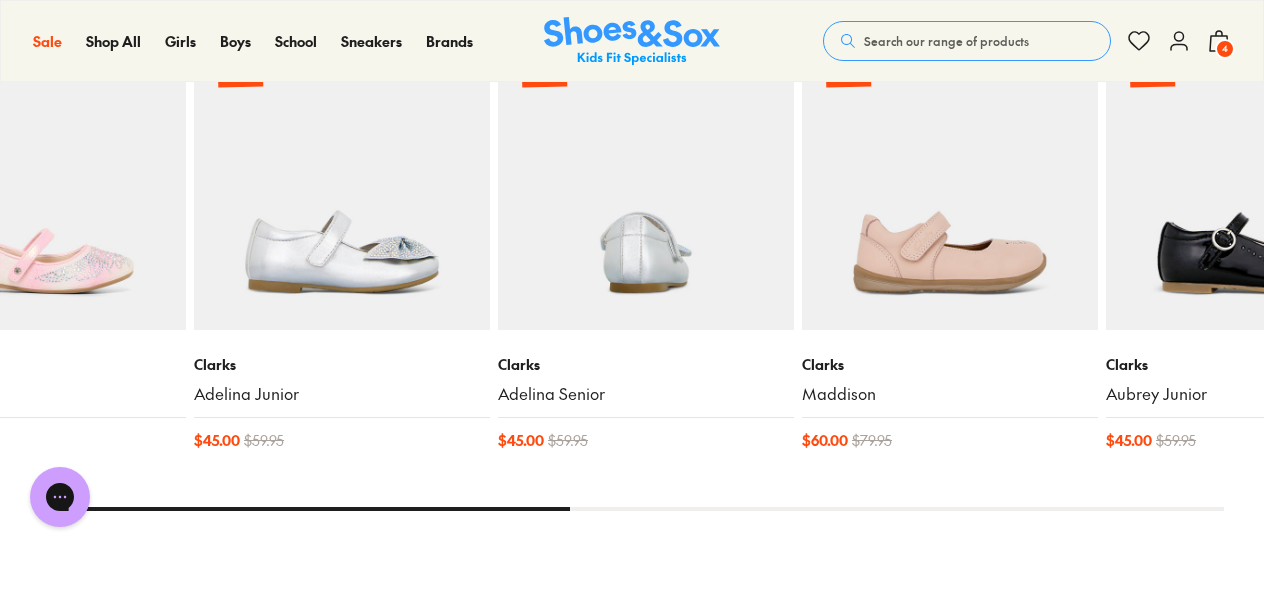 click on "Sale Clarks Adelina Senior $ 45.00 $ 59.95" at bounding box center (646, 254) 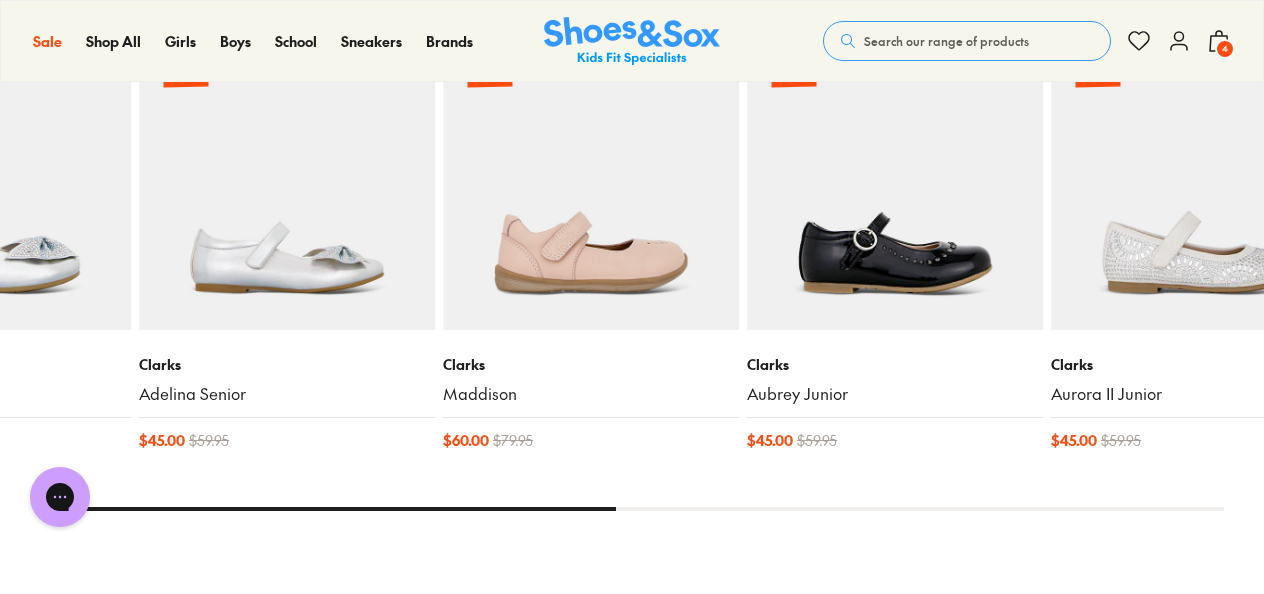 click on "Sale Clarks Maddison $ 60.00 $ 79.95" at bounding box center [591, 254] 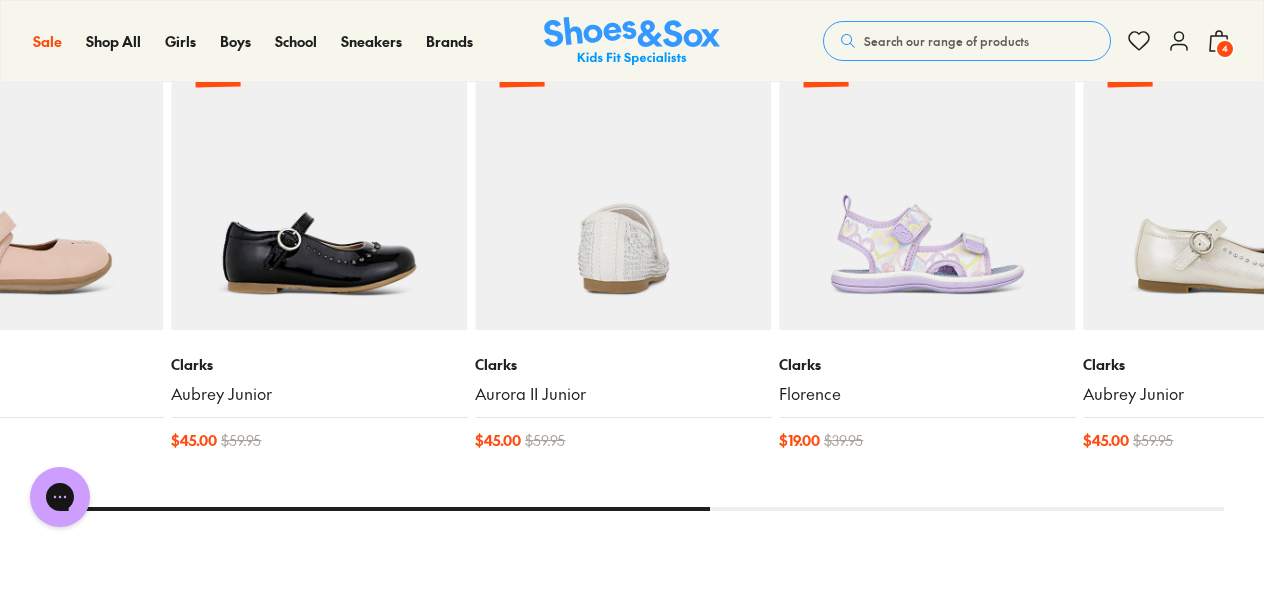 click on "Sale Clarks Aurora II Junior $ 45.00 $ 59.95" at bounding box center (623, 254) 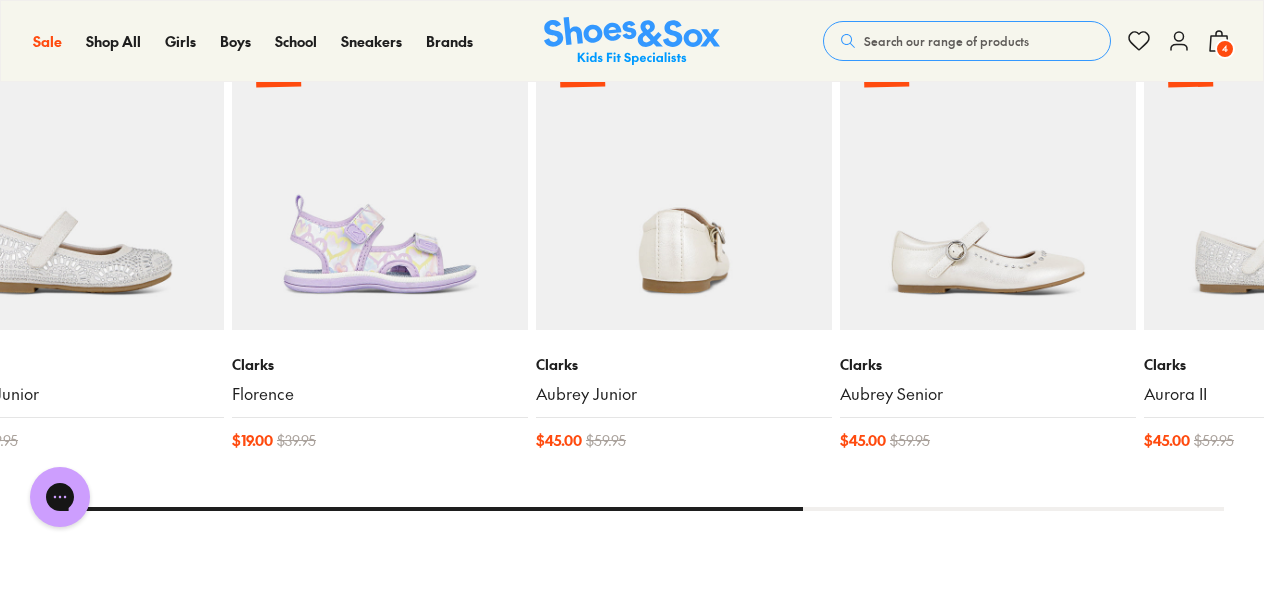 click at bounding box center [684, 182] 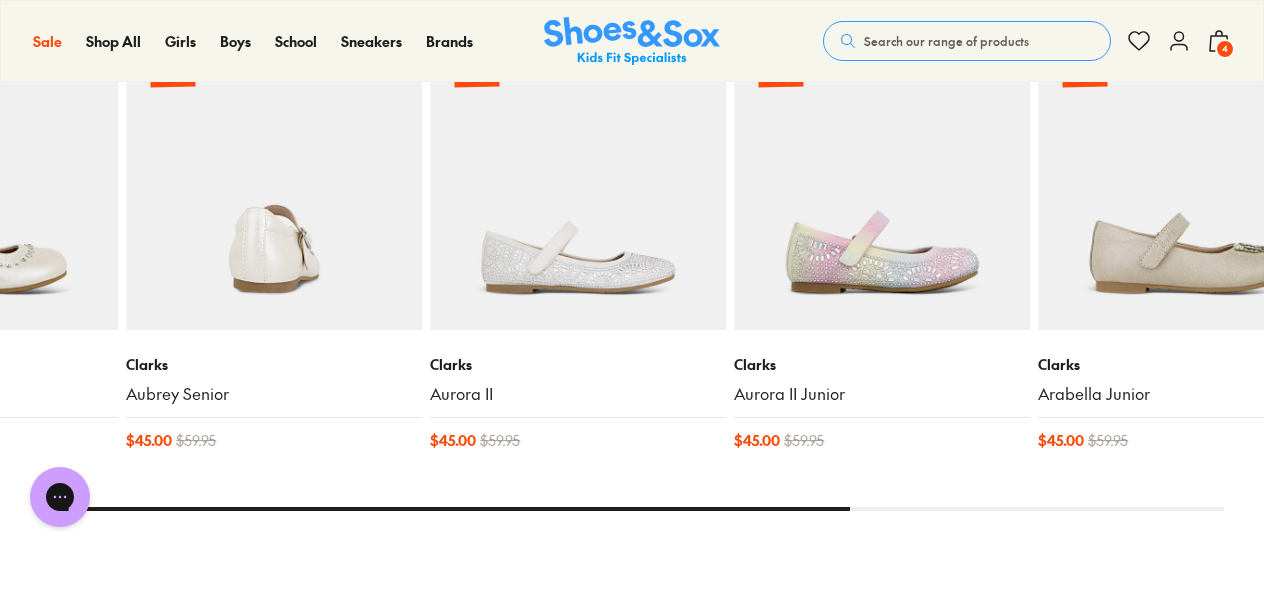 click on "Sale Clarks Aubrey Senior $ 45.00 $ 59.95" at bounding box center [274, 254] 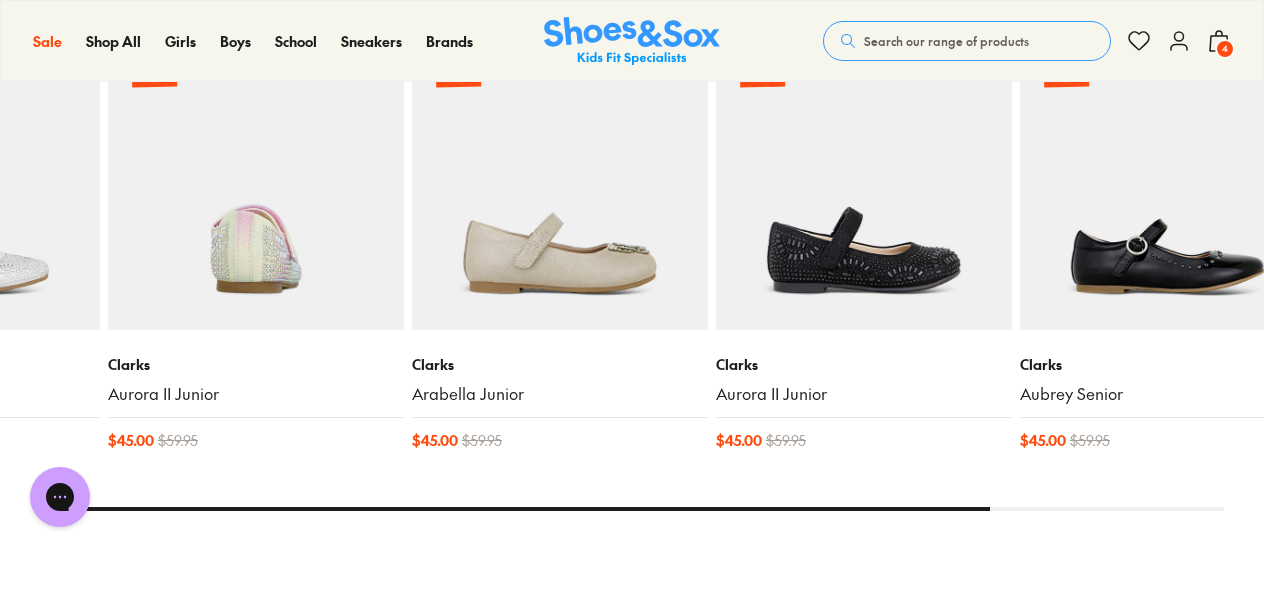 click at bounding box center [256, 182] 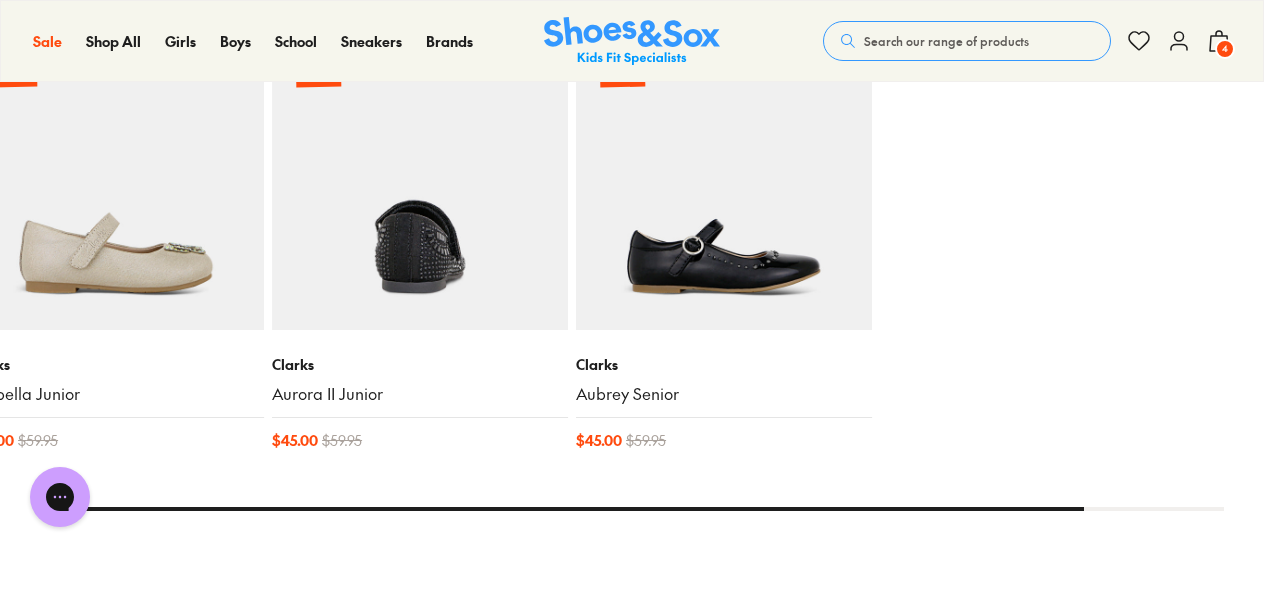 click at bounding box center [420, 182] 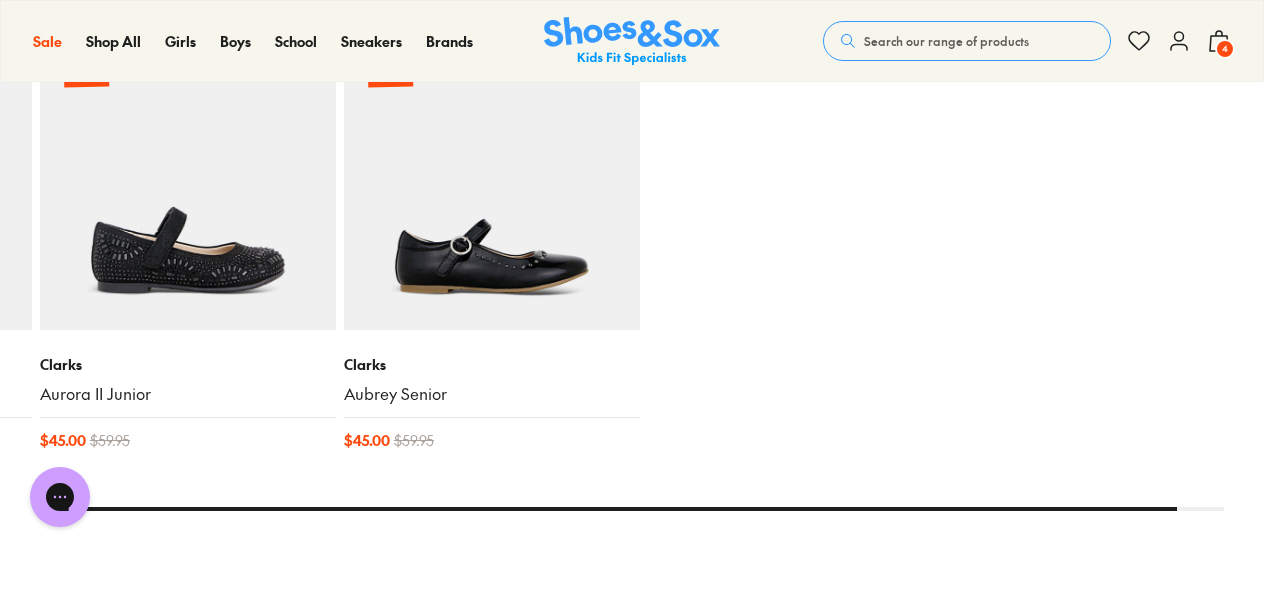 click on "4" at bounding box center [1225, 49] 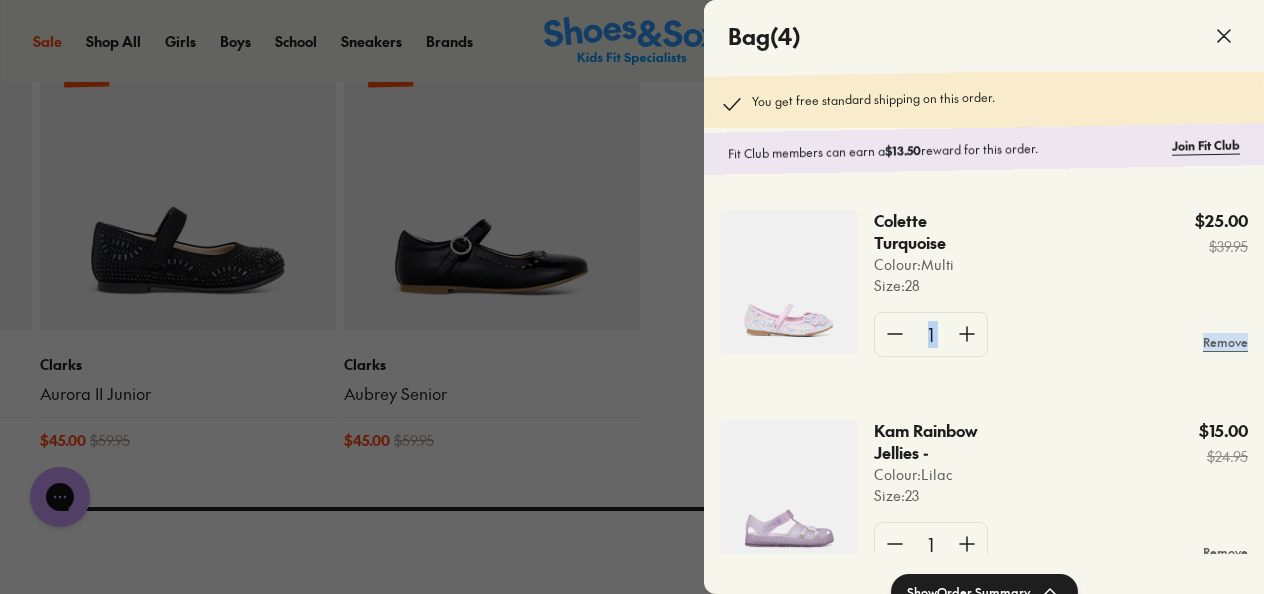 scroll, scrollTop: 0, scrollLeft: 0, axis: both 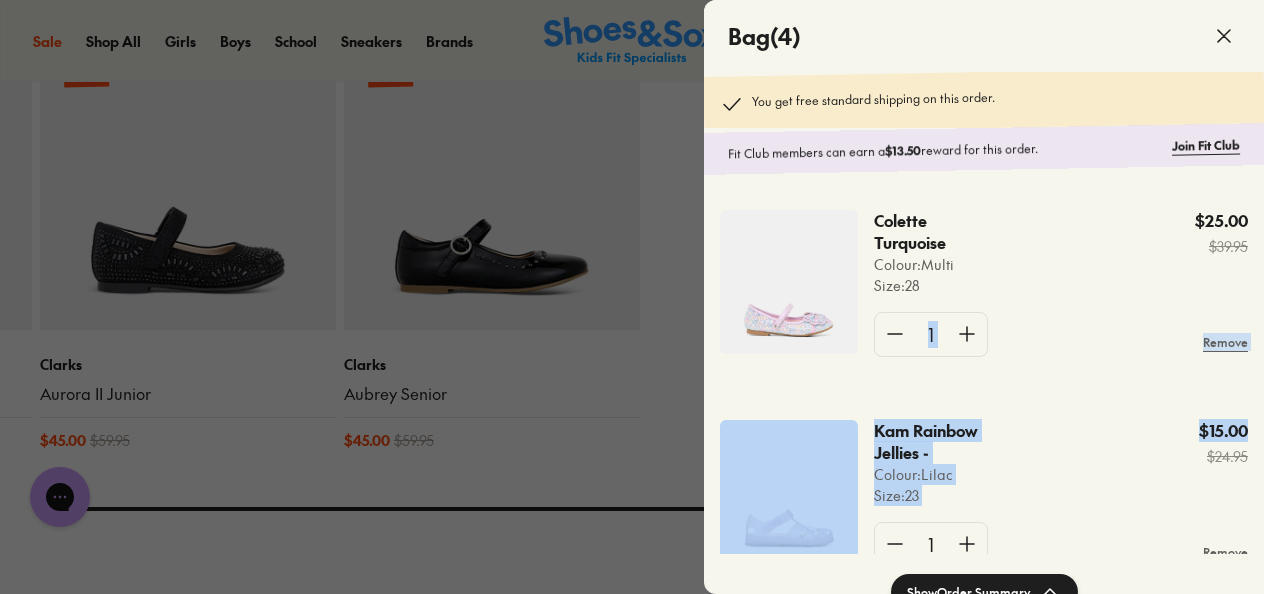 drag, startPoint x: 1257, startPoint y: 260, endPoint x: 1263, endPoint y: 438, distance: 178.10109 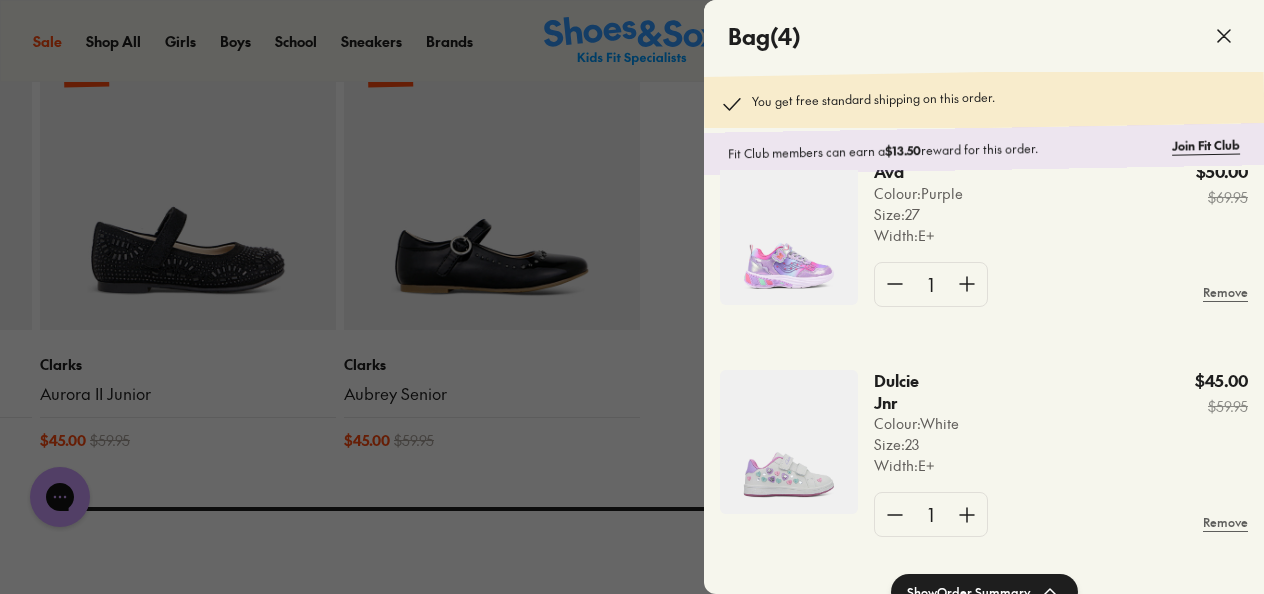 scroll, scrollTop: 499, scrollLeft: 0, axis: vertical 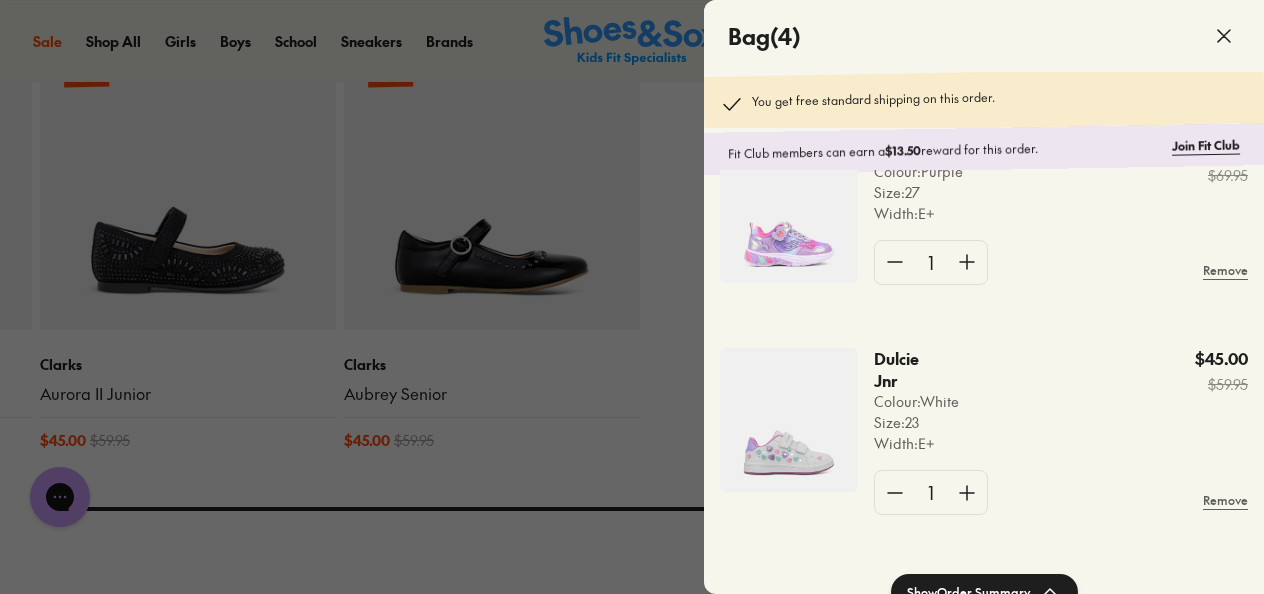 click on "Show  Order Summary" 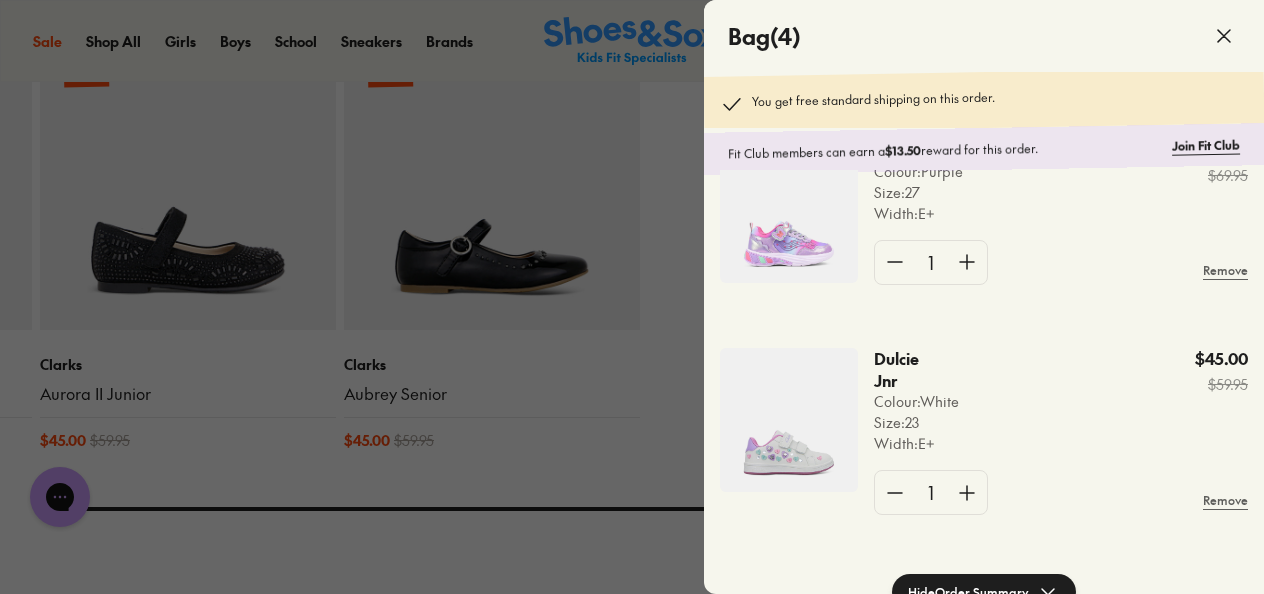click on "Hide  Order Summary" 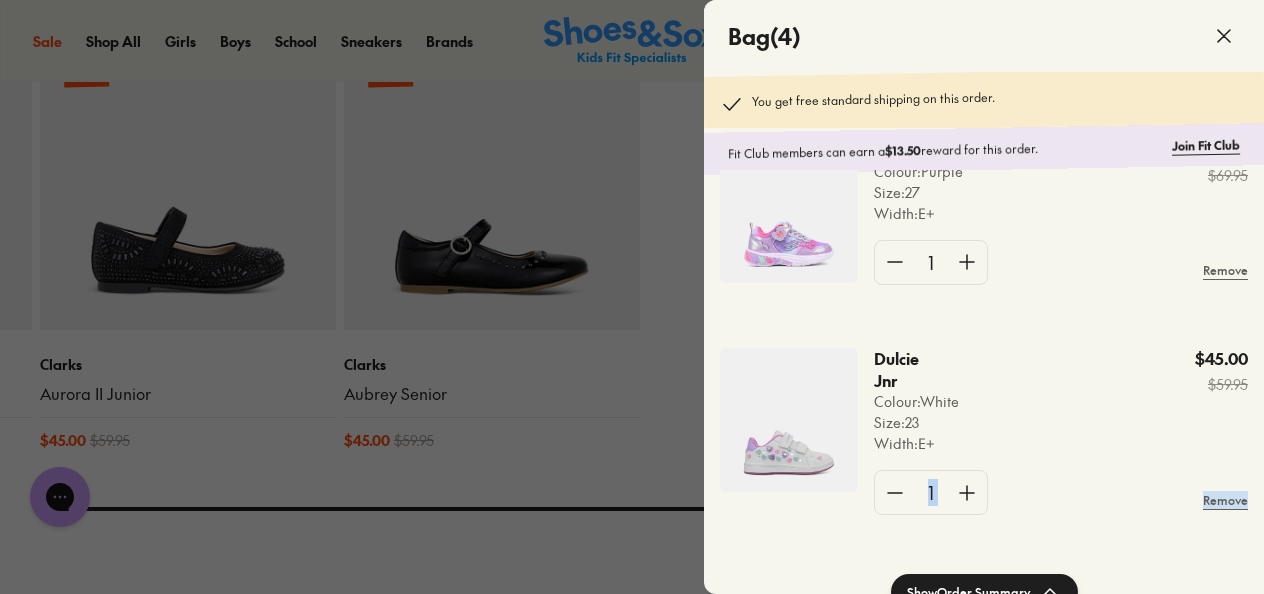 drag, startPoint x: 1254, startPoint y: 421, endPoint x: 1261, endPoint y: 536, distance: 115.212845 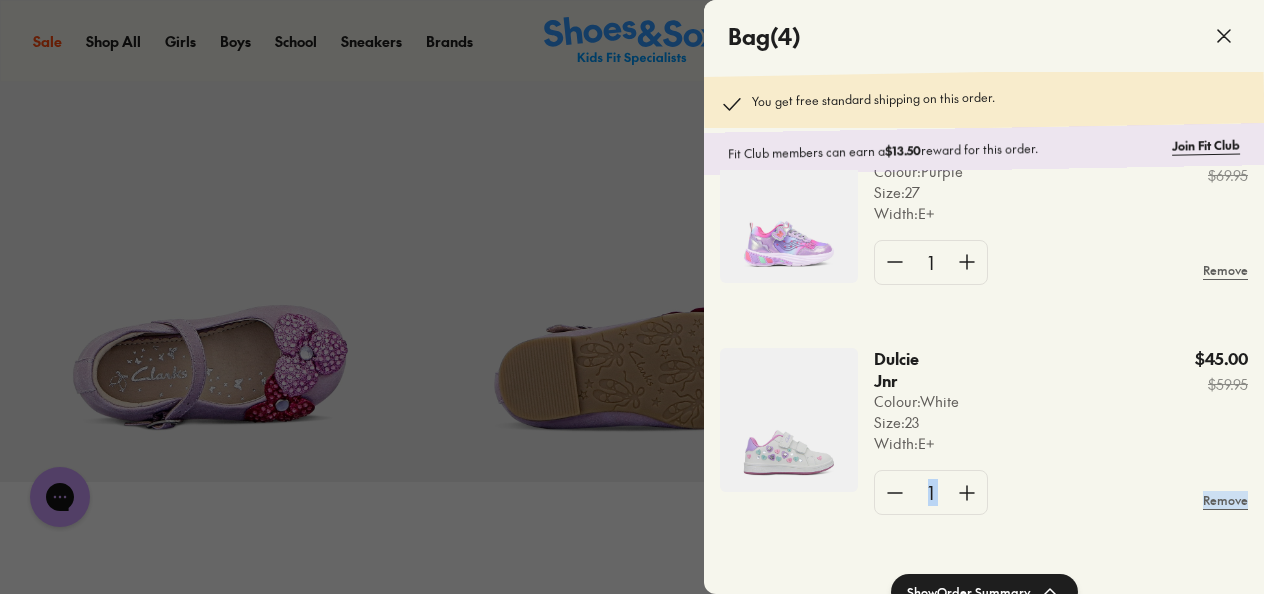 scroll, scrollTop: 572, scrollLeft: 0, axis: vertical 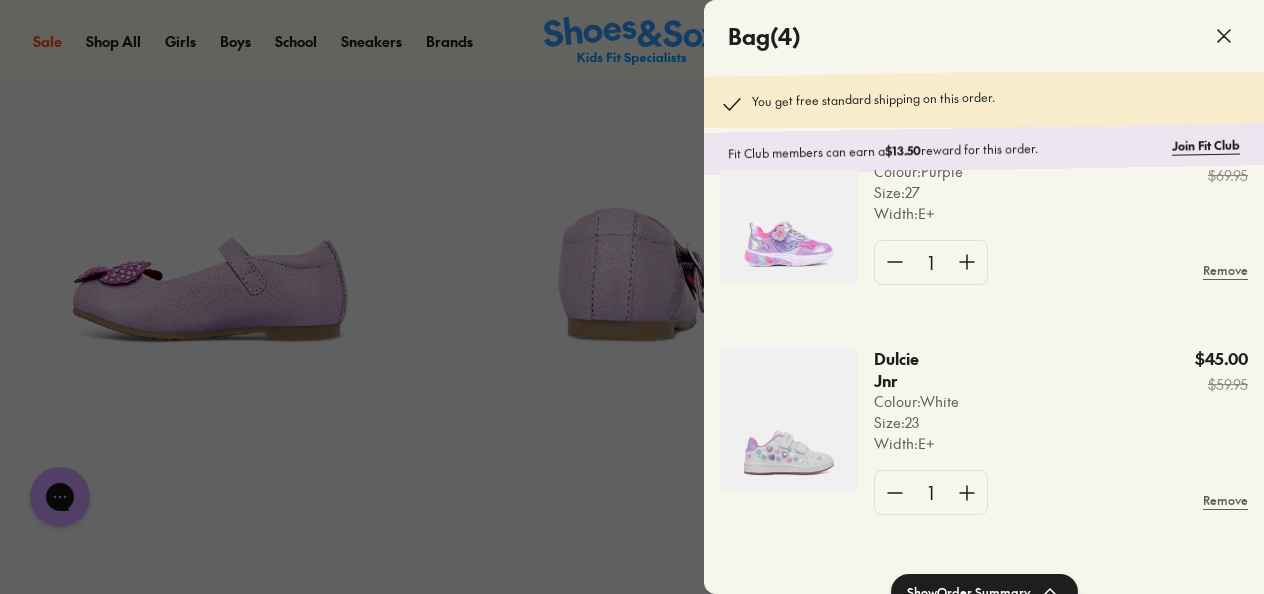 click 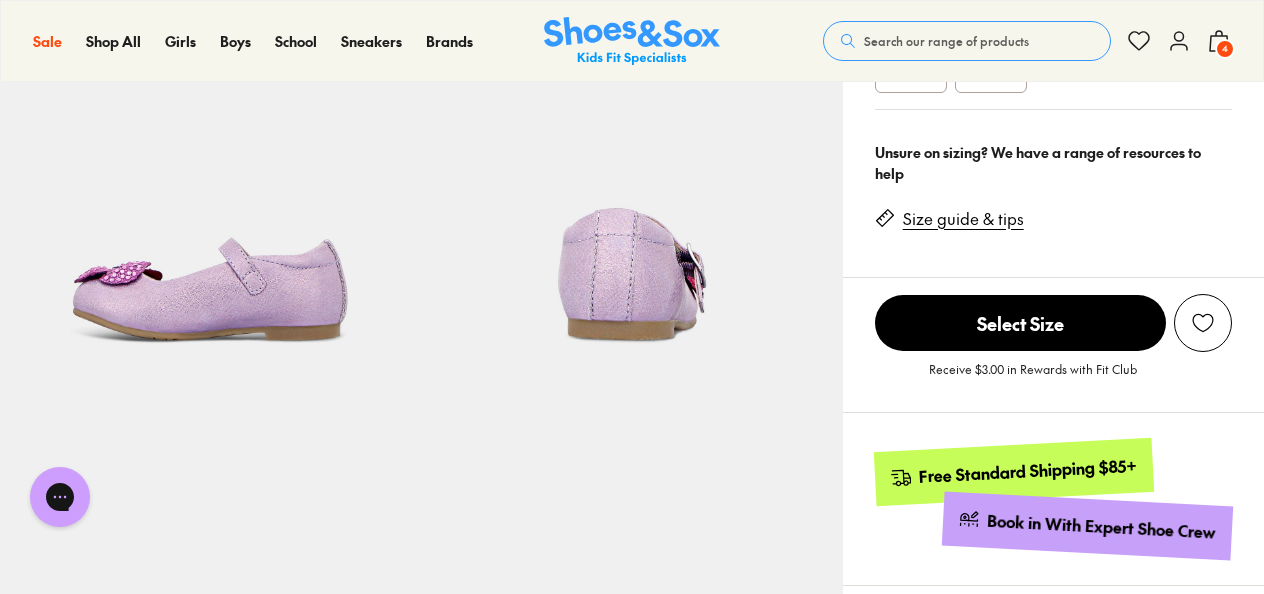 click 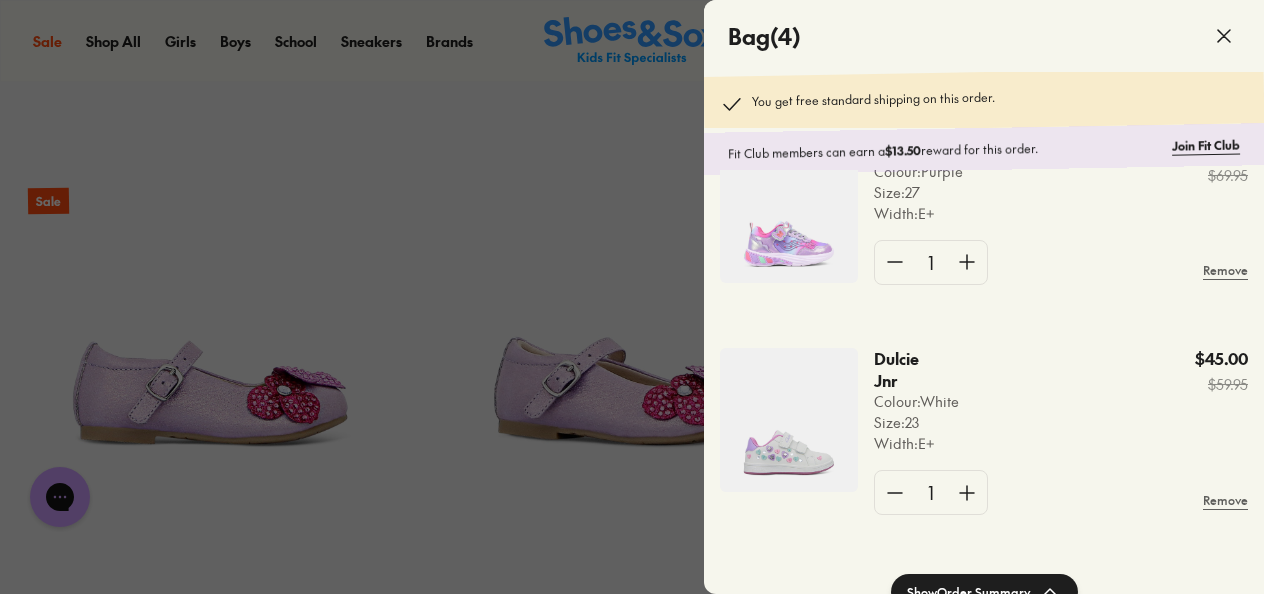 scroll, scrollTop: 0, scrollLeft: 0, axis: both 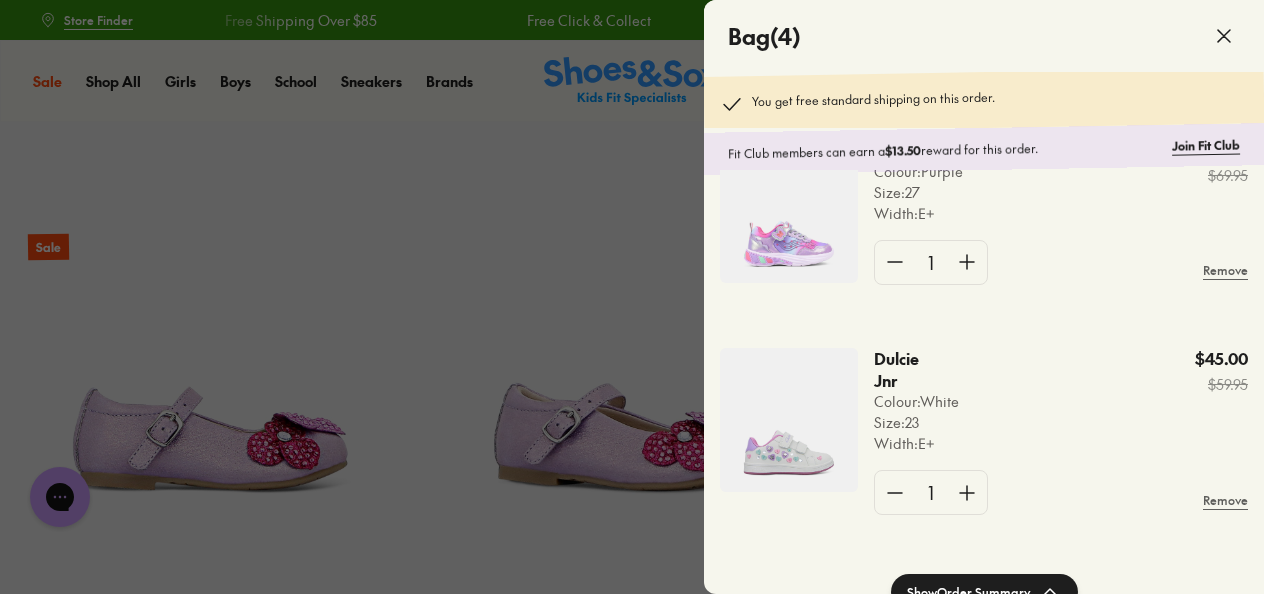type 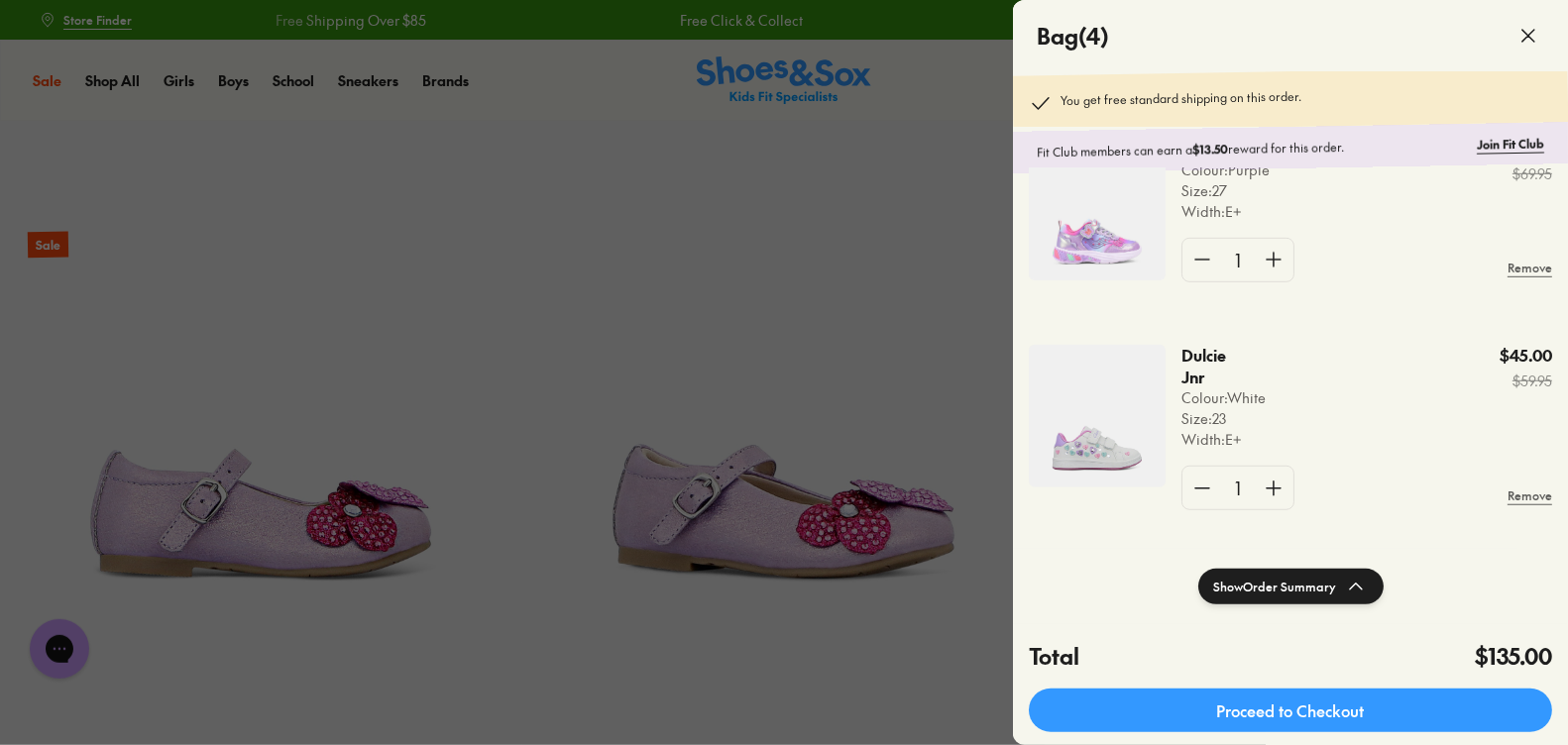 scroll, scrollTop: 493, scrollLeft: 0, axis: vertical 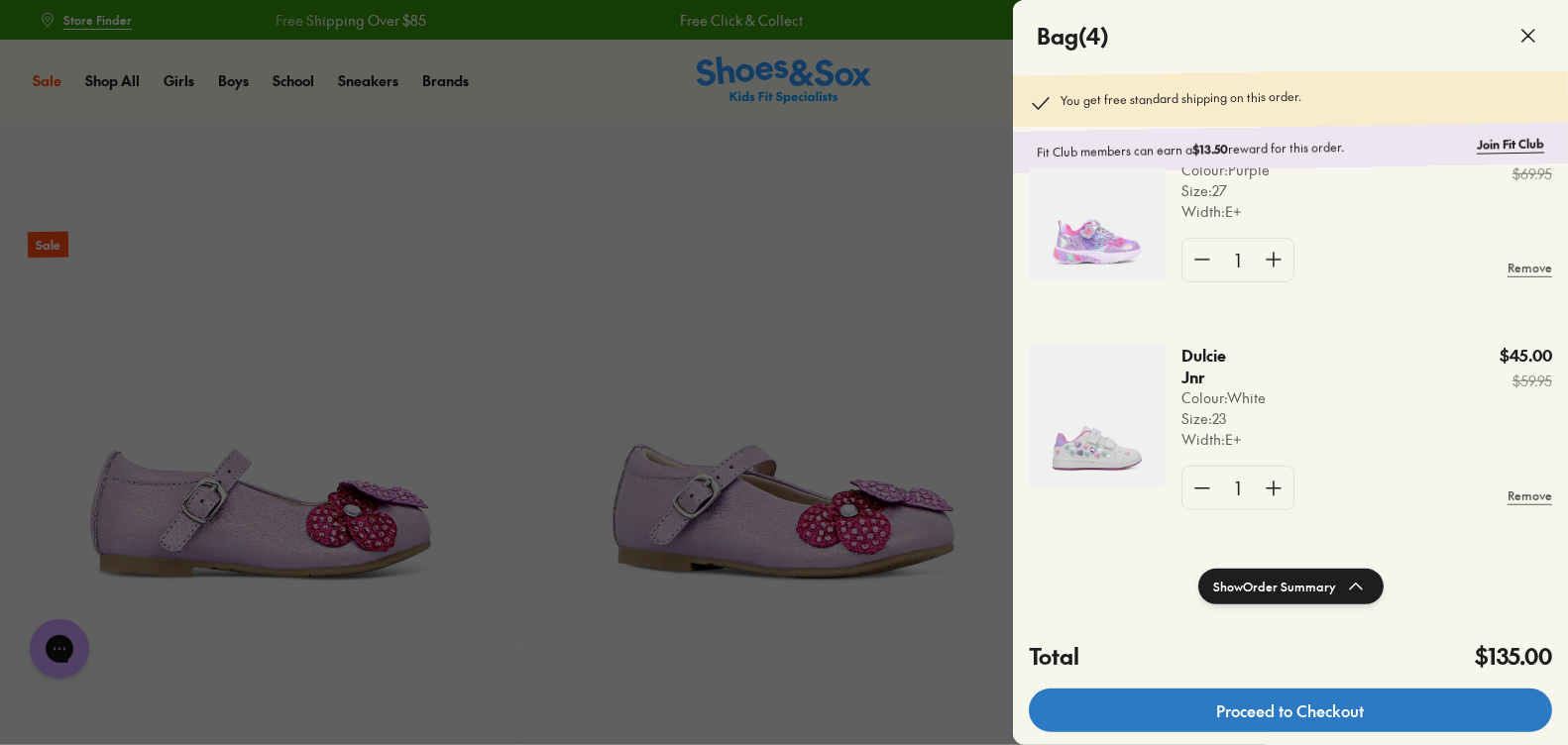 click on "Proceed to Checkout" 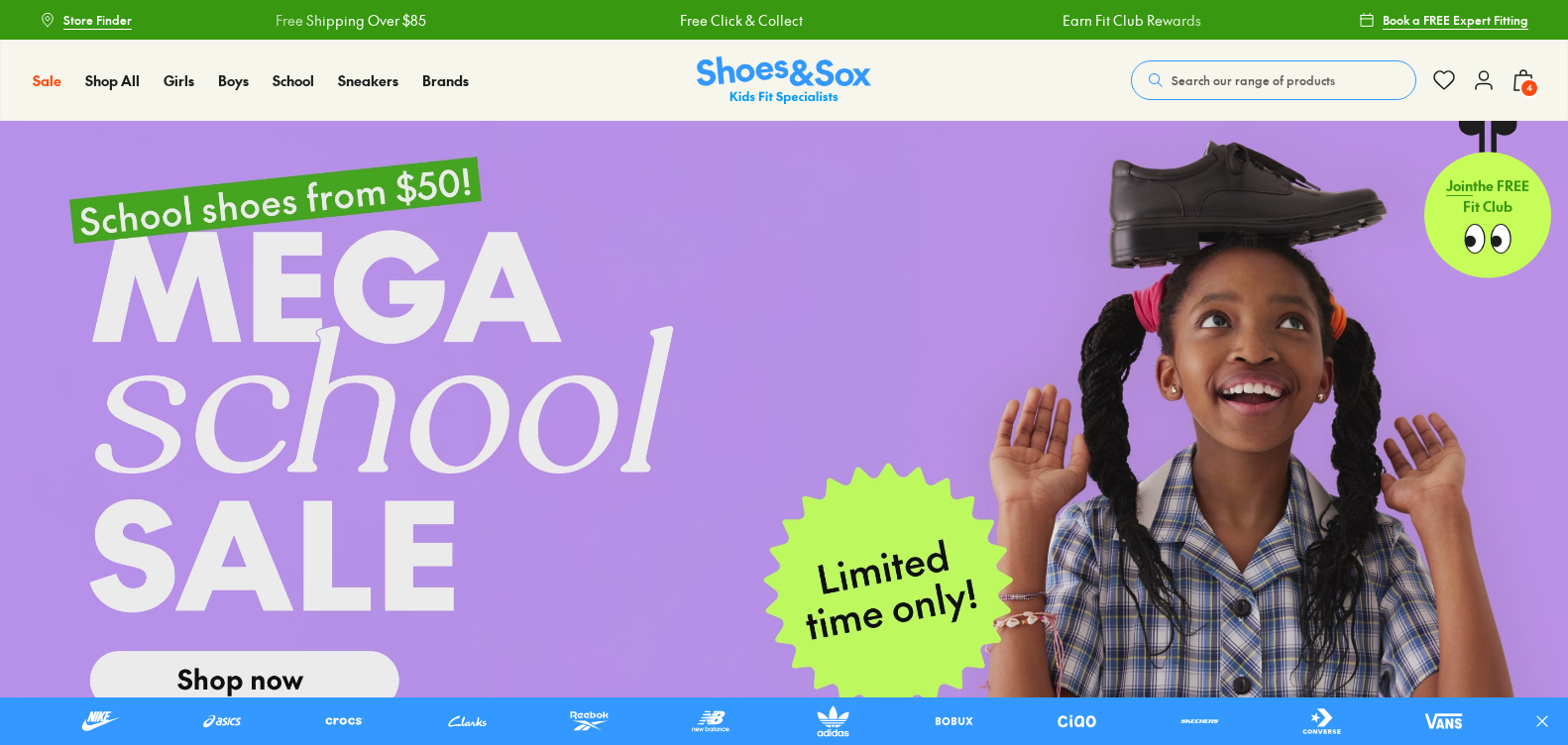 click 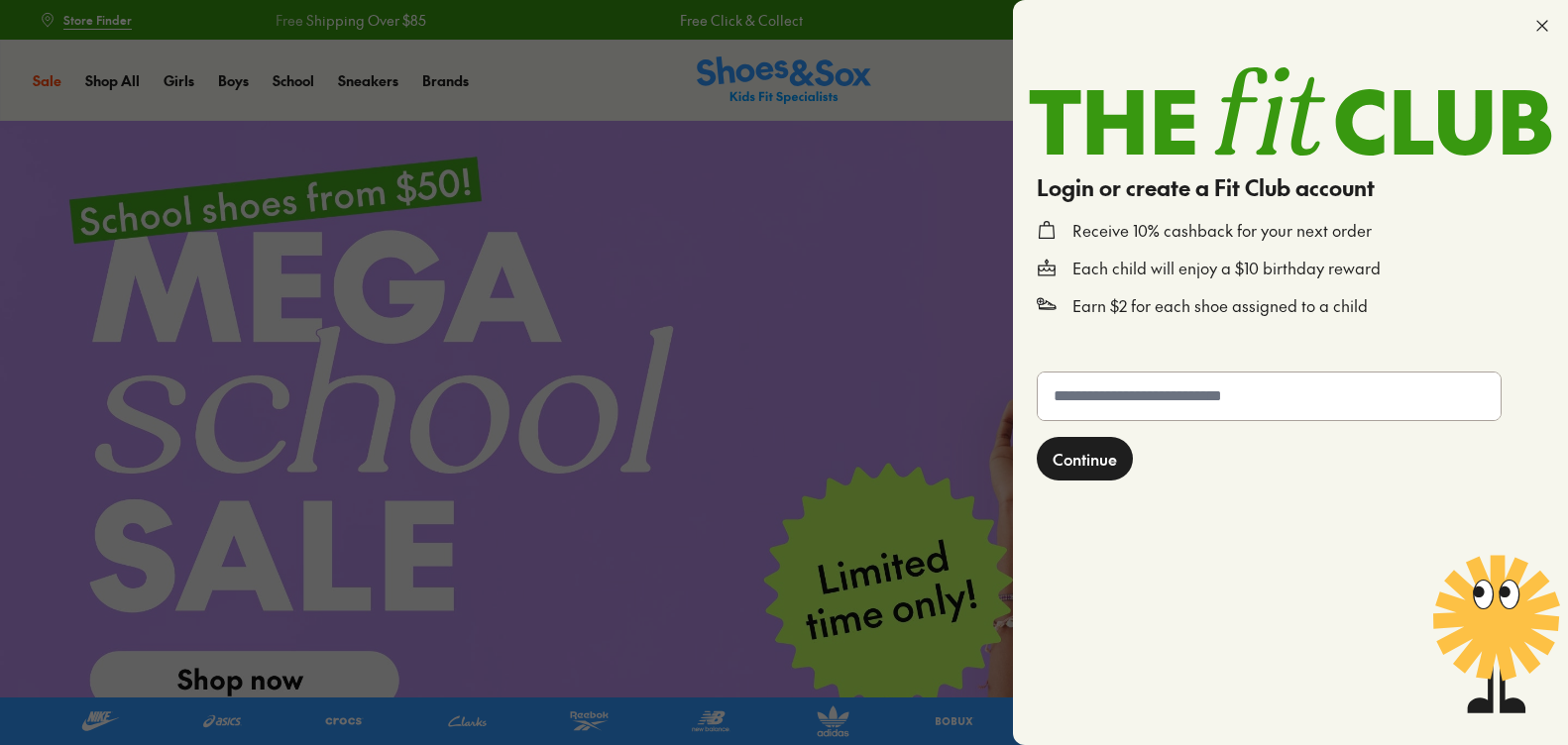 scroll, scrollTop: 0, scrollLeft: 0, axis: both 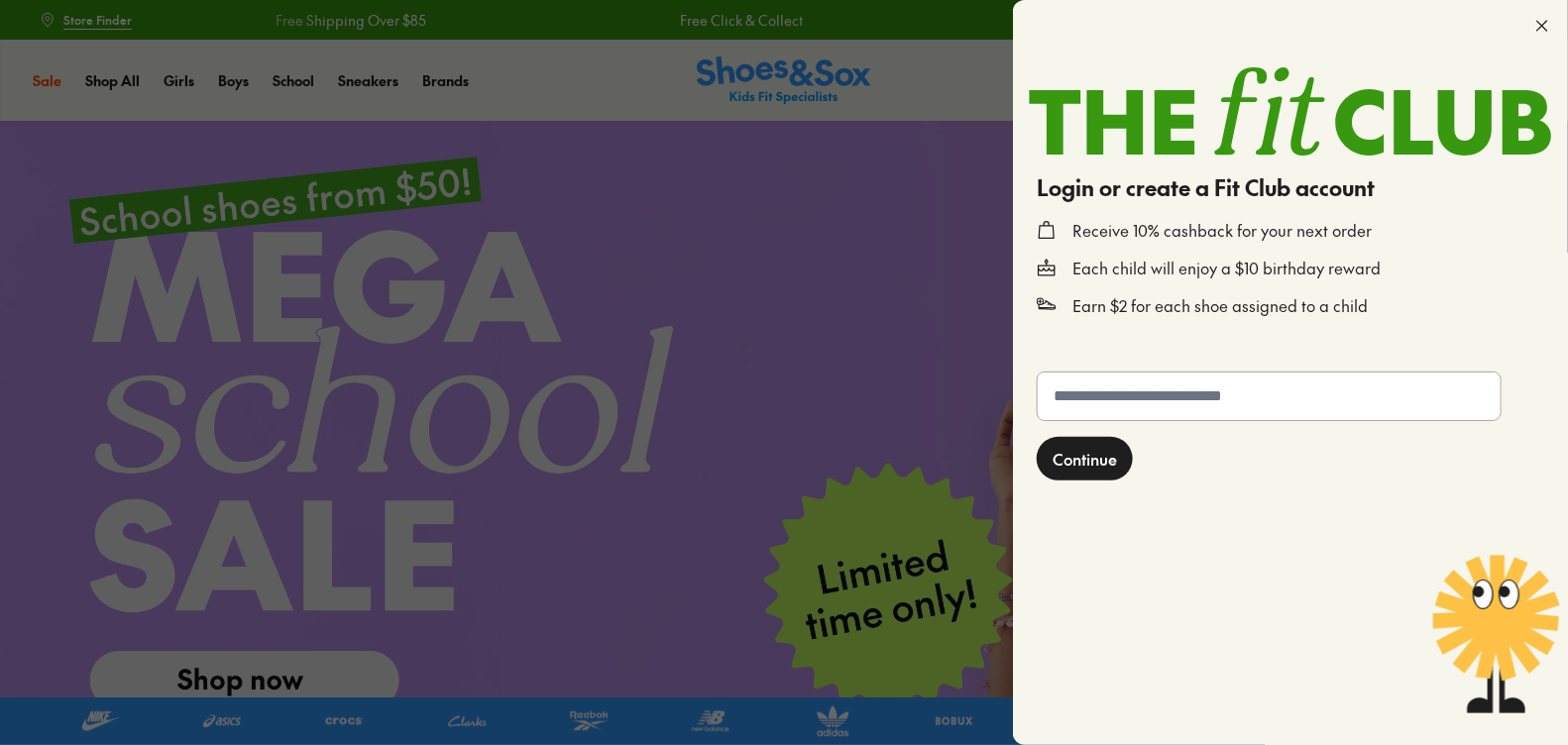 click 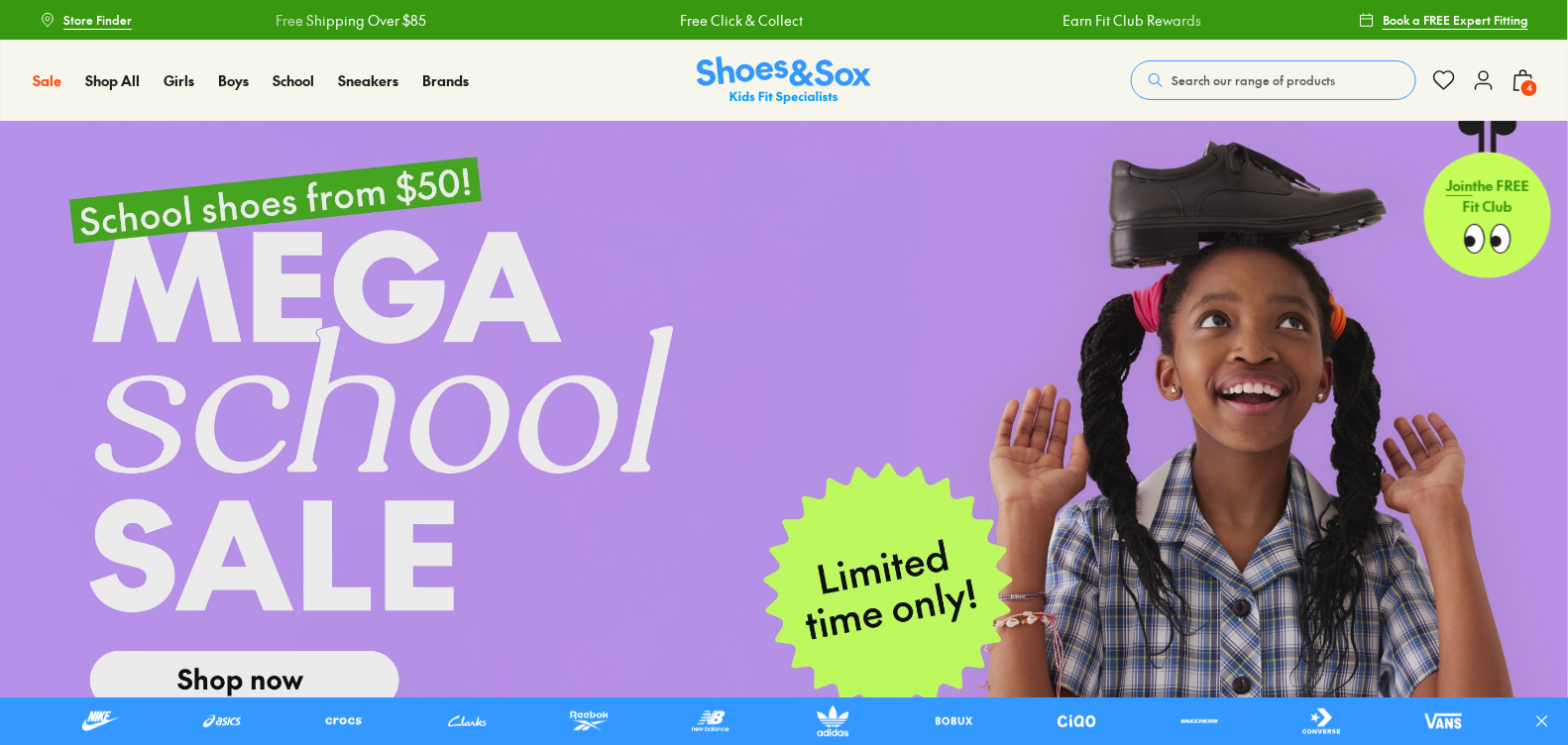 scroll, scrollTop: 0, scrollLeft: 0, axis: both 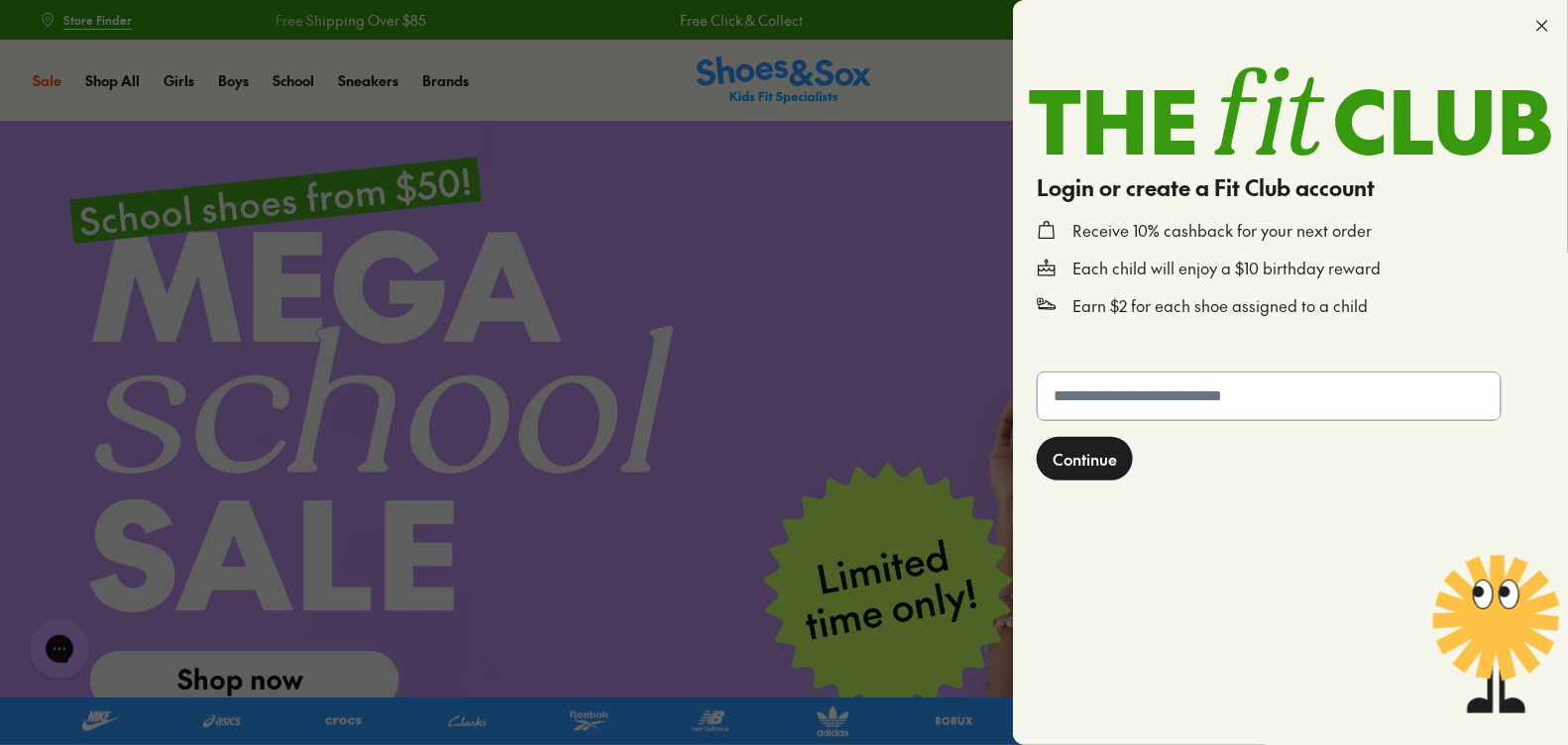 click 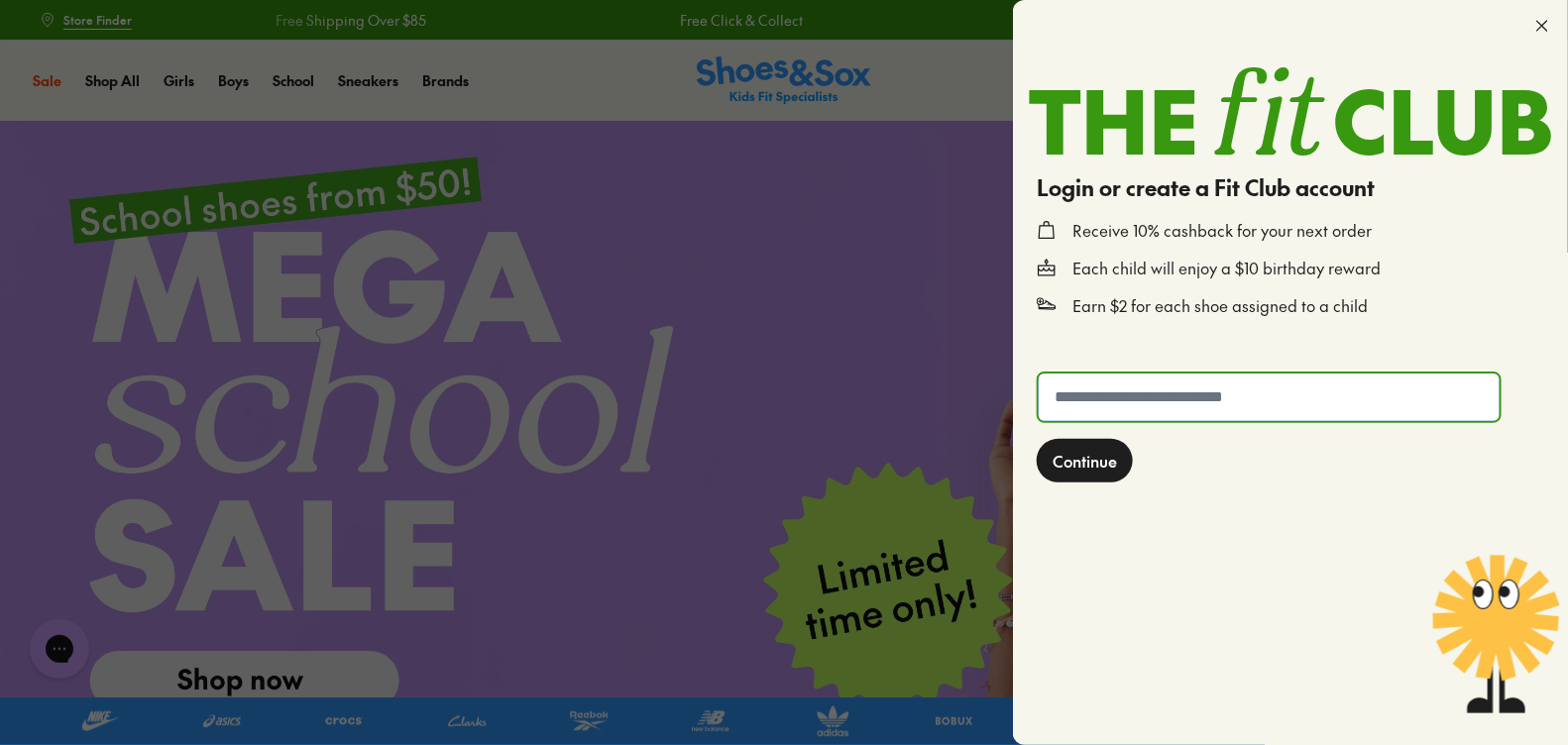 type on "**********" 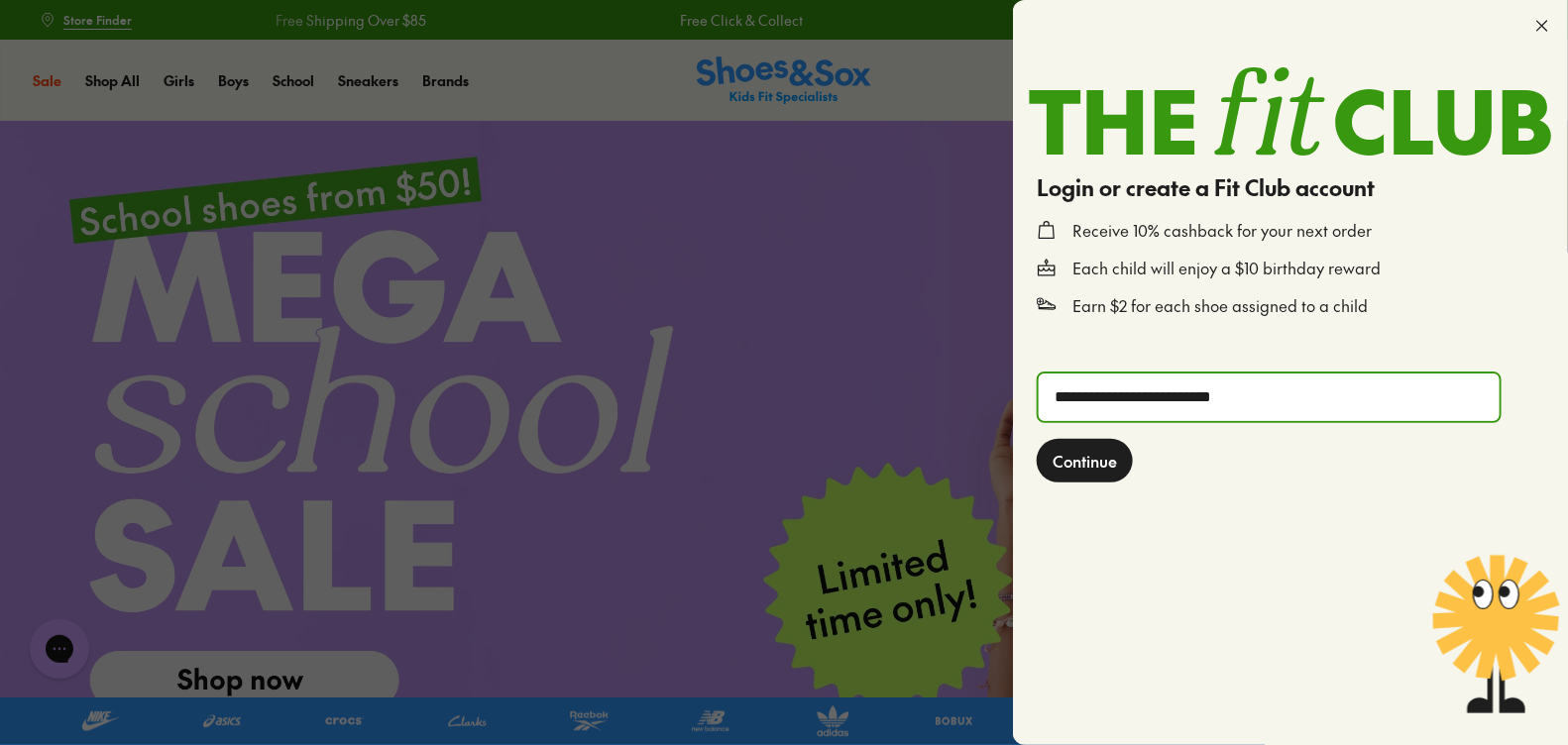 click on "Continue" 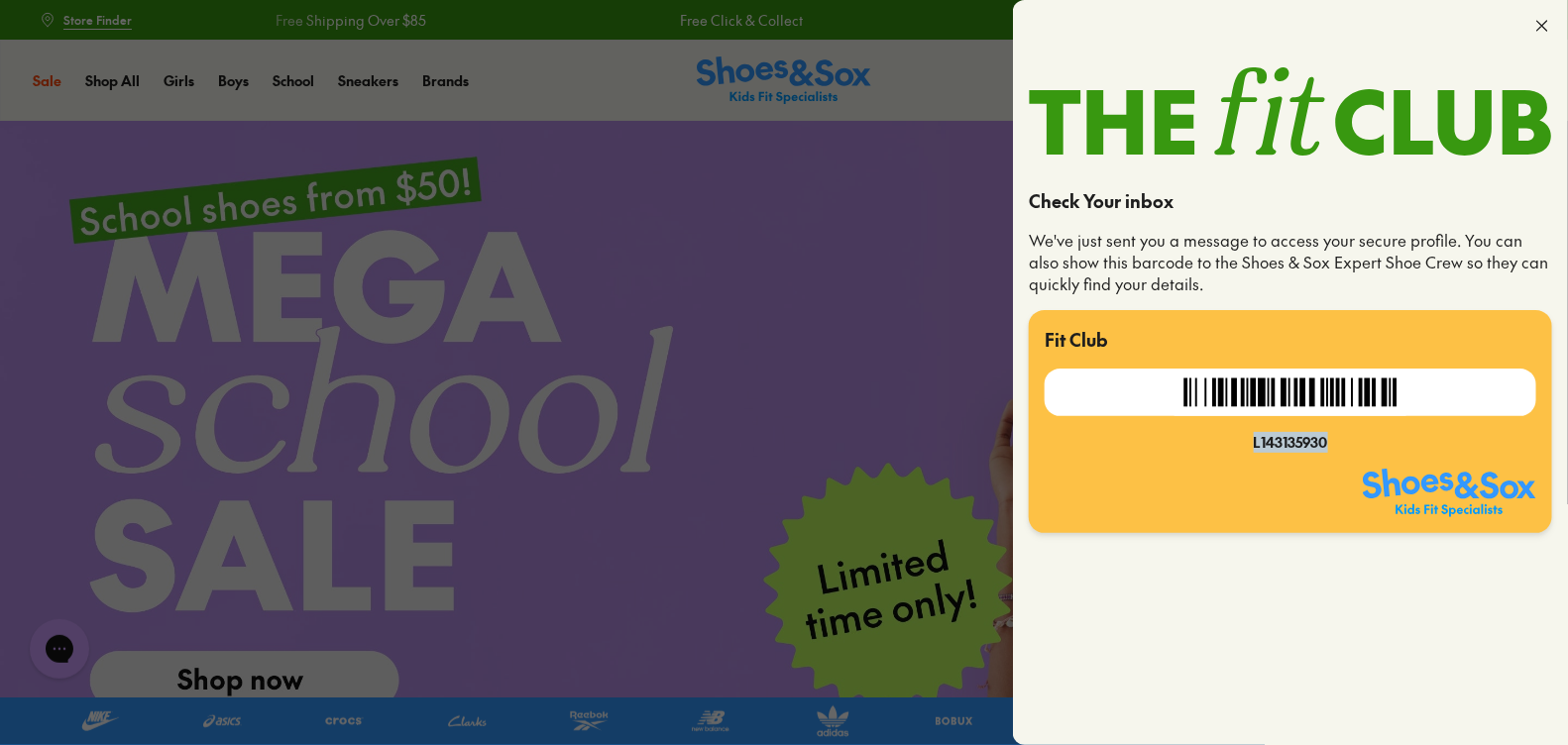 drag, startPoint x: 1236, startPoint y: 453, endPoint x: 1329, endPoint y: 452, distance: 93.00538 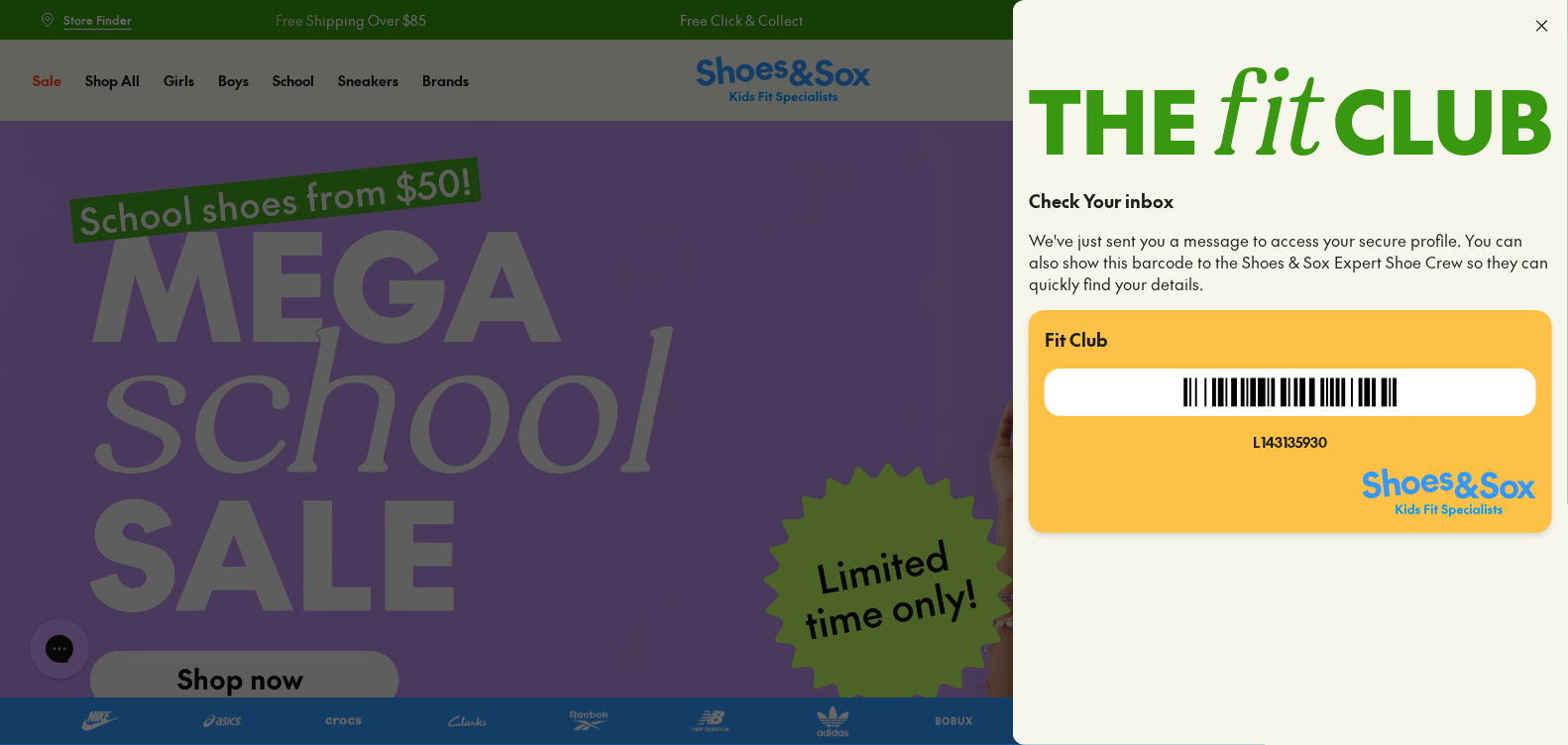 click 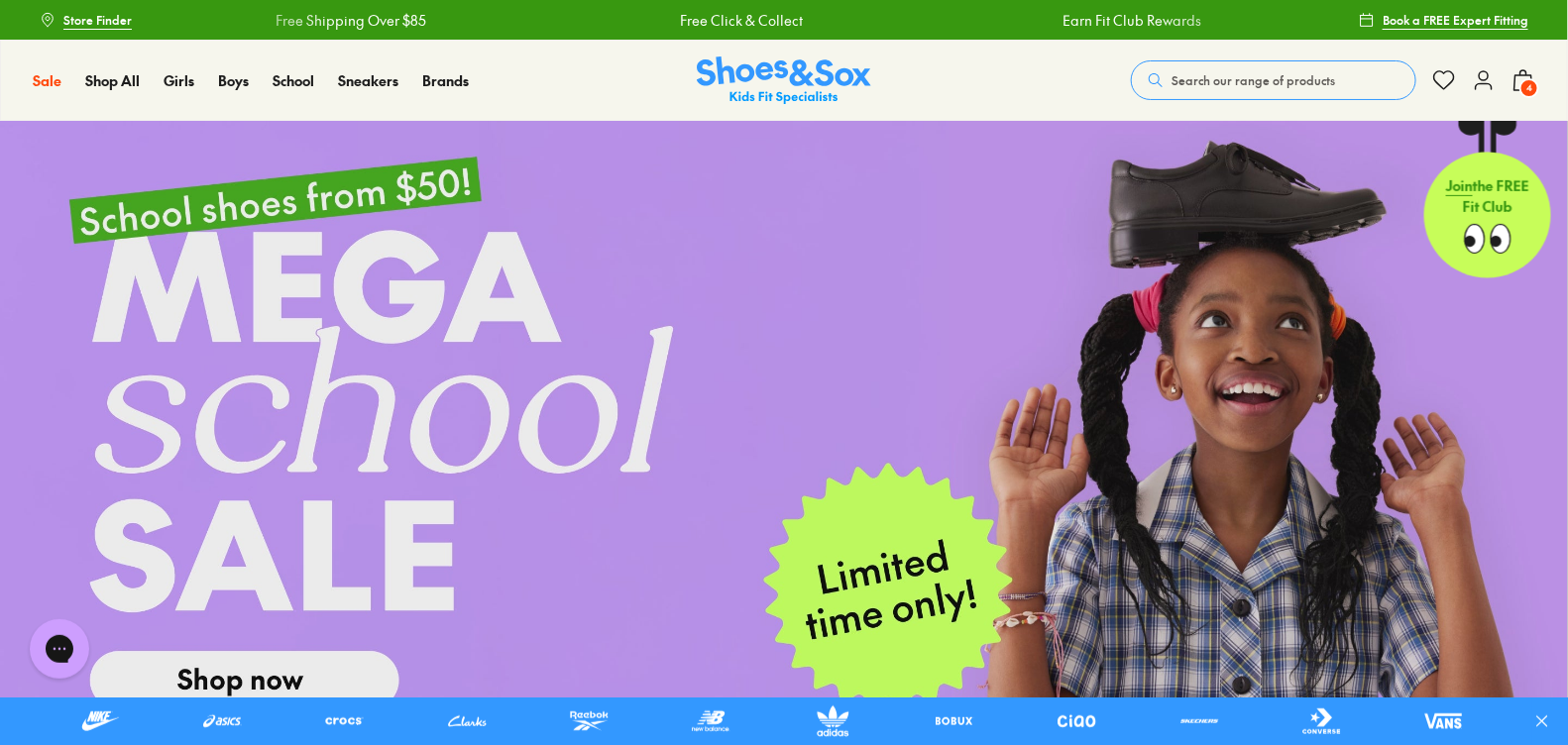 click 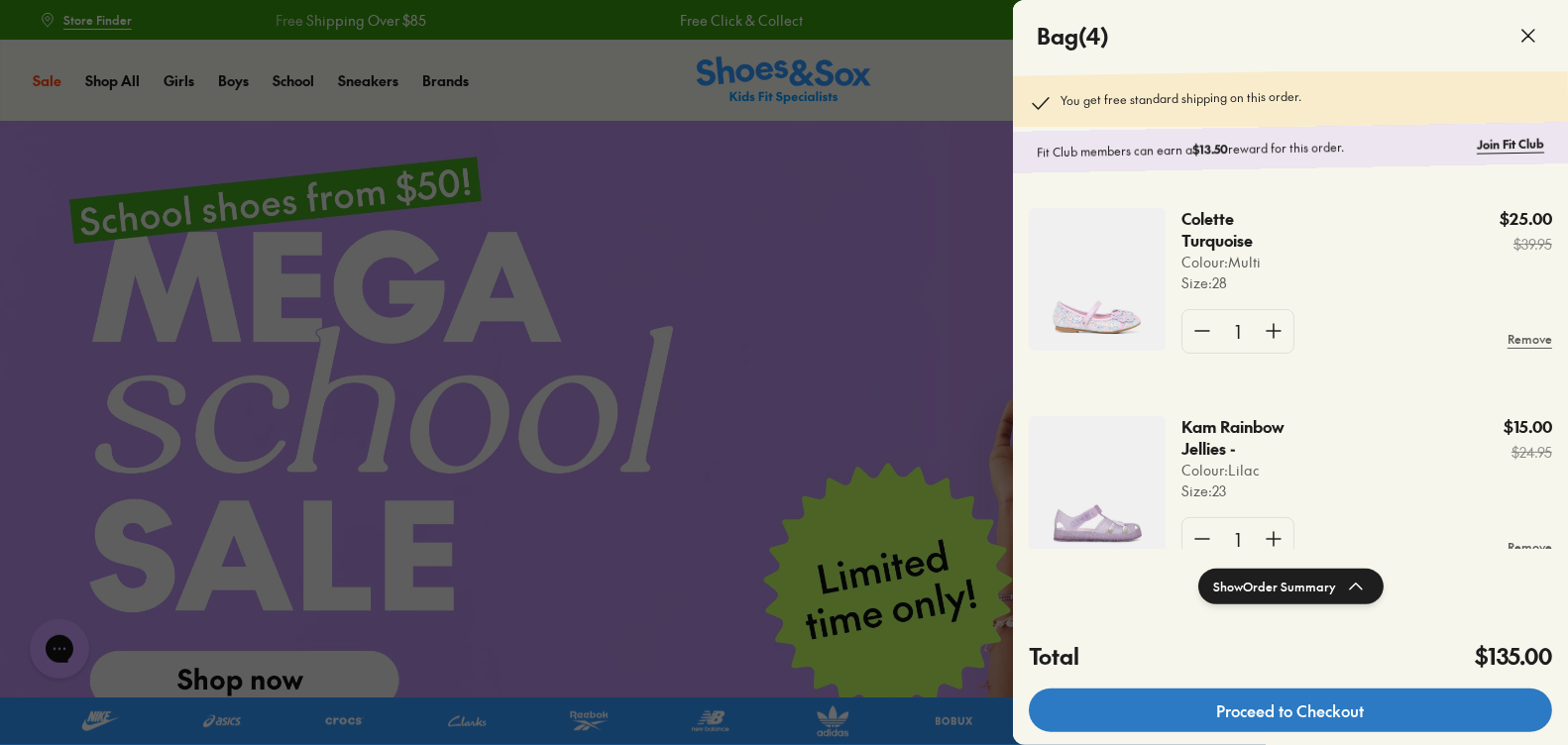 click on "Proceed to Checkout" 